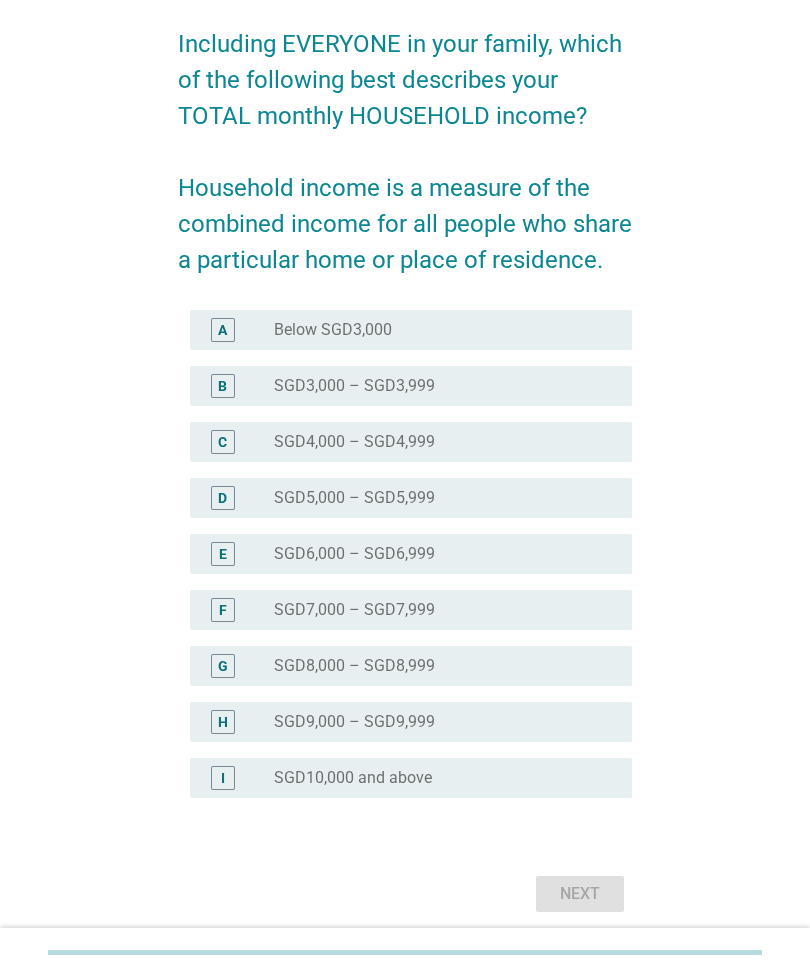 scroll, scrollTop: 149, scrollLeft: 0, axis: vertical 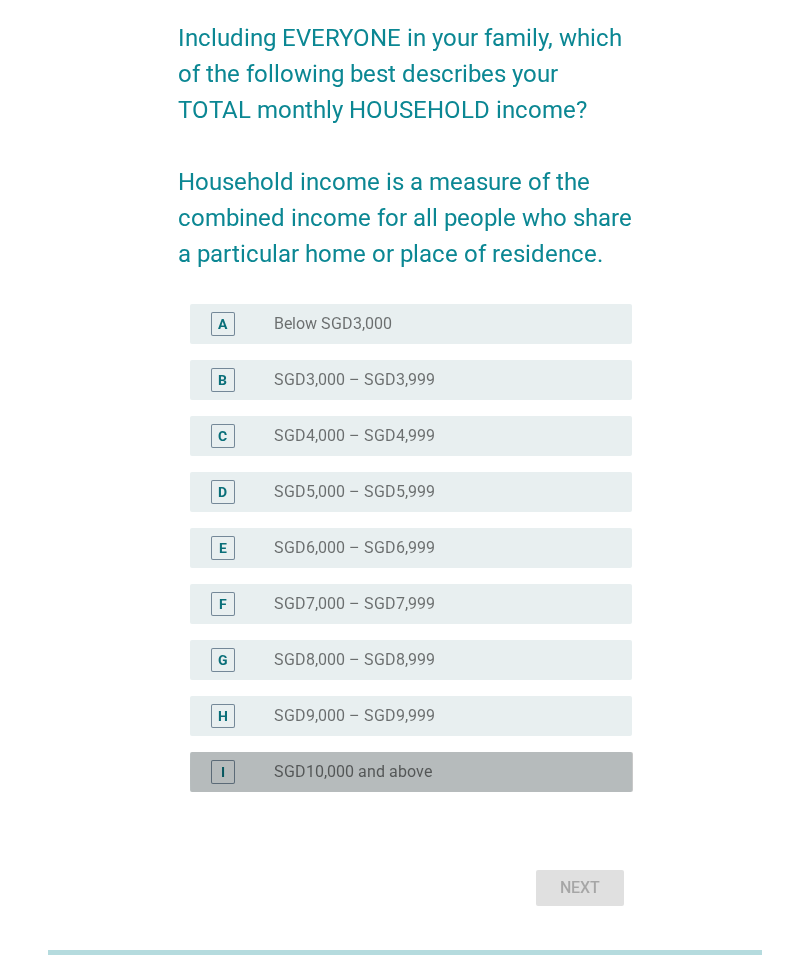 click on "I     radio_button_unchecked SGD10,000 and above" at bounding box center (411, 772) 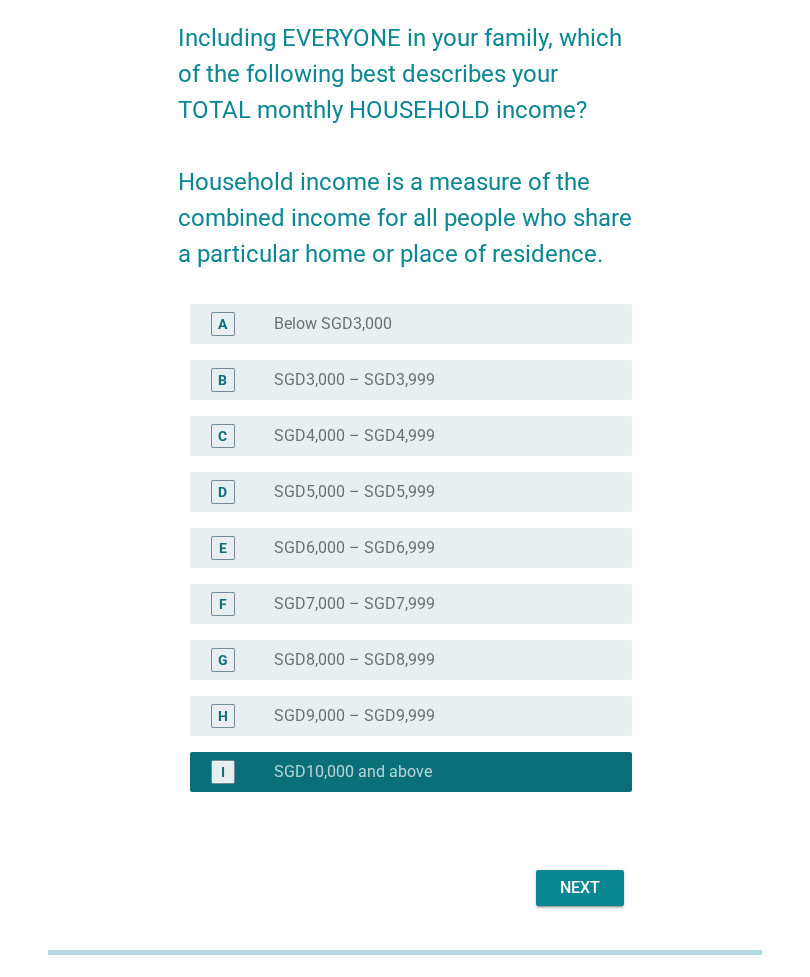 click on "Next" at bounding box center (580, 888) 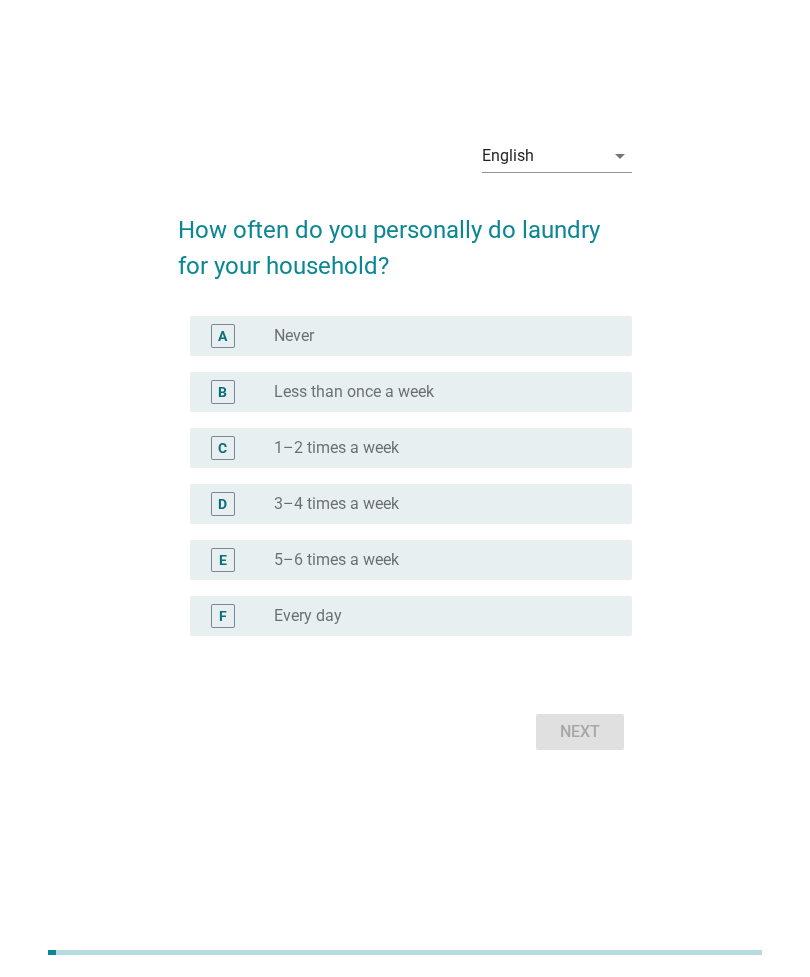 scroll, scrollTop: 0, scrollLeft: 0, axis: both 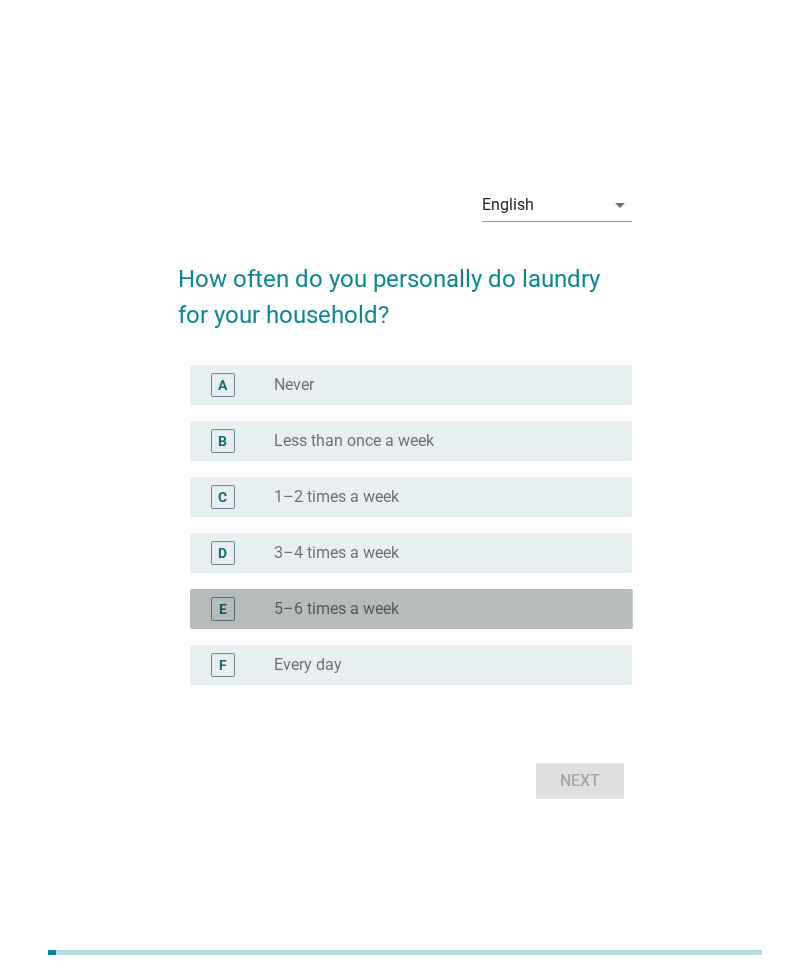 click on "E     radio_button_unchecked 5–6 times a week" at bounding box center [411, 609] 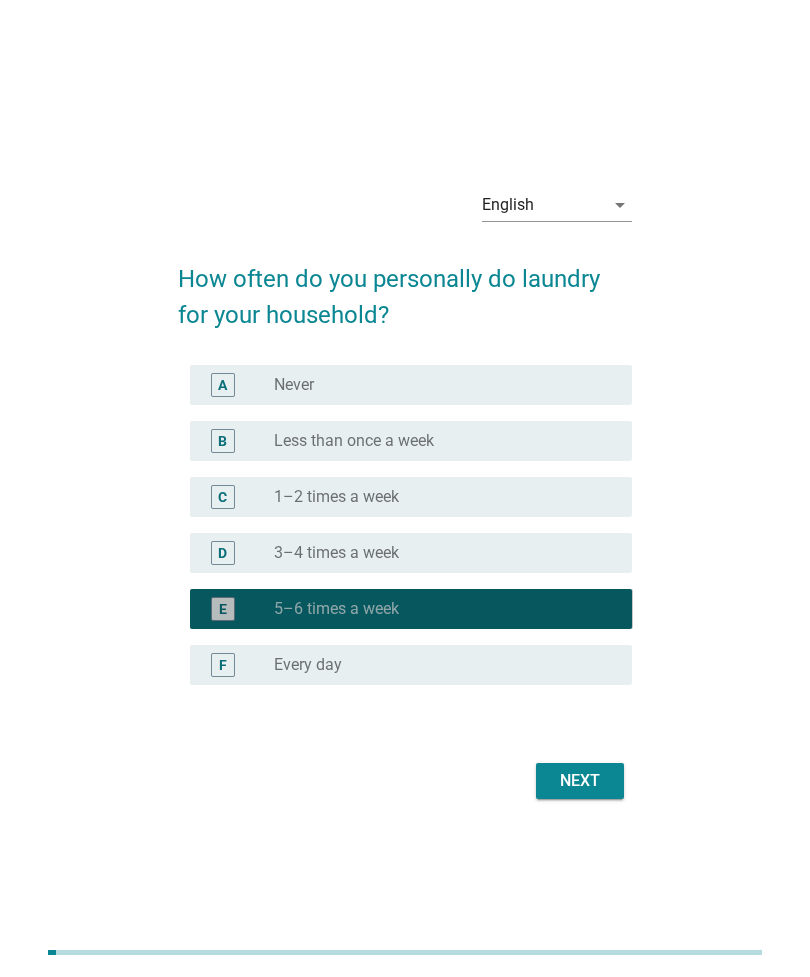 click on "Next" at bounding box center (580, 781) 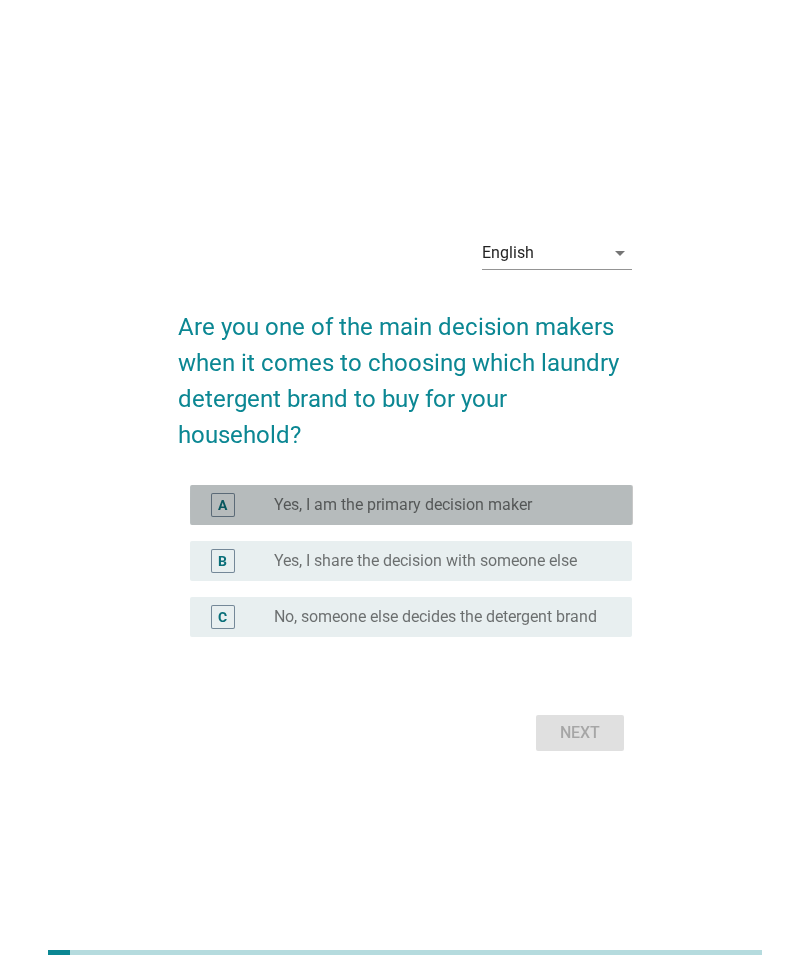 click on "A     radio_button_unchecked Yes, I am the primary decision maker" at bounding box center [411, 505] 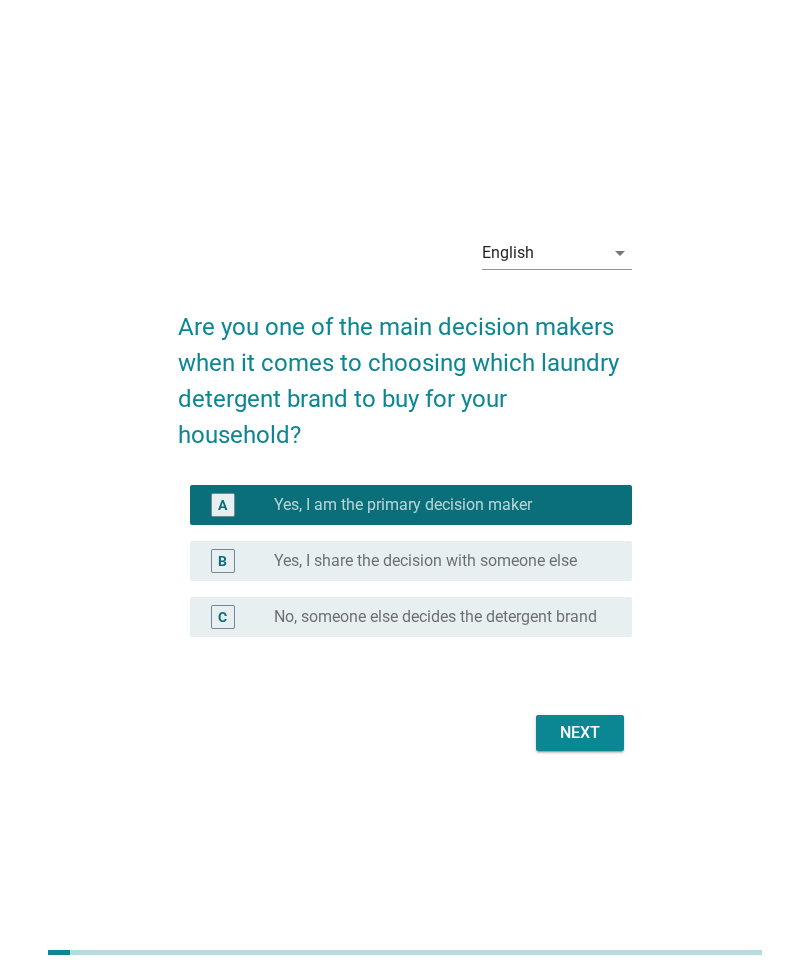 click on "Next" at bounding box center (580, 733) 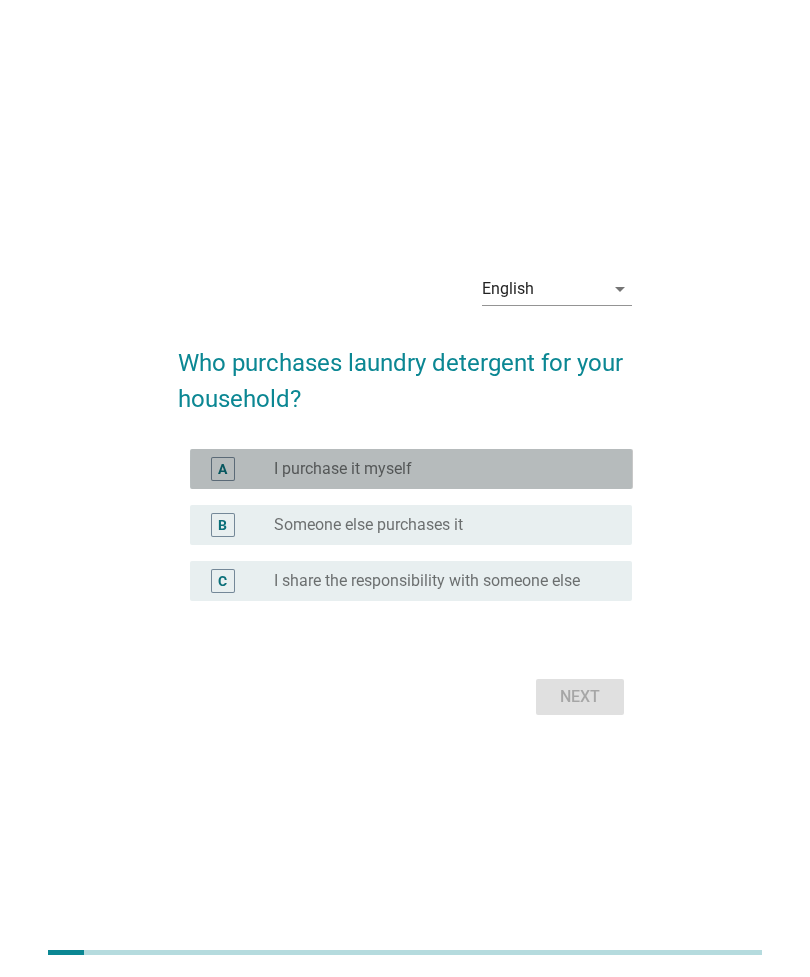 click on "radio_button_unchecked I purchase it myself" at bounding box center [437, 469] 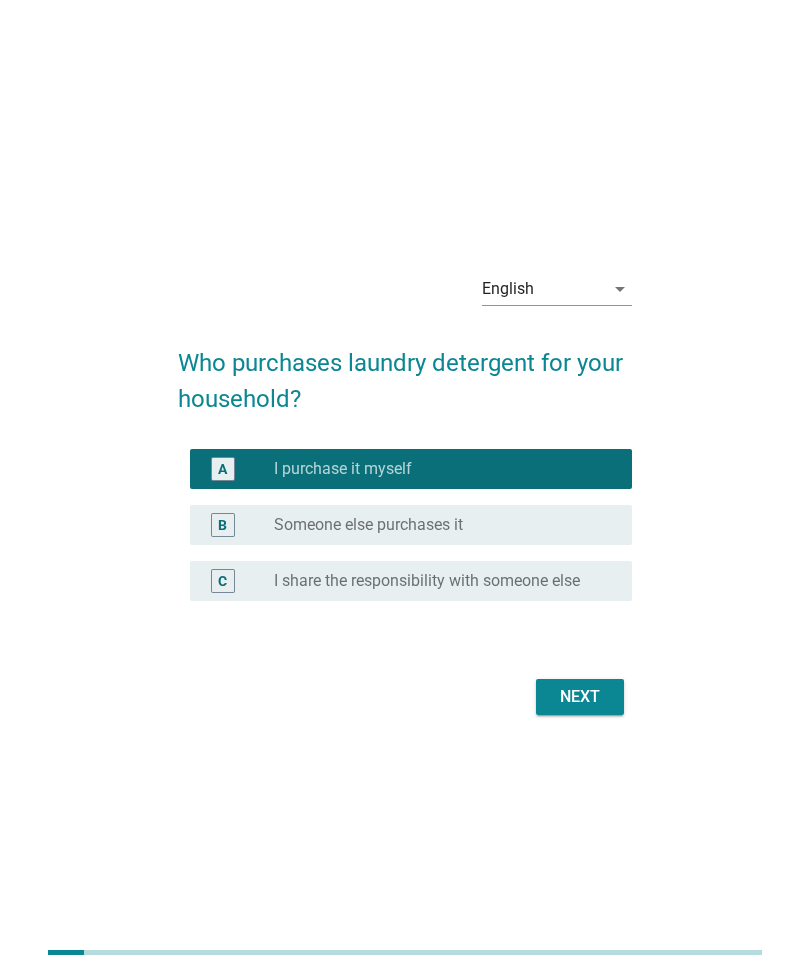 click on "English arrow_drop_down   Who purchases laundry detergent for your household?     A     radio_button_checked I purchase it myself   B     radio_button_unchecked Someone else purchases it   C     radio_button_unchecked I share the responsibility with someone else     Next" at bounding box center (405, 489) 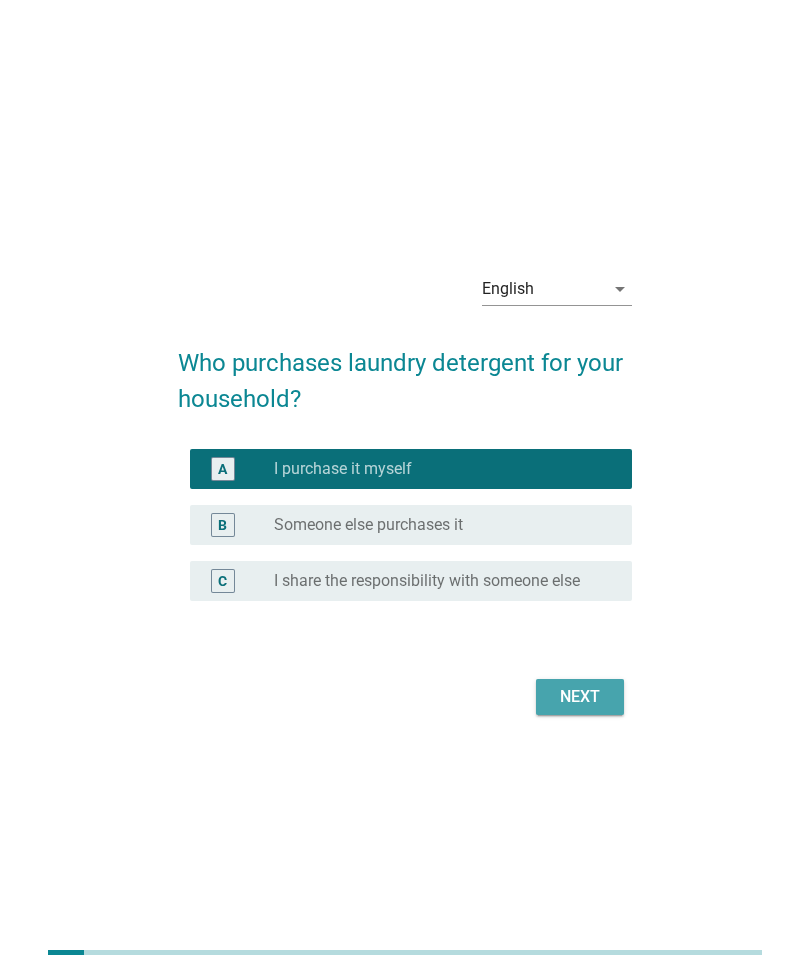 click on "Next" at bounding box center (580, 697) 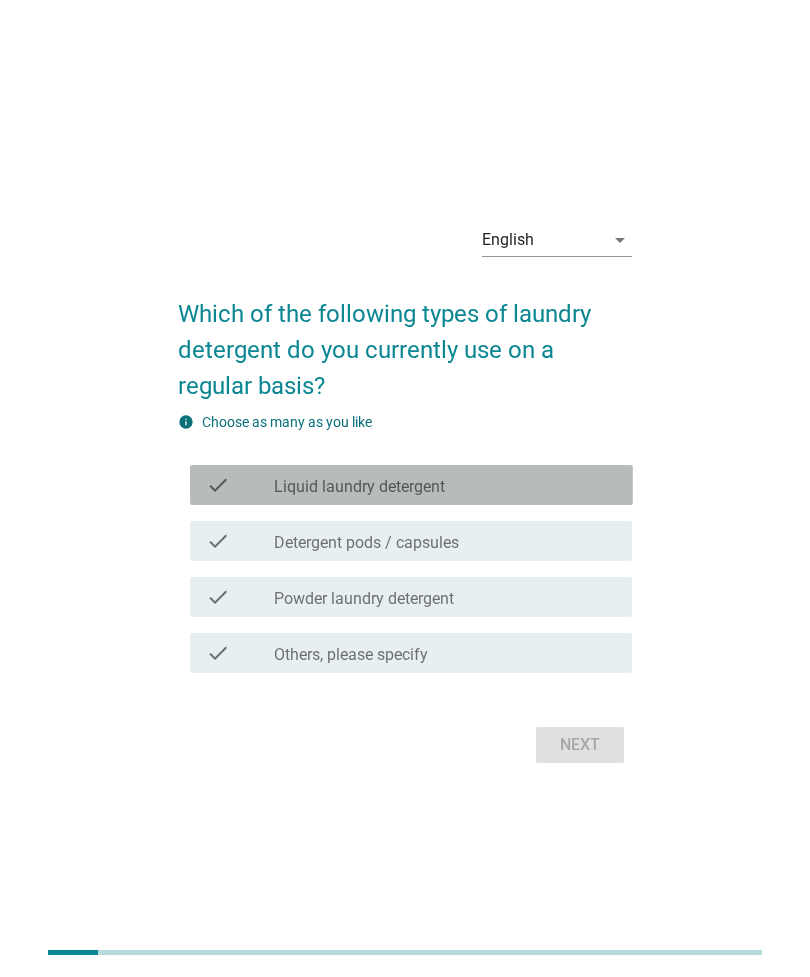 click on "check_box_outline_blank Liquid laundry detergent" at bounding box center [445, 485] 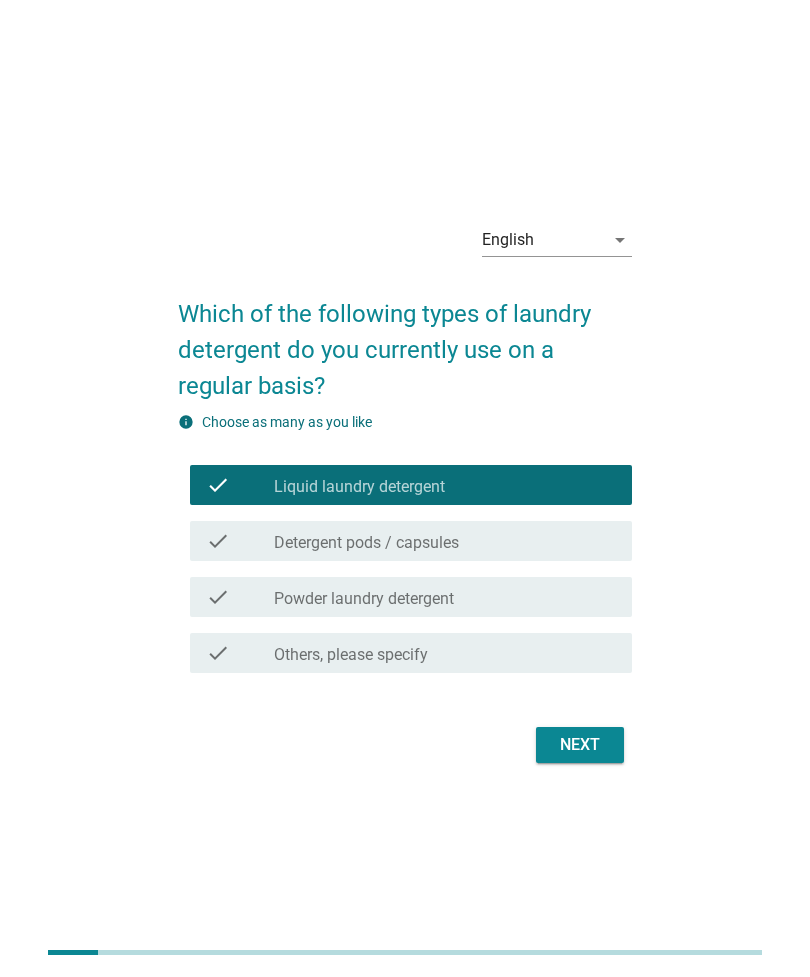 click on "Next" at bounding box center [580, 745] 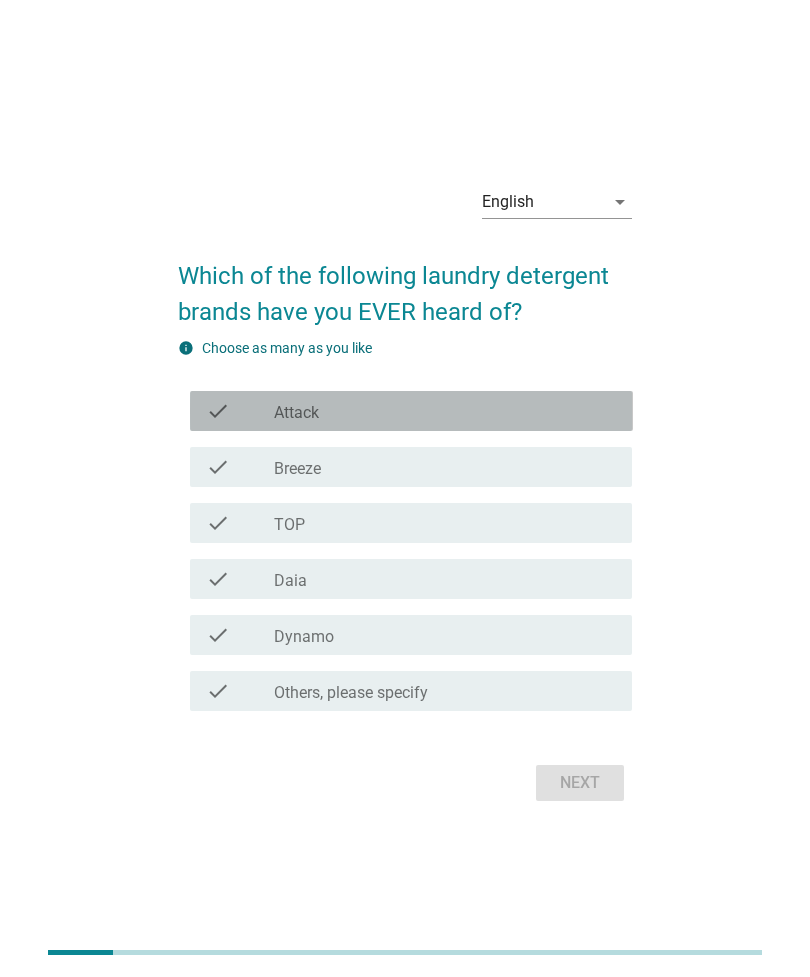 click on "check_box_outline_blank Attack" at bounding box center [445, 411] 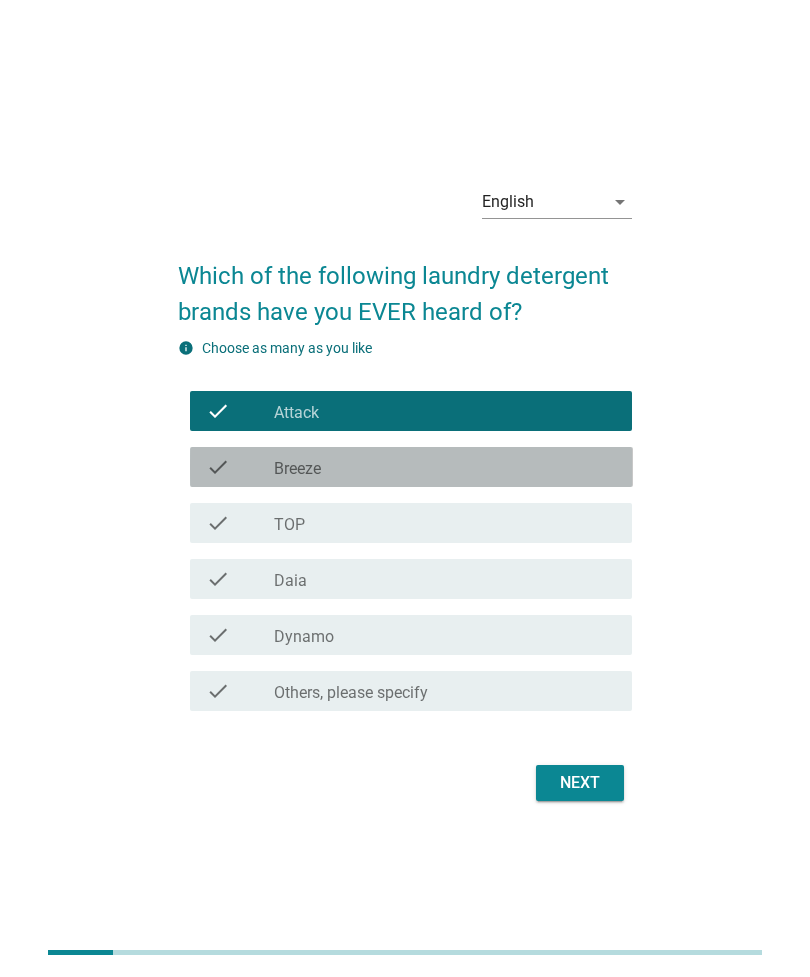 click on "check_box_outline_blank Breeze" at bounding box center [445, 467] 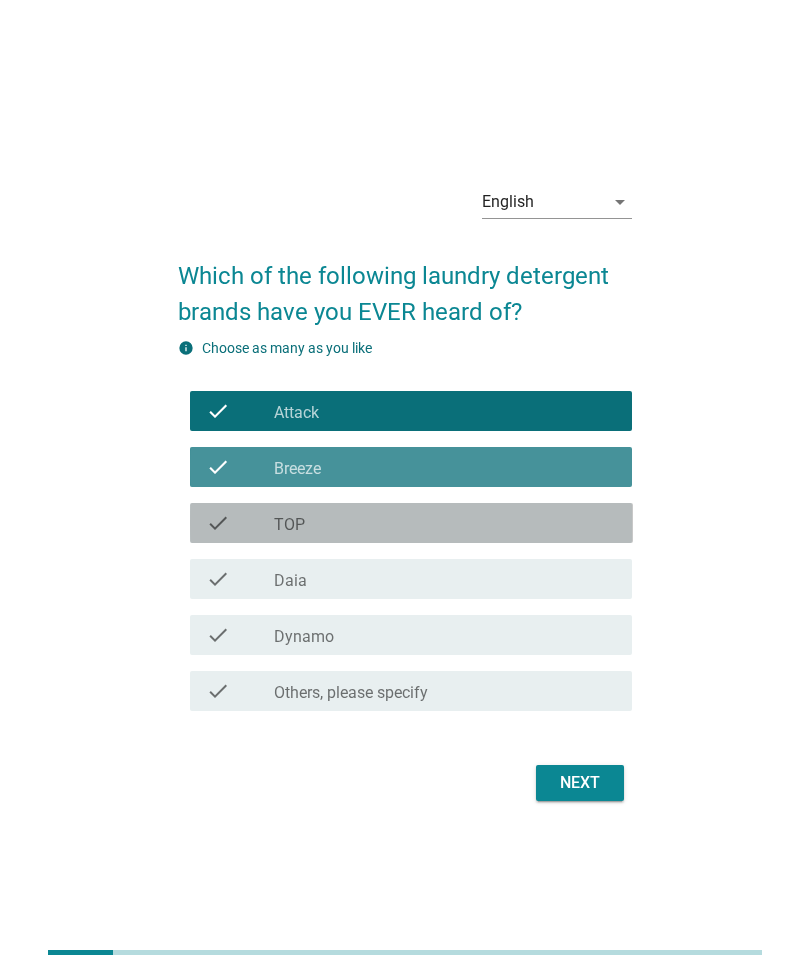 click on "check     check_box_outline_blank TOP" at bounding box center [411, 523] 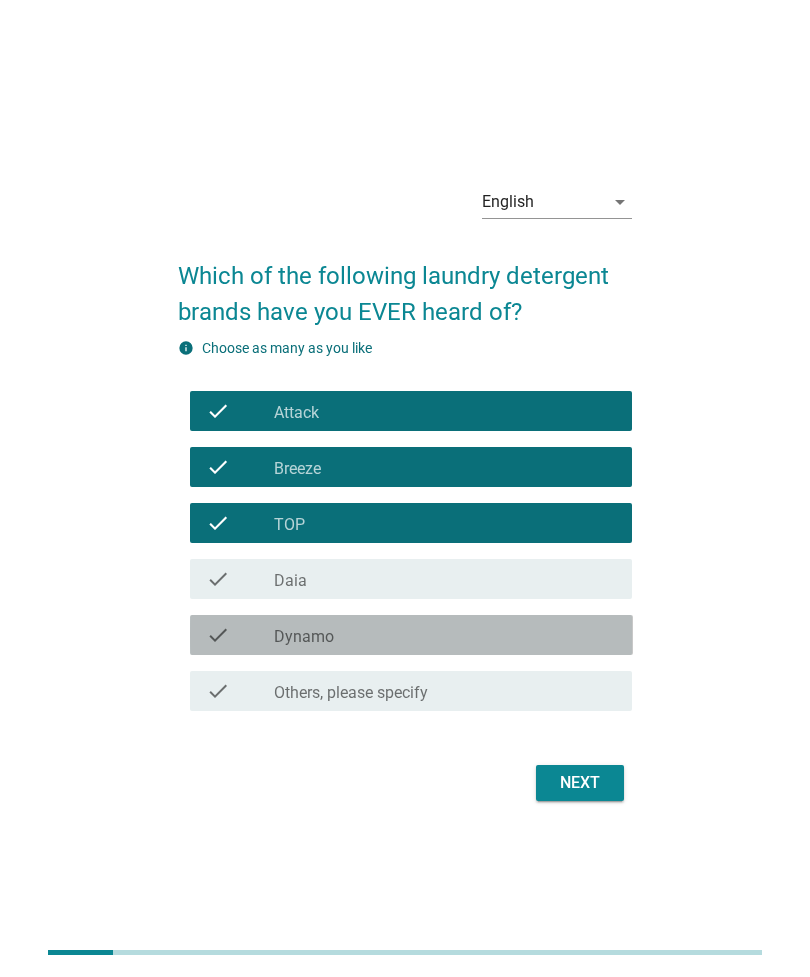 click on "check_box_outline_blank Dynamo" at bounding box center (445, 635) 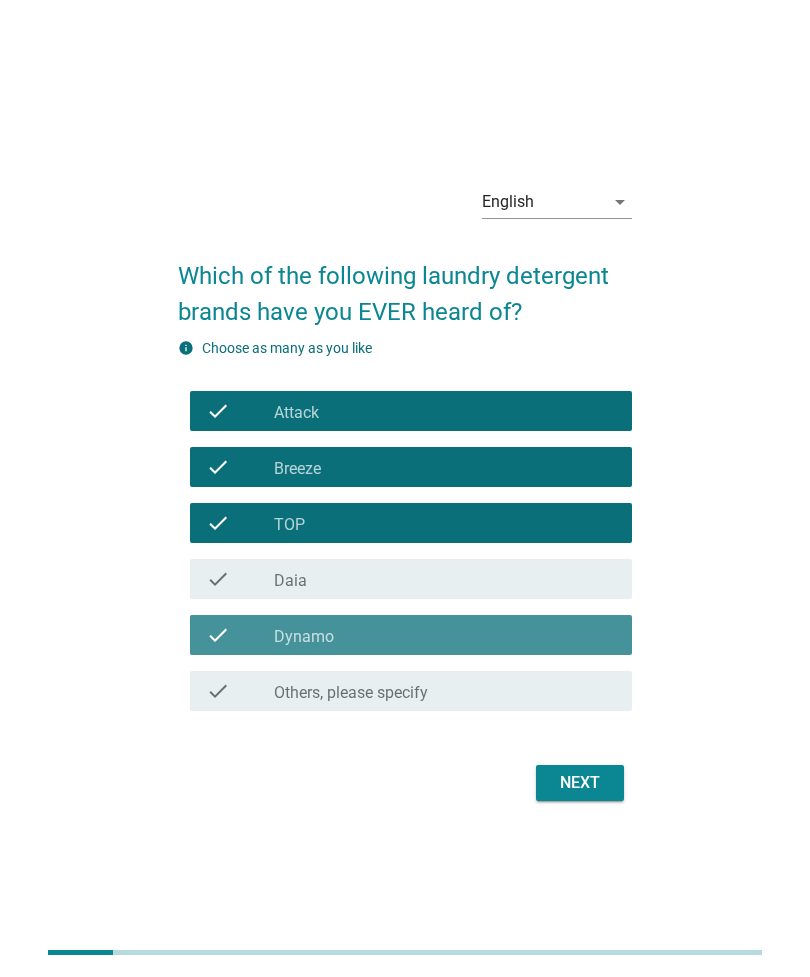 click on "Next" at bounding box center (580, 783) 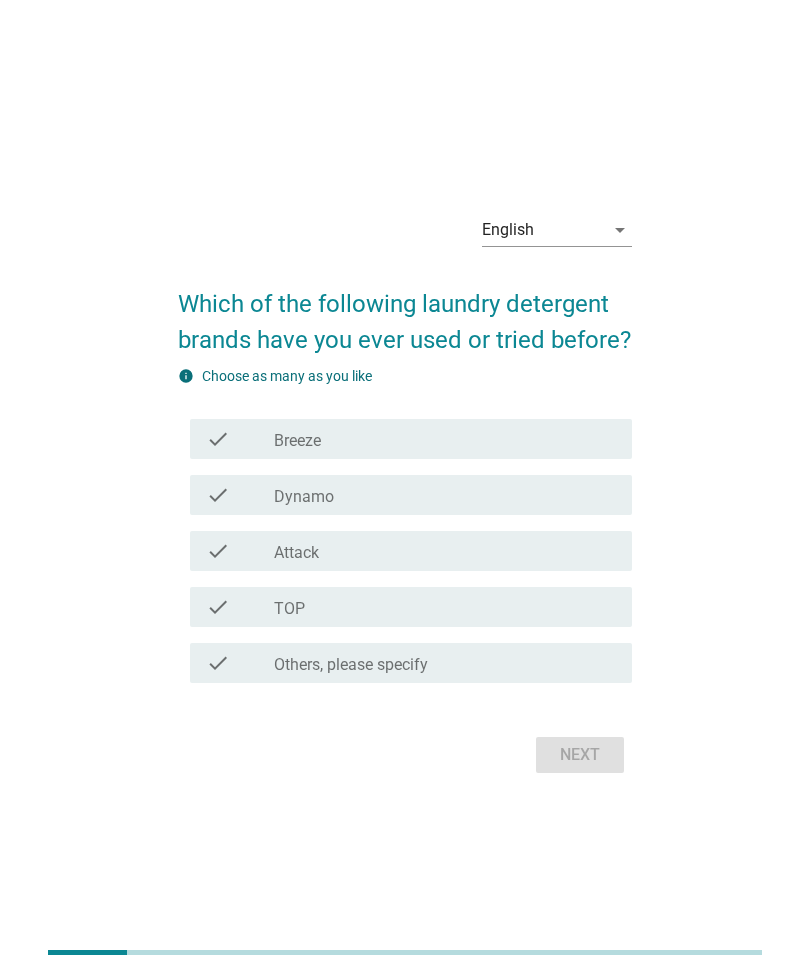 click on "check_box_outline_blank Breeze" at bounding box center (445, 439) 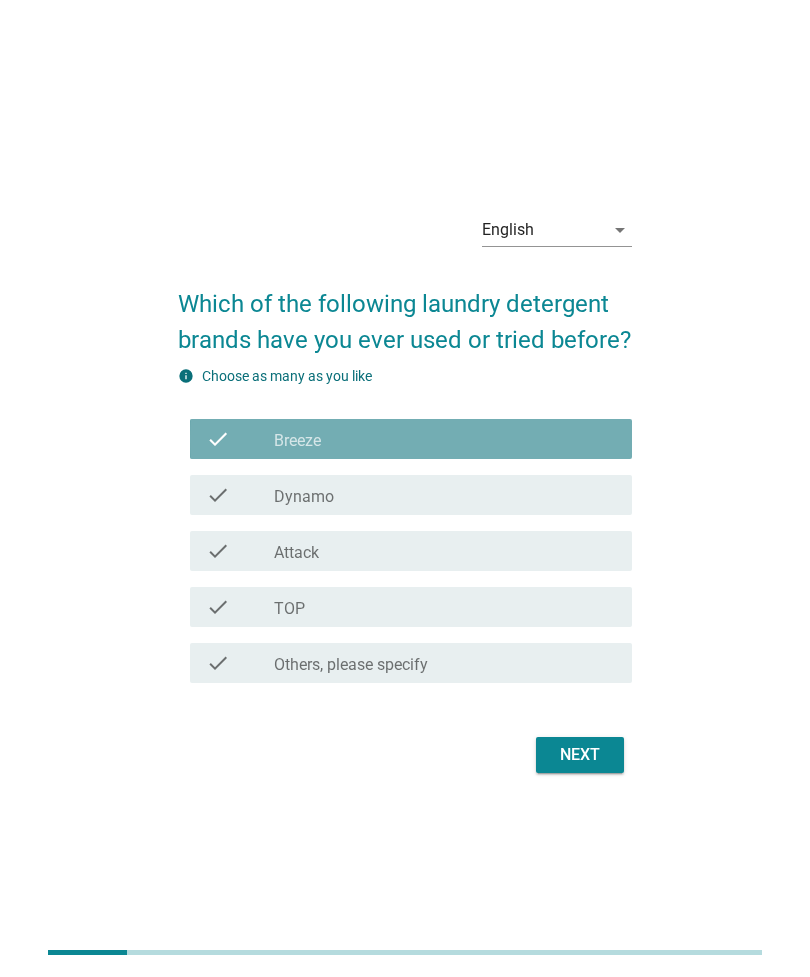 click on "check_box_outline_blank Dynamo" at bounding box center [445, 495] 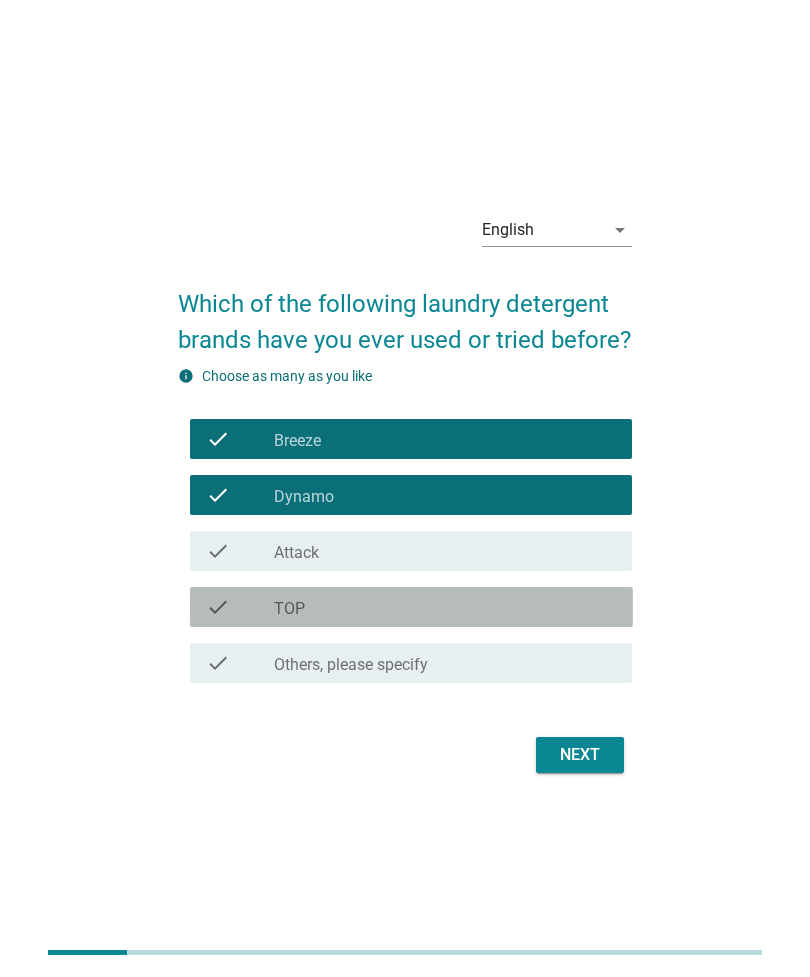 click on "check_box_outline_blank TOP" at bounding box center (445, 607) 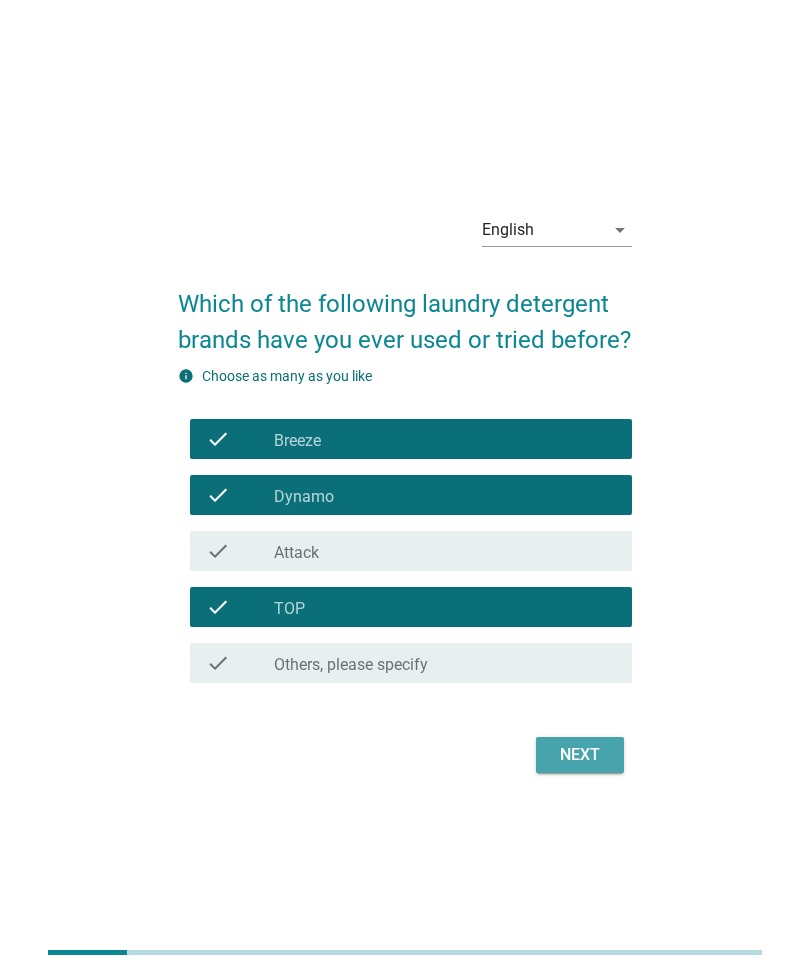 click on "Next" at bounding box center (580, 755) 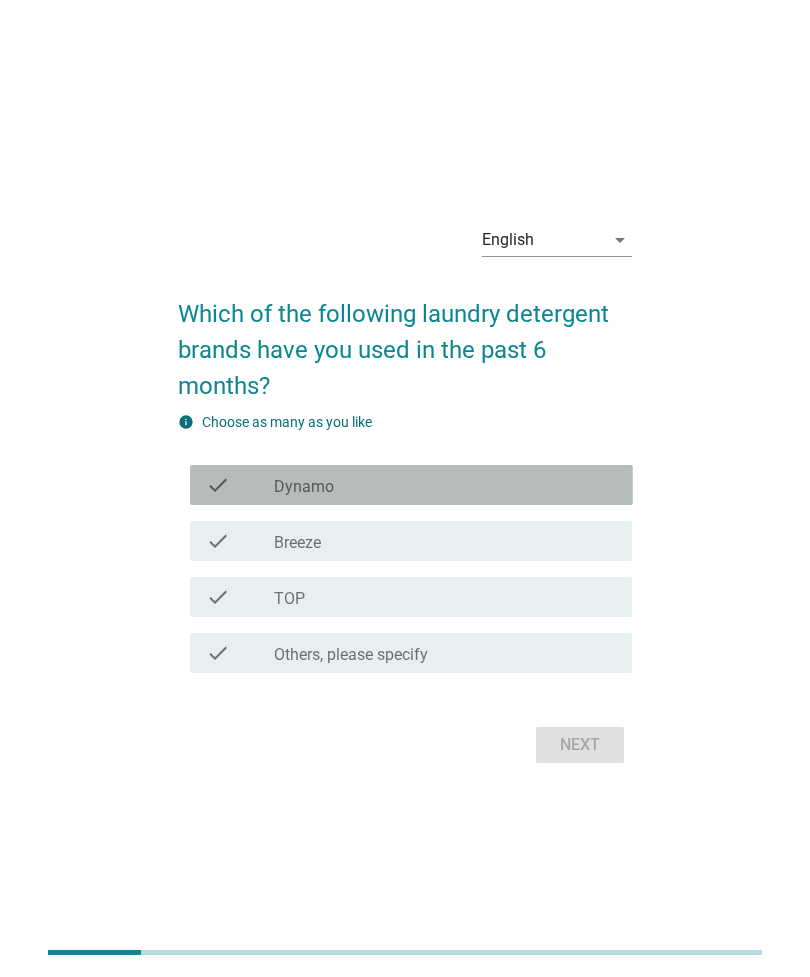 click on "check_box Dynamo" at bounding box center [445, 485] 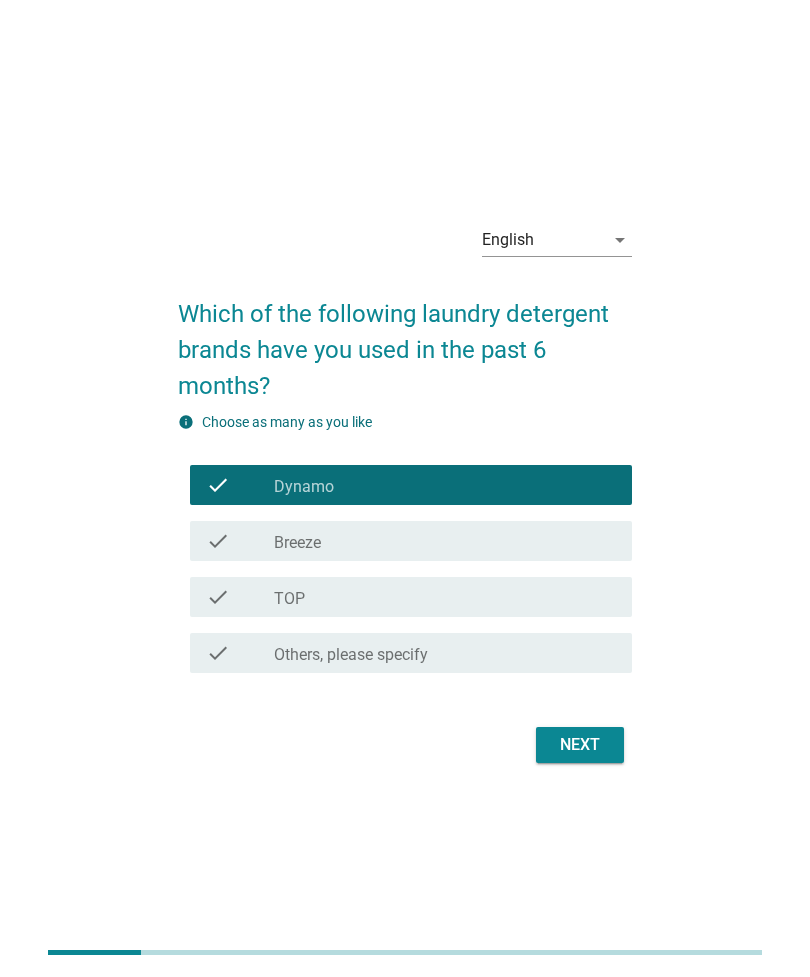 click on "Next" at bounding box center (580, 745) 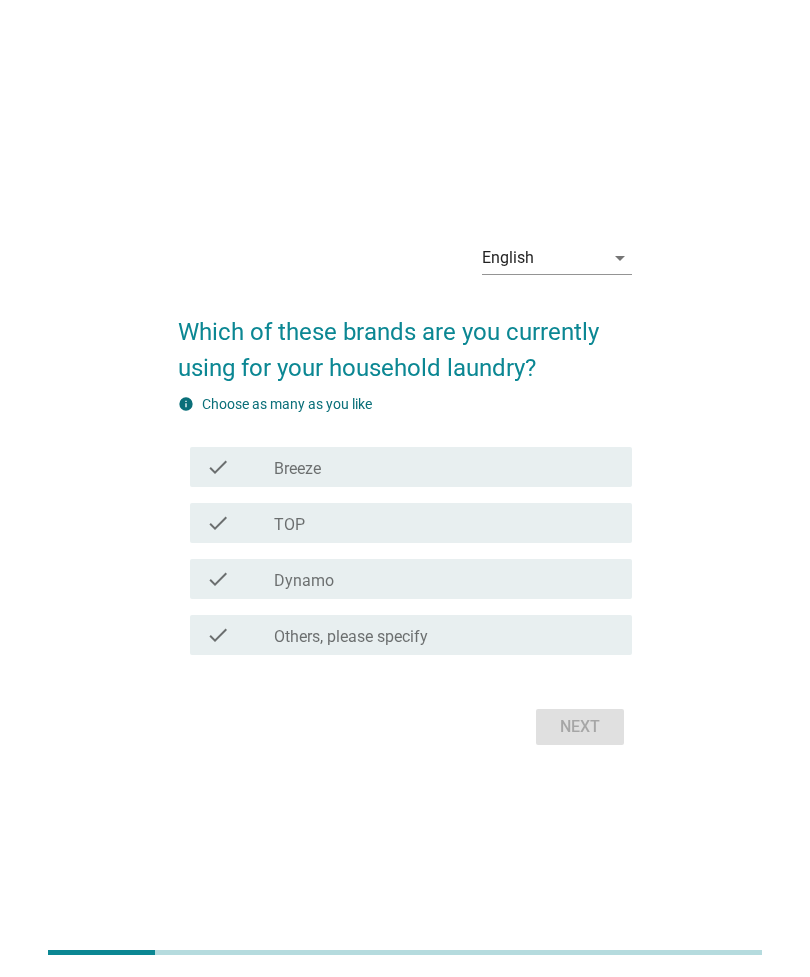 click on "check     check_box Dynamo" at bounding box center [411, 579] 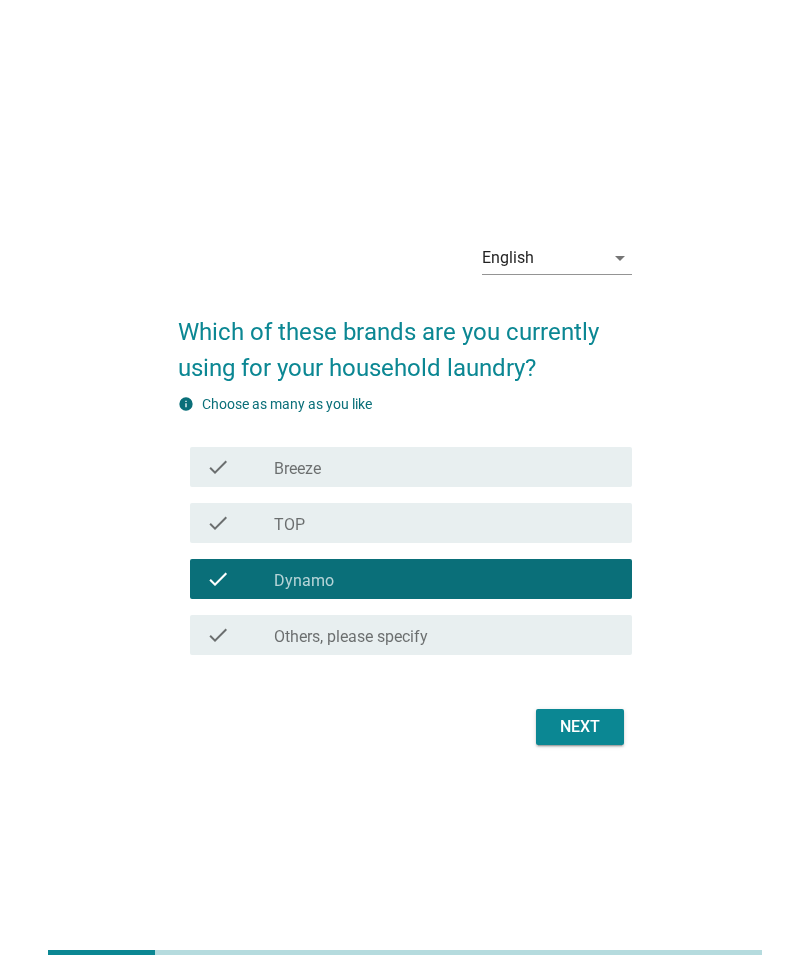 click on "Next" at bounding box center [580, 727] 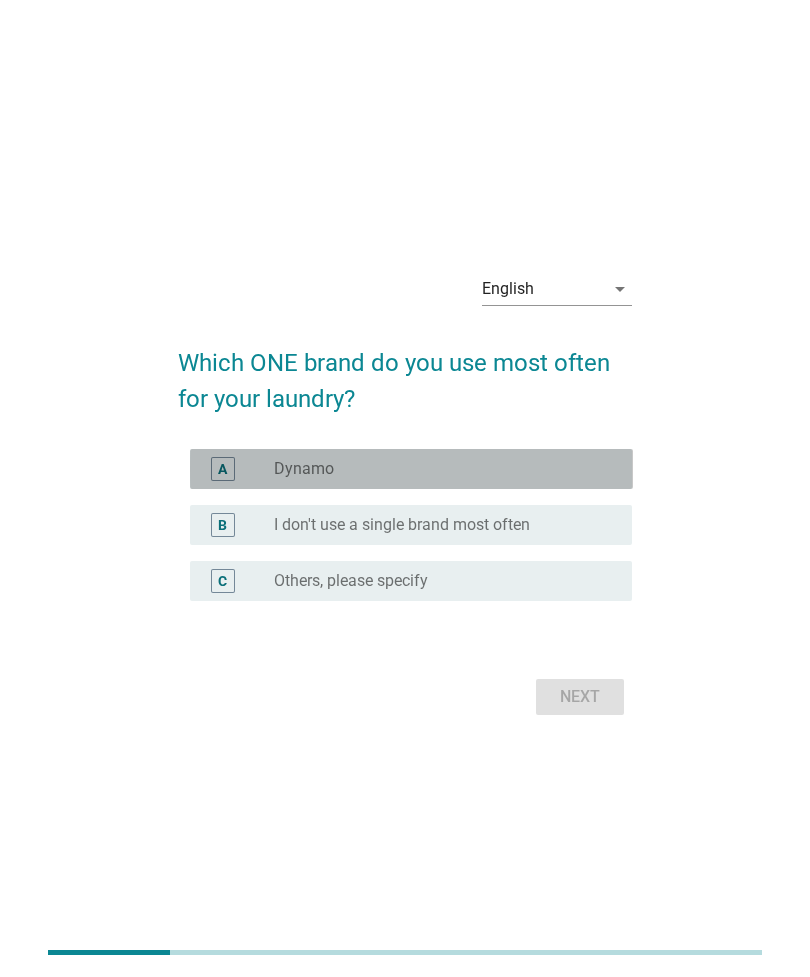 click on "A     radio_button_unchecked Dynamo" at bounding box center (411, 469) 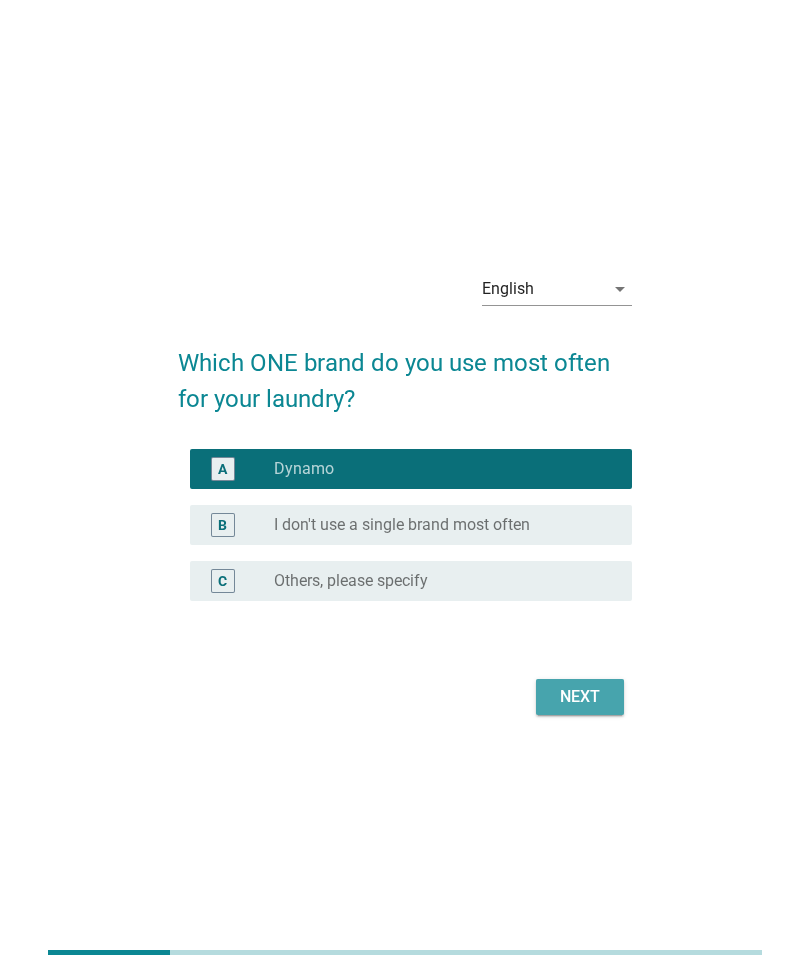 click on "Next" at bounding box center [580, 697] 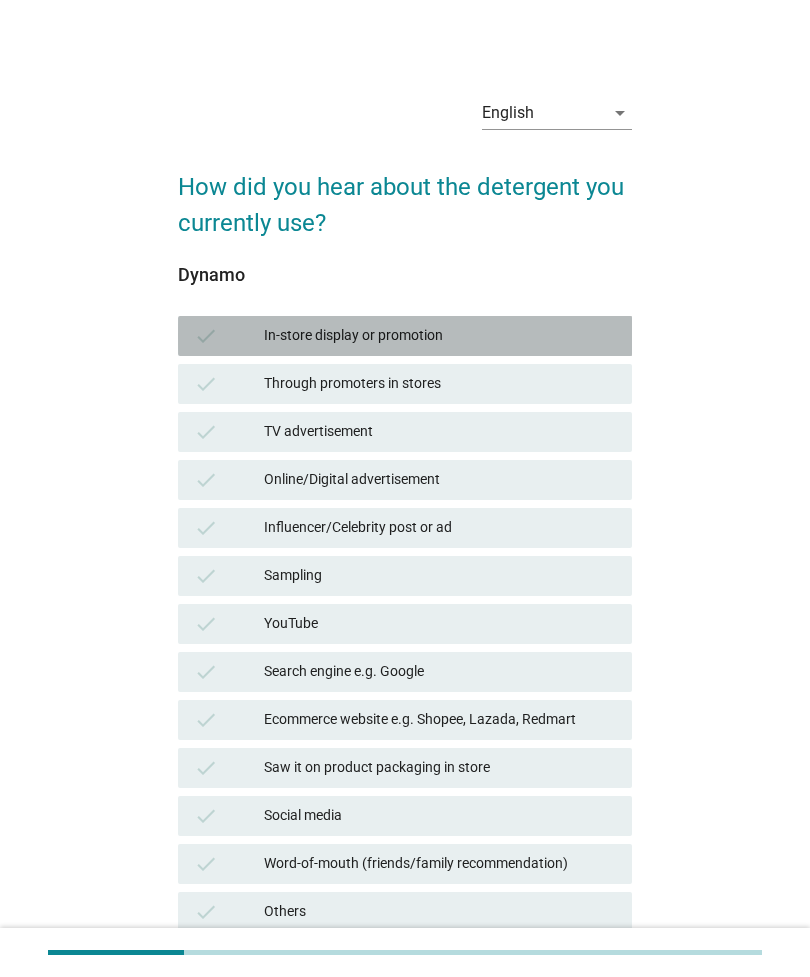 click on "In-store display or promotion" at bounding box center [440, 336] 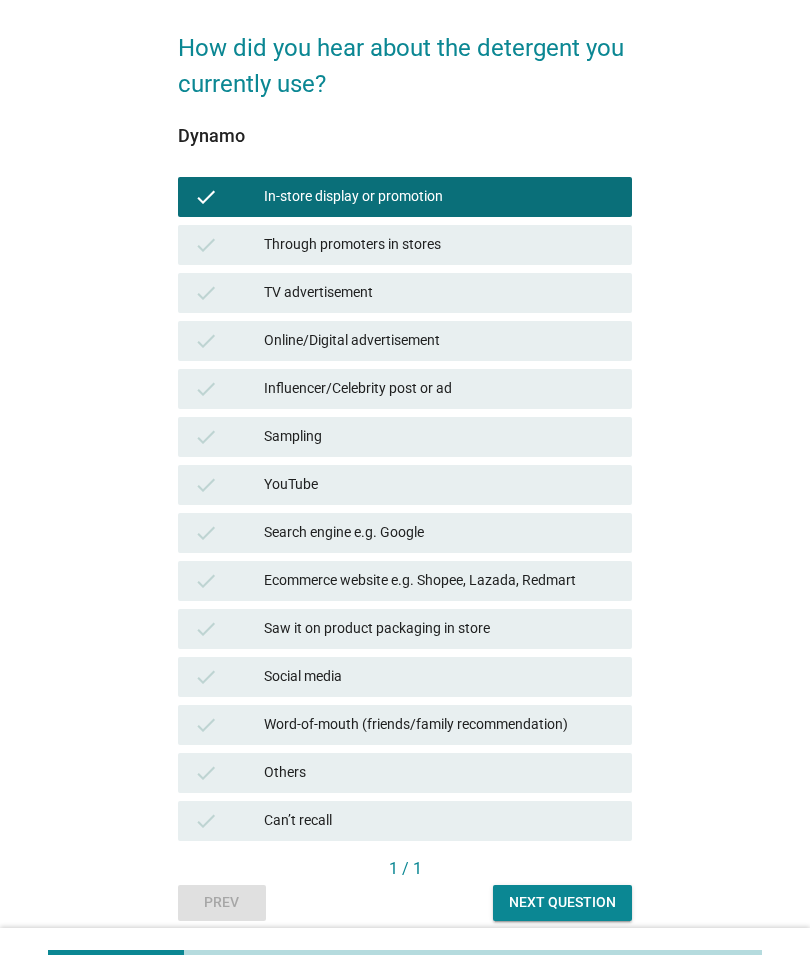 scroll, scrollTop: 148, scrollLeft: 0, axis: vertical 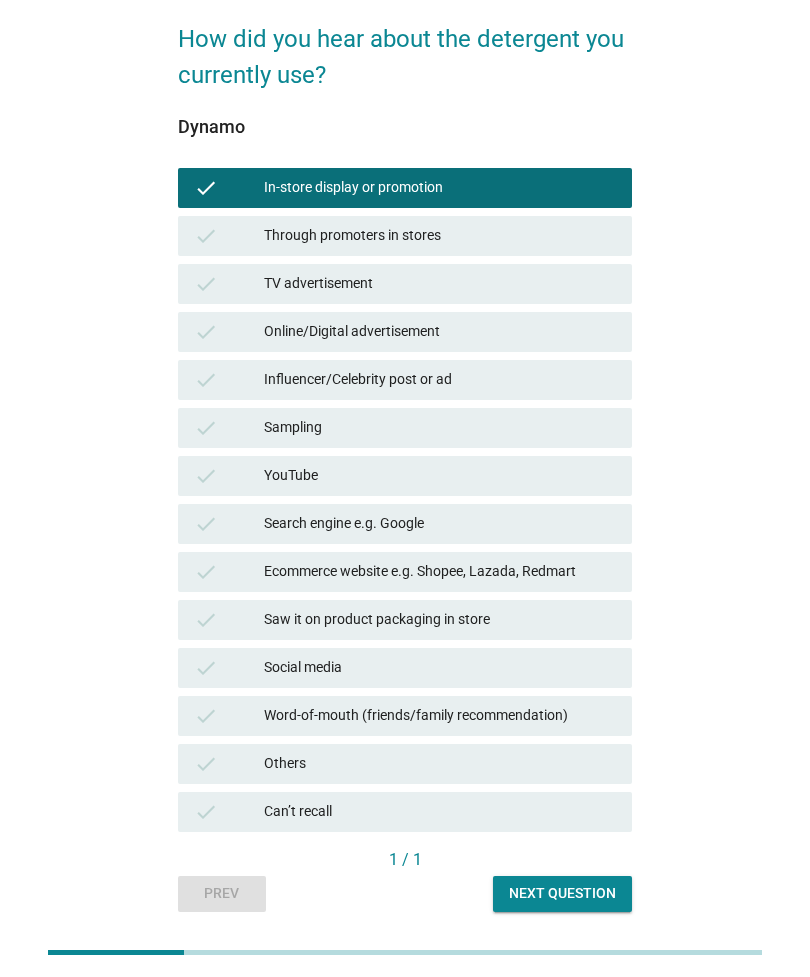 click on "Next question" at bounding box center [562, 893] 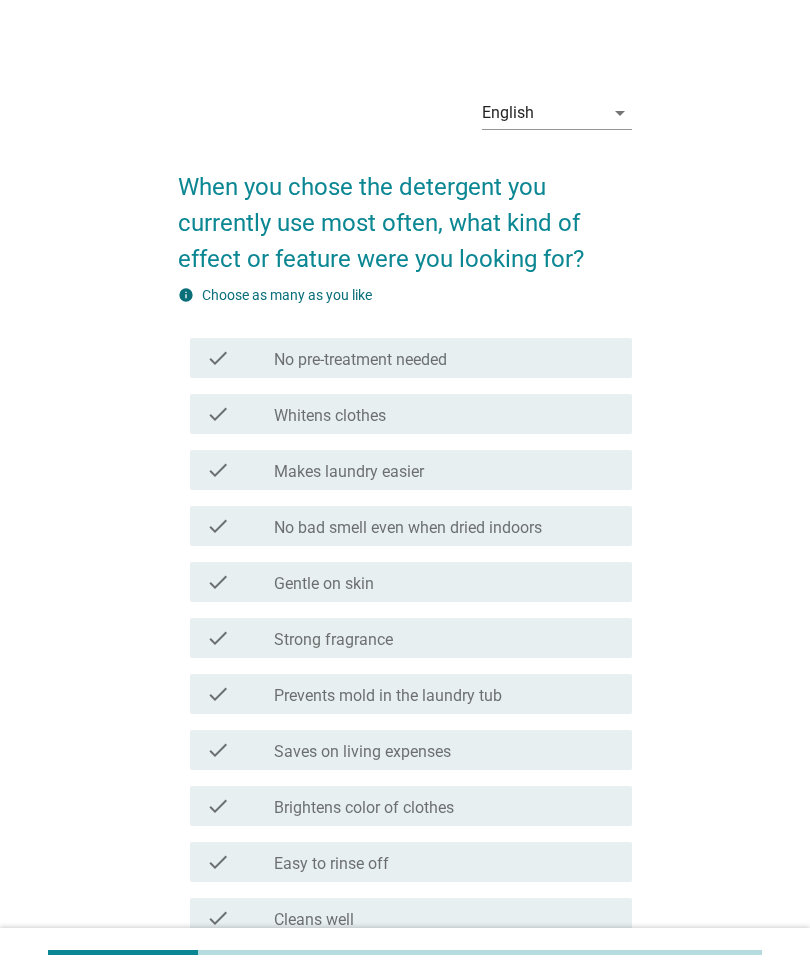 scroll, scrollTop: 0, scrollLeft: 0, axis: both 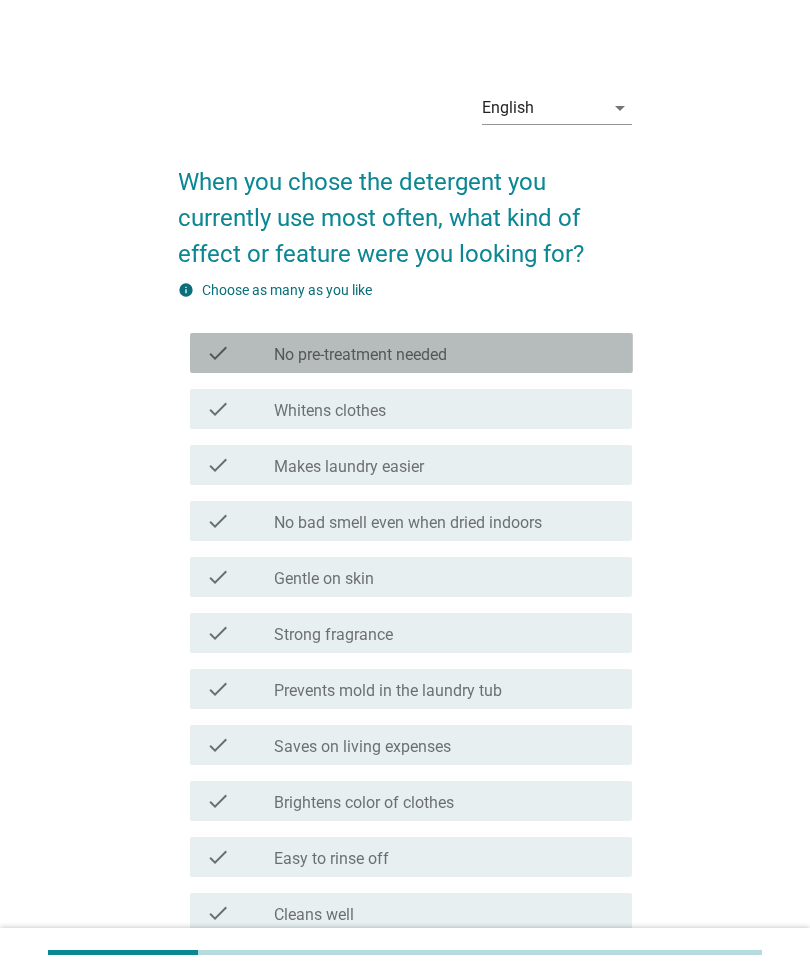 click on "check     check_box_outline_blank No pre-treatment needed" at bounding box center [411, 353] 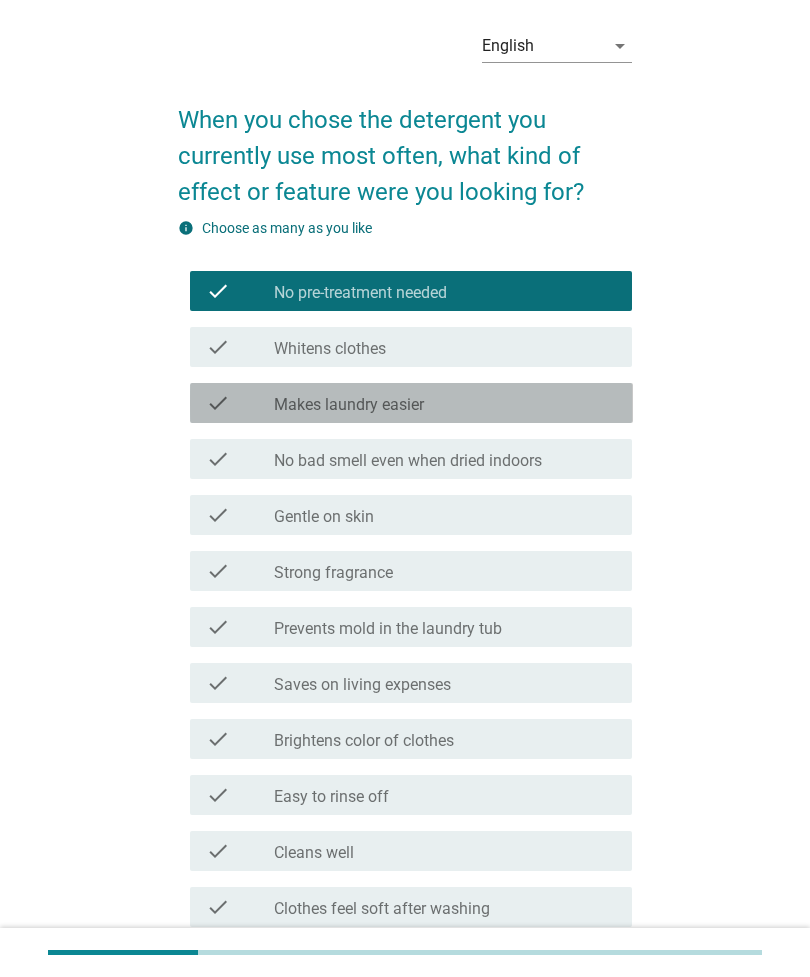 click on "check     check_box_outline_blank Makes laundry easier" at bounding box center [411, 403] 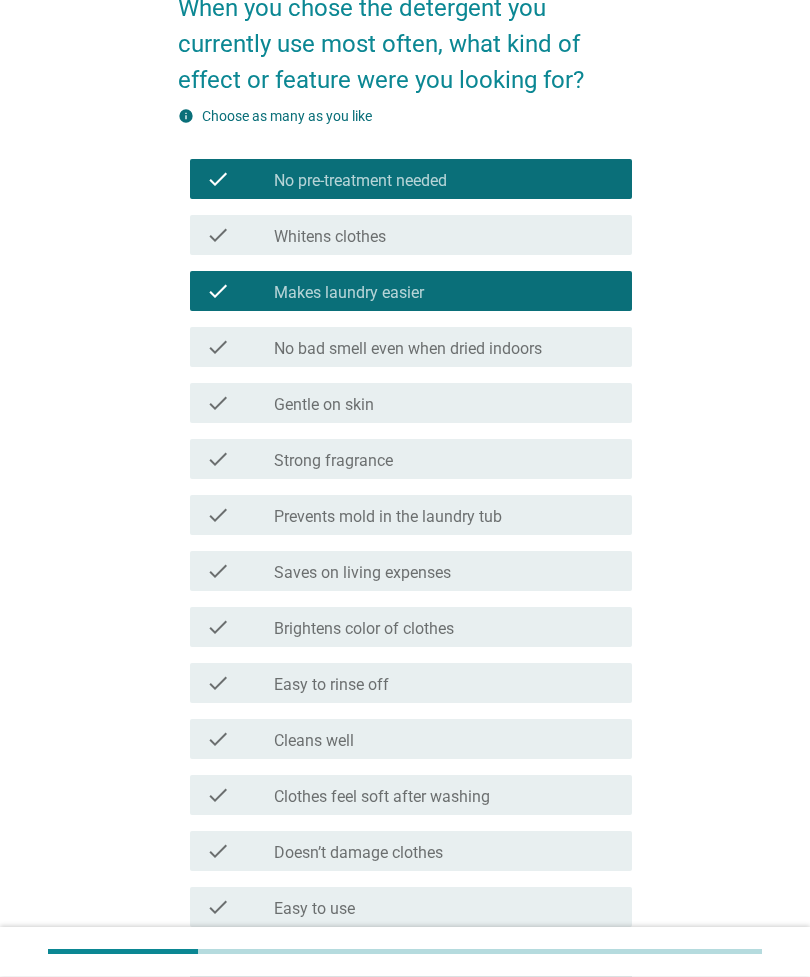 scroll, scrollTop: 179, scrollLeft: 0, axis: vertical 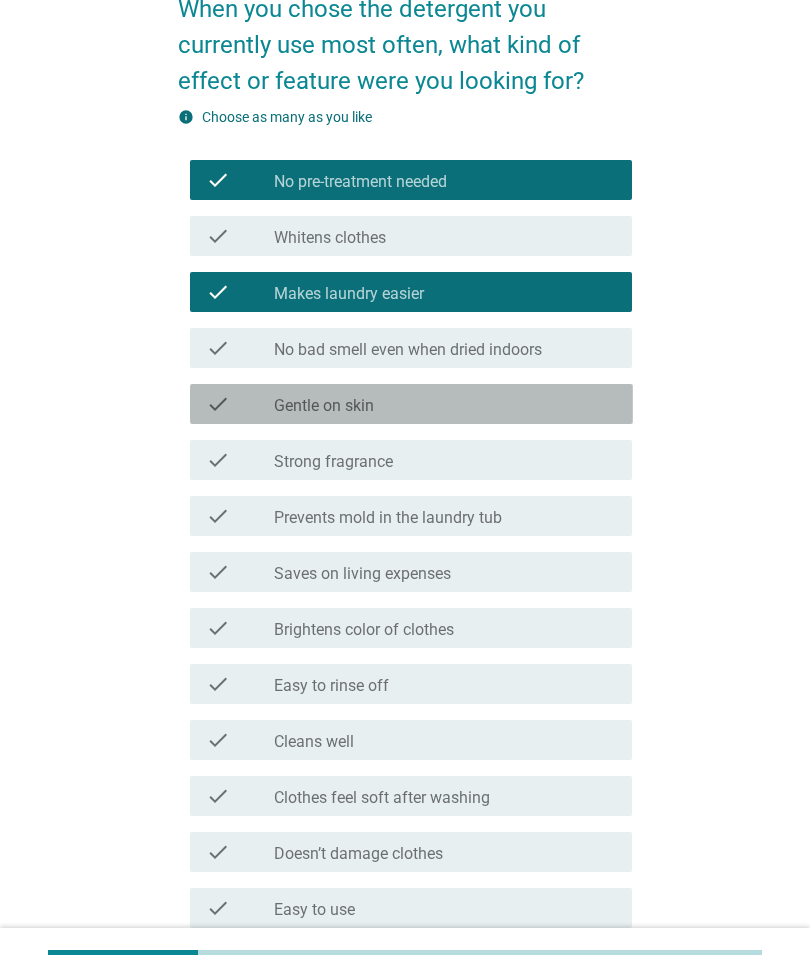 click on "check     check_box_outline_blank Gentle on skin" at bounding box center (411, 404) 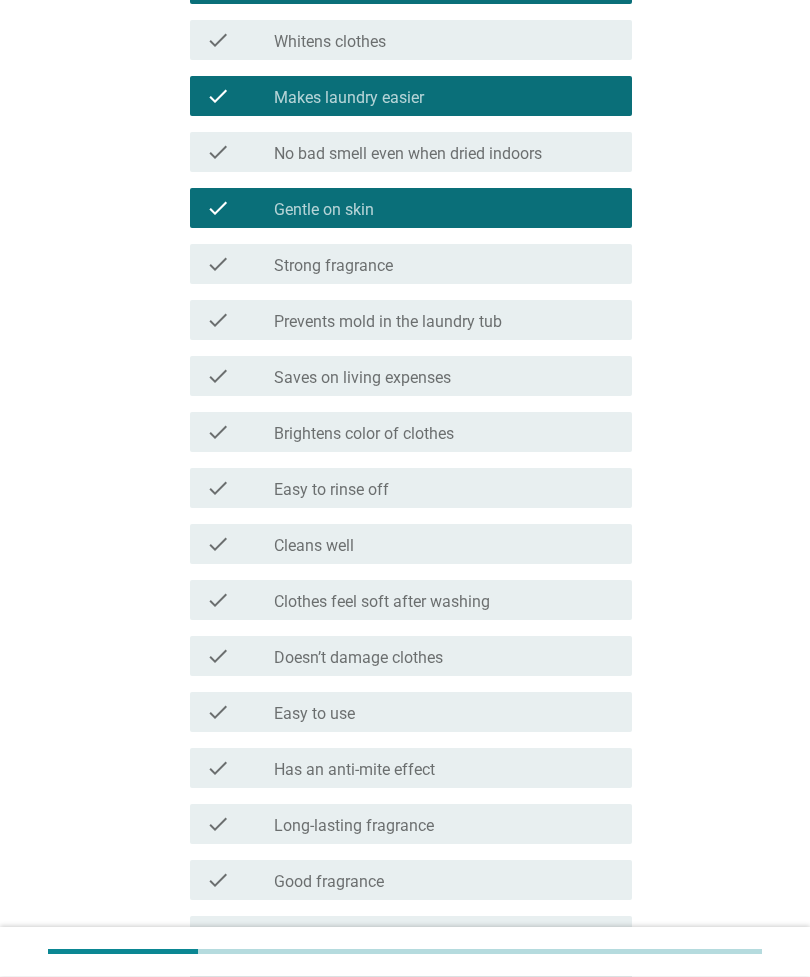 scroll, scrollTop: 374, scrollLeft: 0, axis: vertical 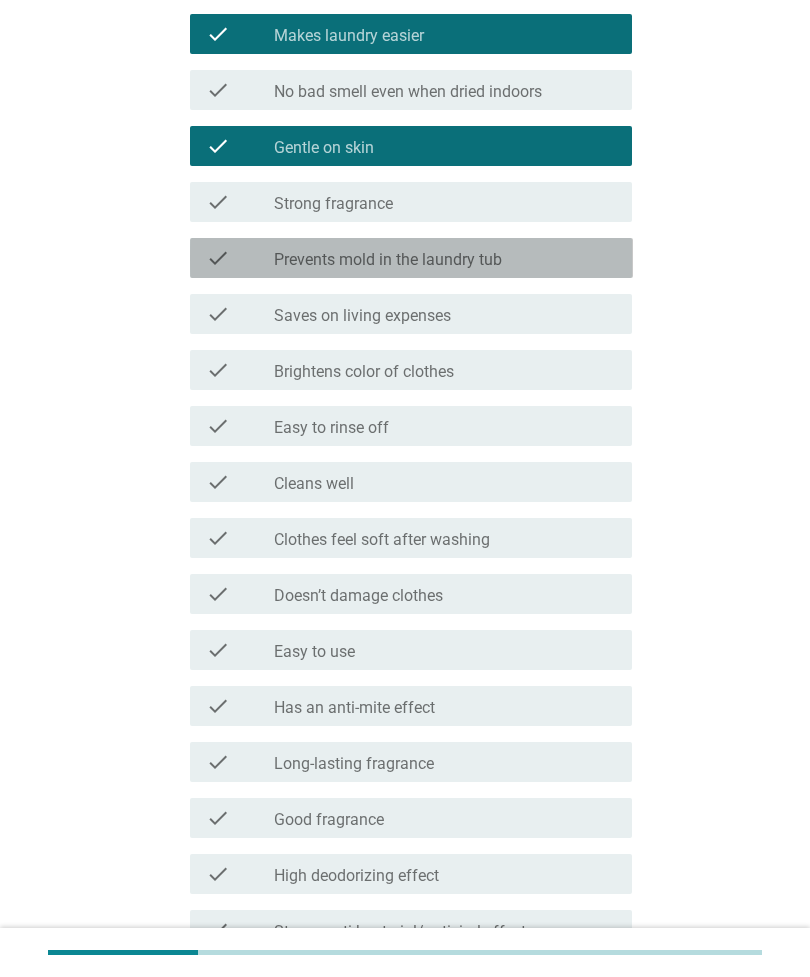 click on "check     check_box_outline_blank Prevents mold in the laundry tub" at bounding box center (411, 258) 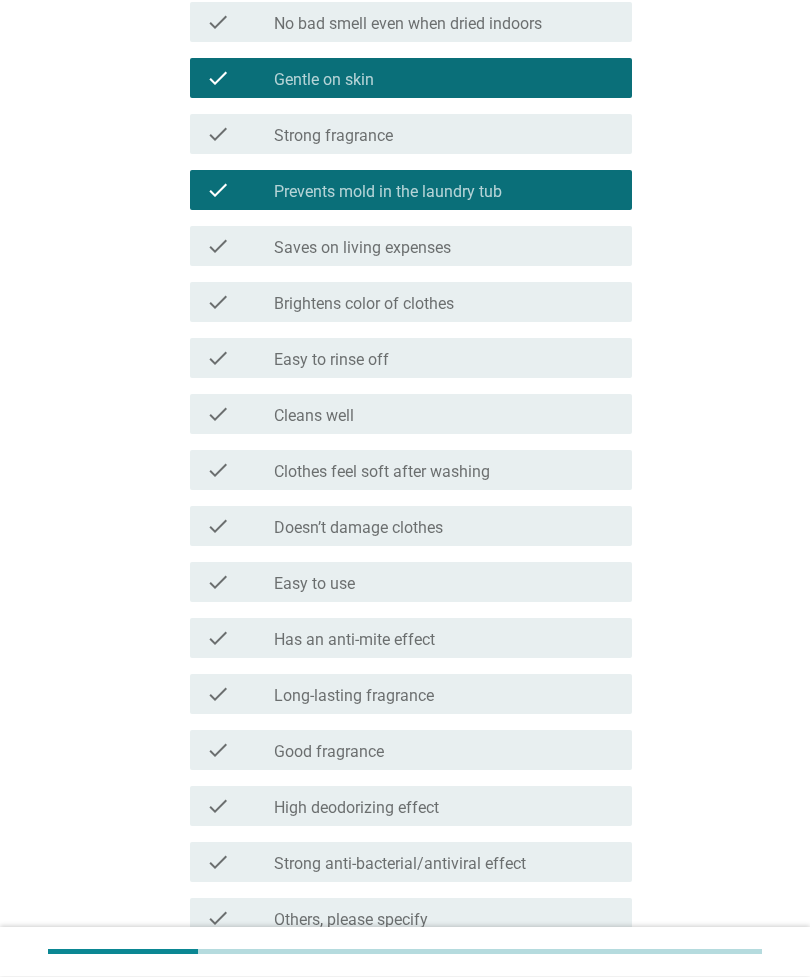 scroll, scrollTop: 504, scrollLeft: 0, axis: vertical 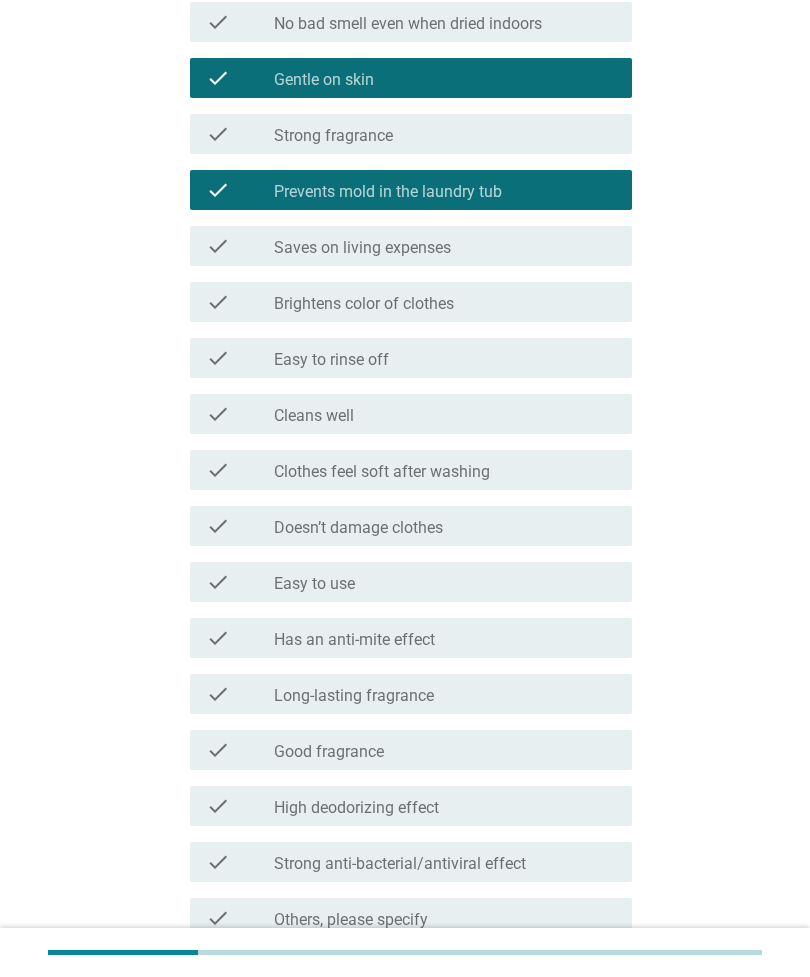 click on "check_box_outline_blank Cleans well" at bounding box center (445, 414) 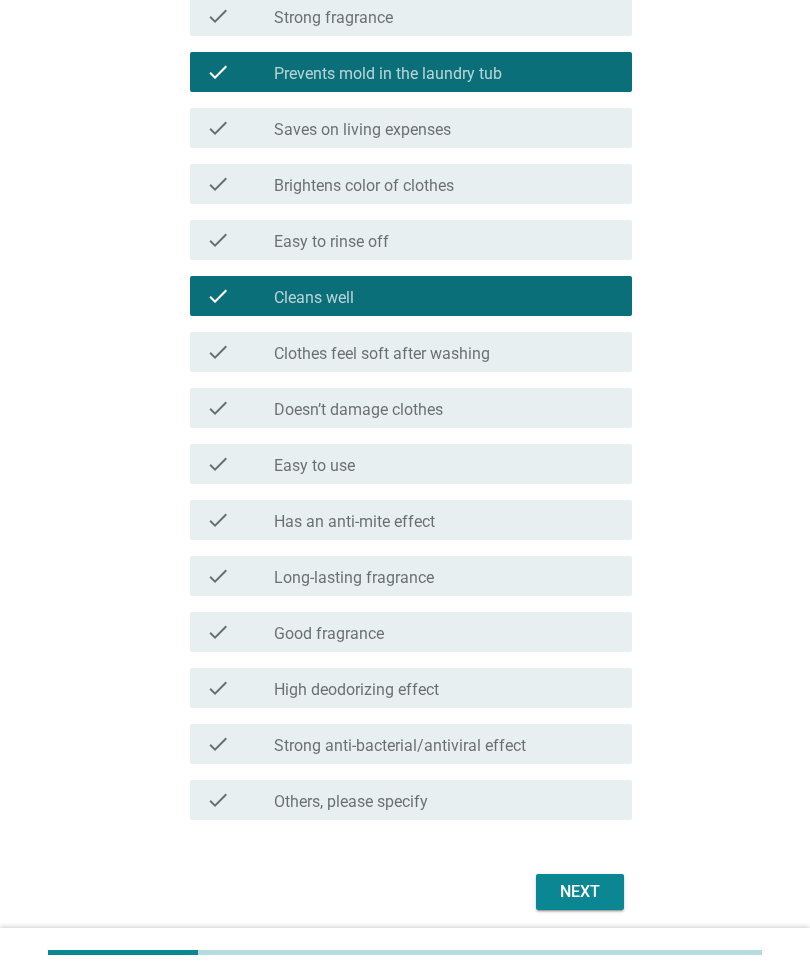 scroll, scrollTop: 626, scrollLeft: 0, axis: vertical 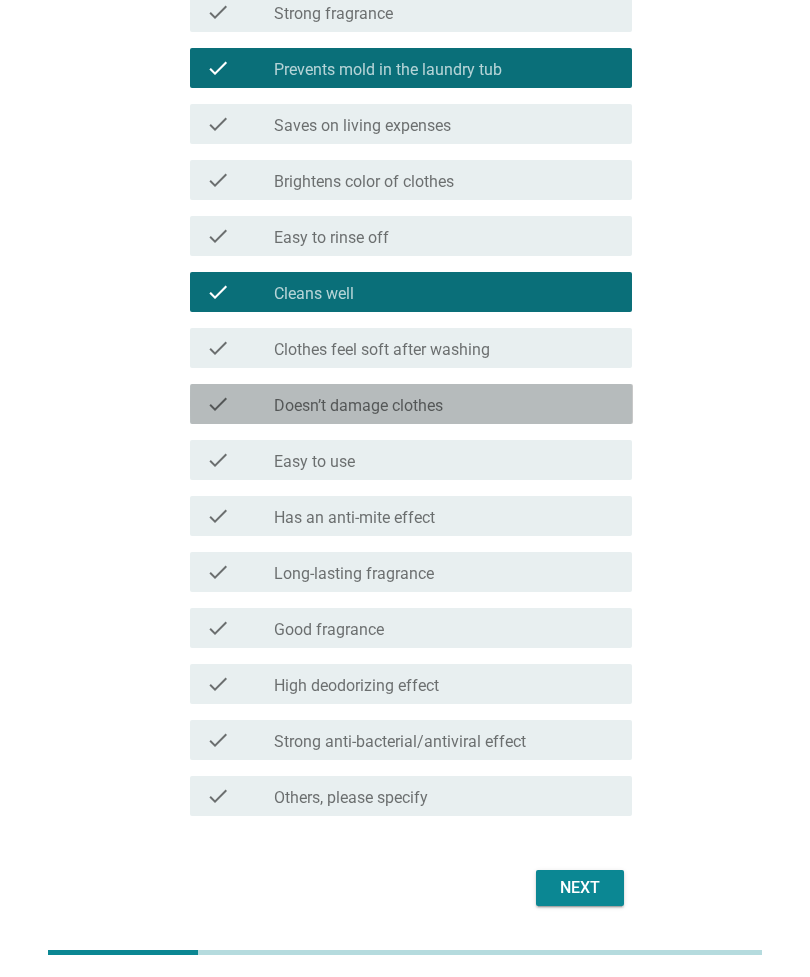 click on "check_box_outline_blank Doesn’t damage clothes" at bounding box center [445, 404] 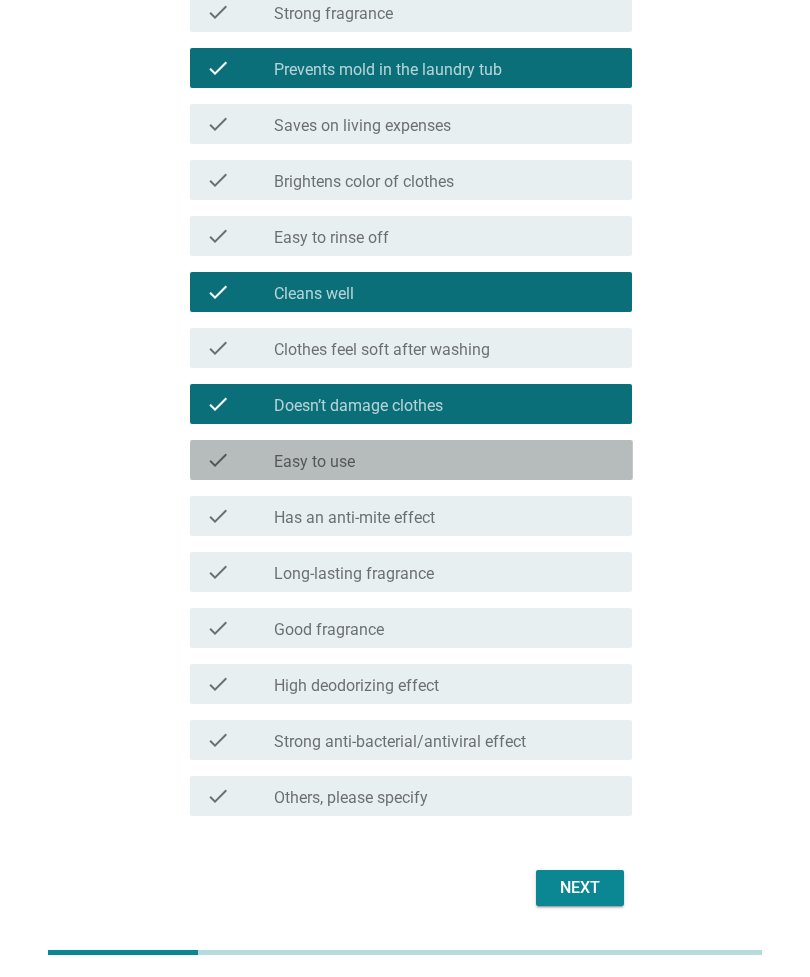 click on "check_box_outline_blank Easy to use" at bounding box center (445, 460) 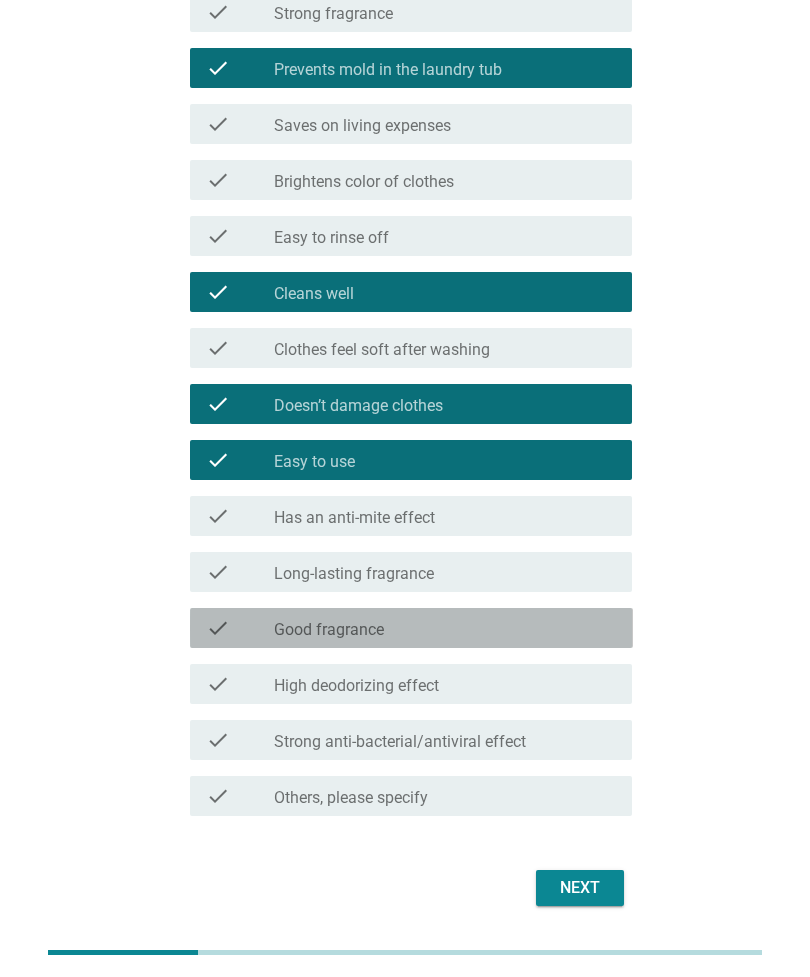 click on "check_box_outline_blank Good fragrance" at bounding box center (445, 628) 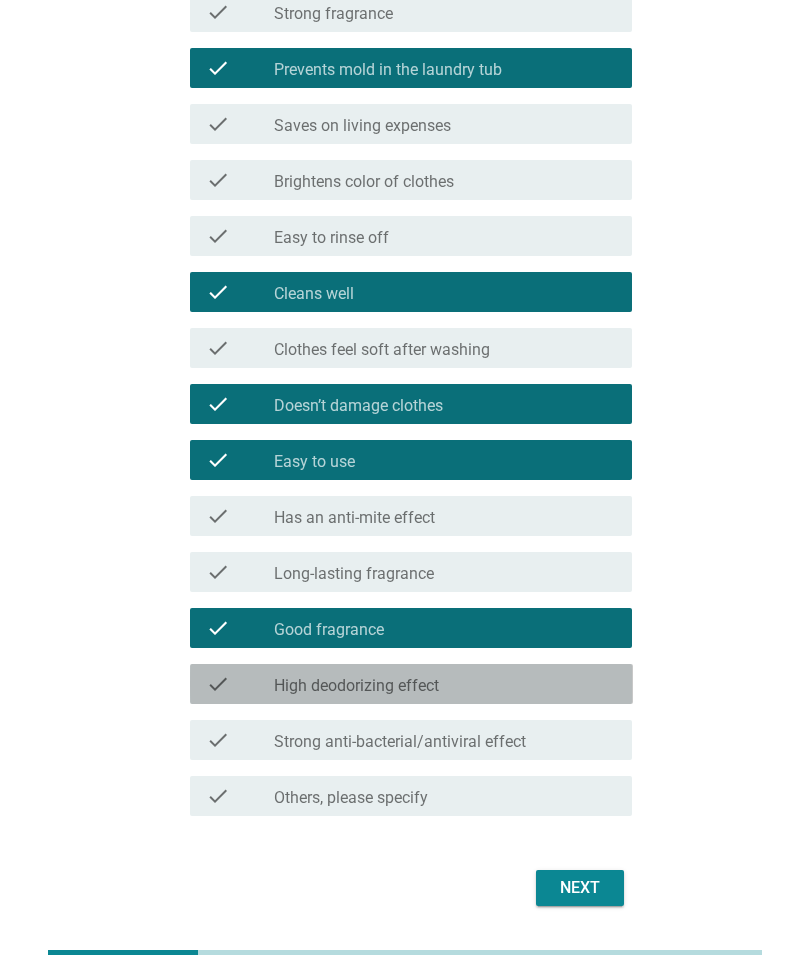 click on "check_box_outline_blank High deodorizing effect" at bounding box center (445, 684) 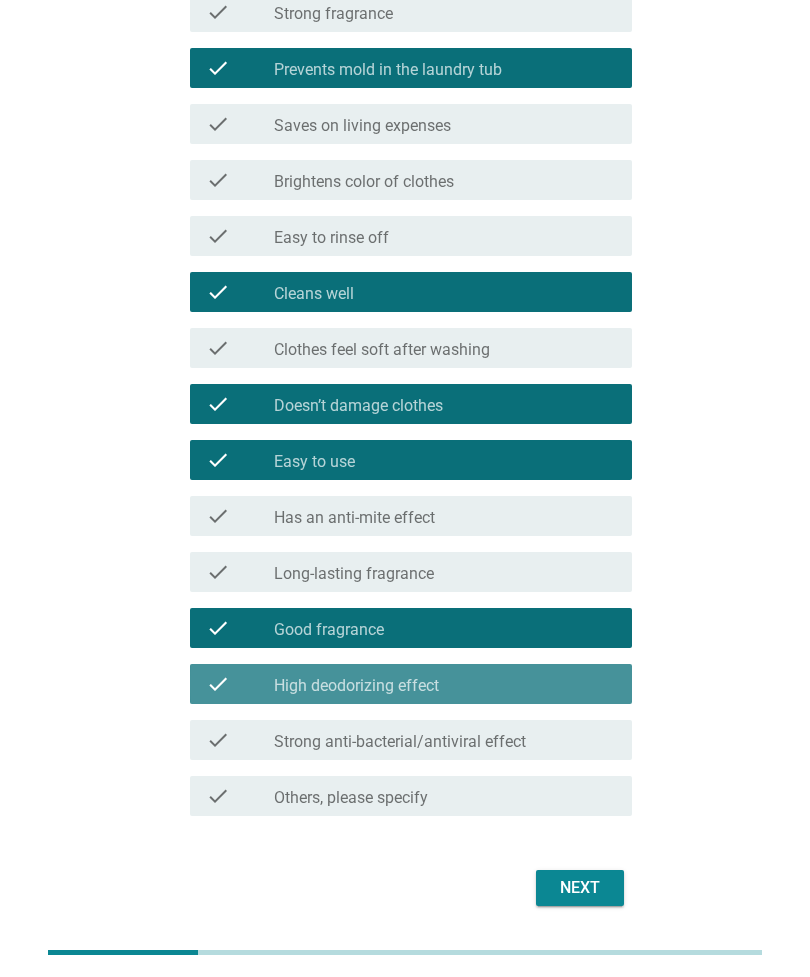 click on "Next" at bounding box center (580, 888) 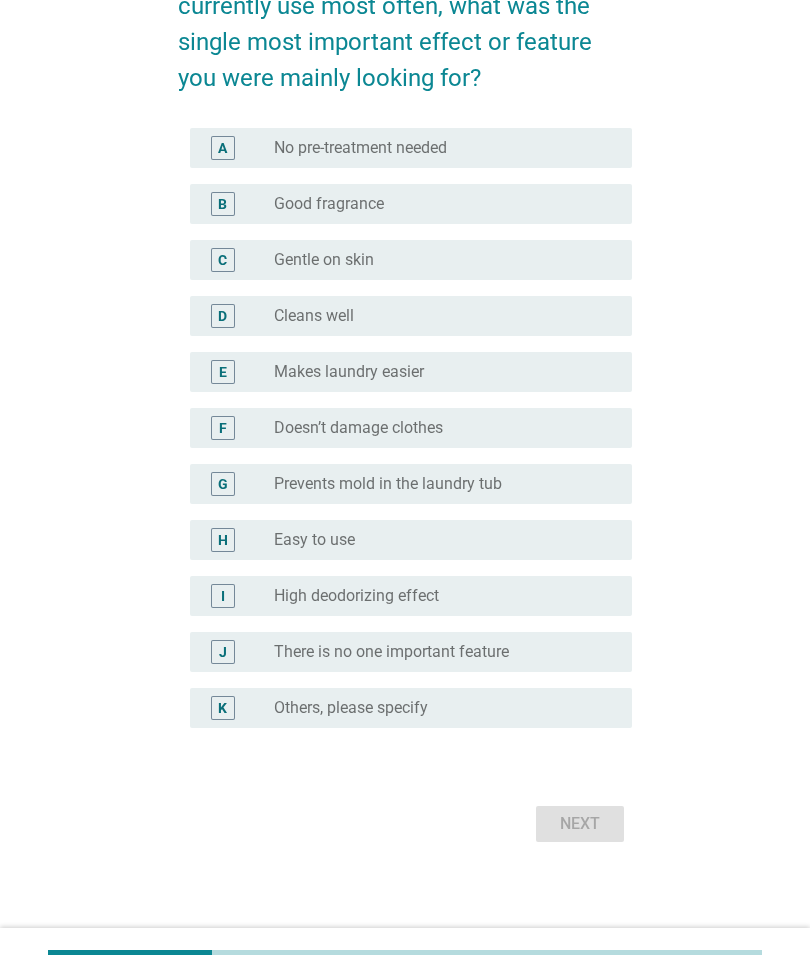 scroll, scrollTop: 0, scrollLeft: 0, axis: both 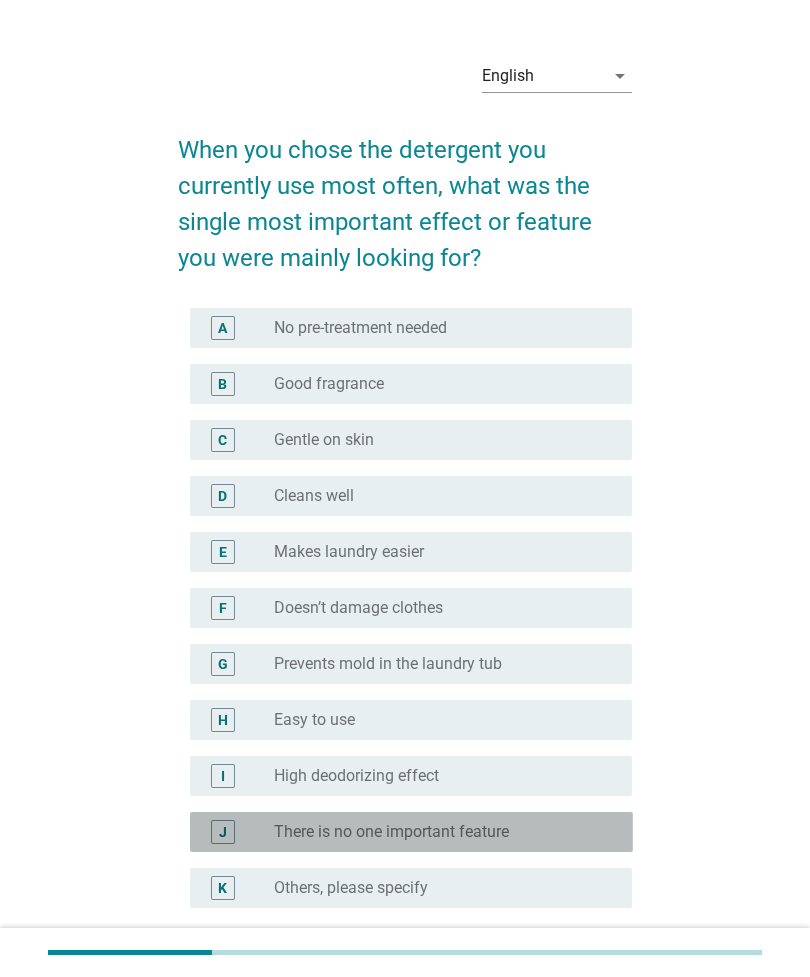 click on "radio_button_unchecked There is no one important feature" at bounding box center [445, 832] 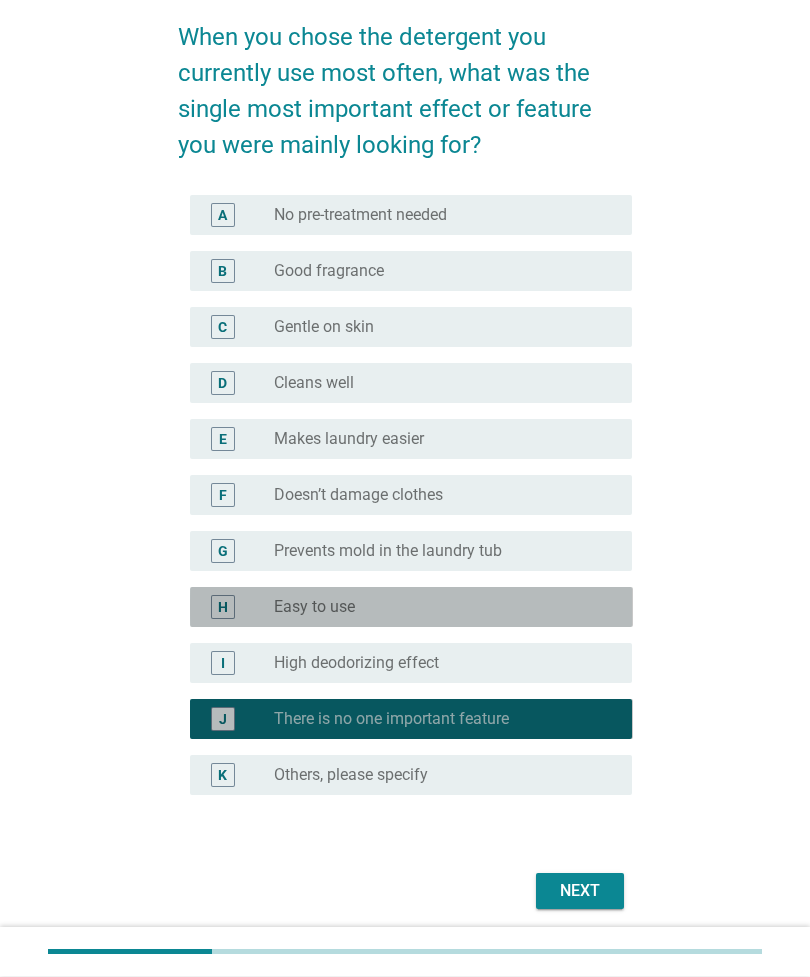 scroll, scrollTop: 153, scrollLeft: 0, axis: vertical 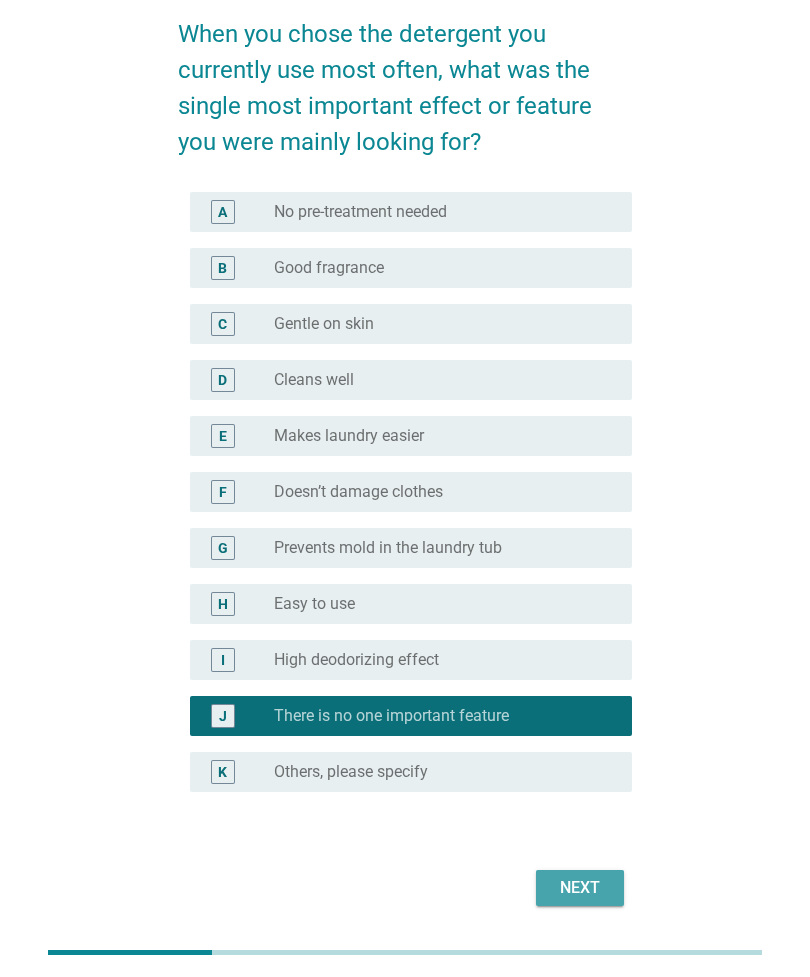 click on "Next" at bounding box center (580, 888) 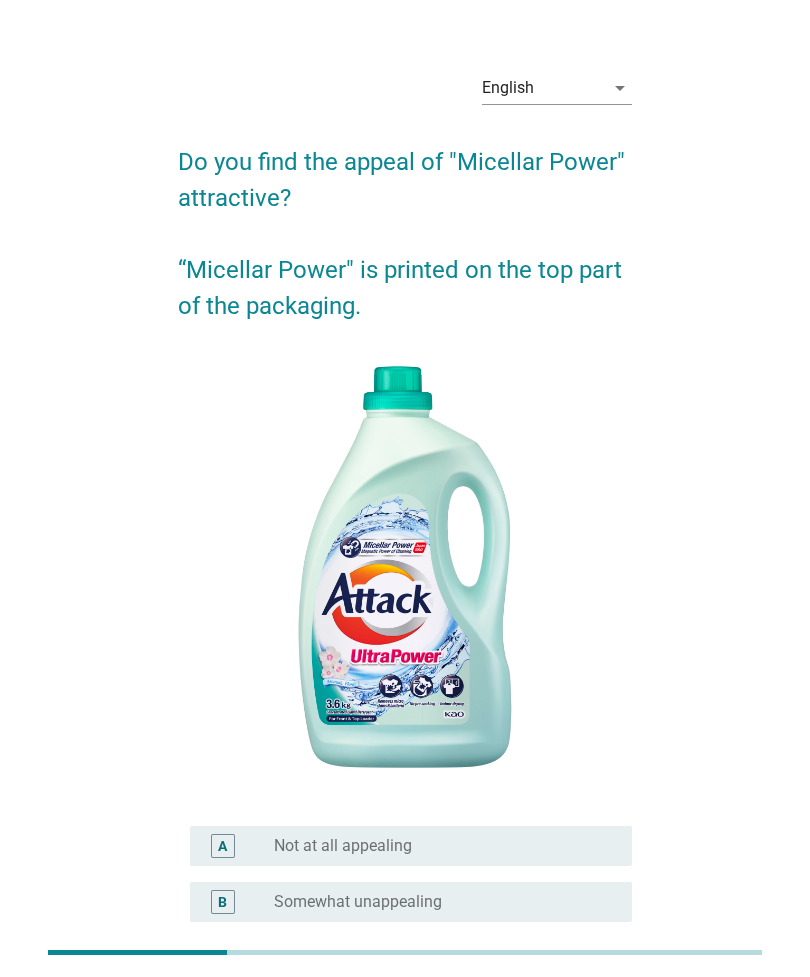 scroll, scrollTop: 0, scrollLeft: 0, axis: both 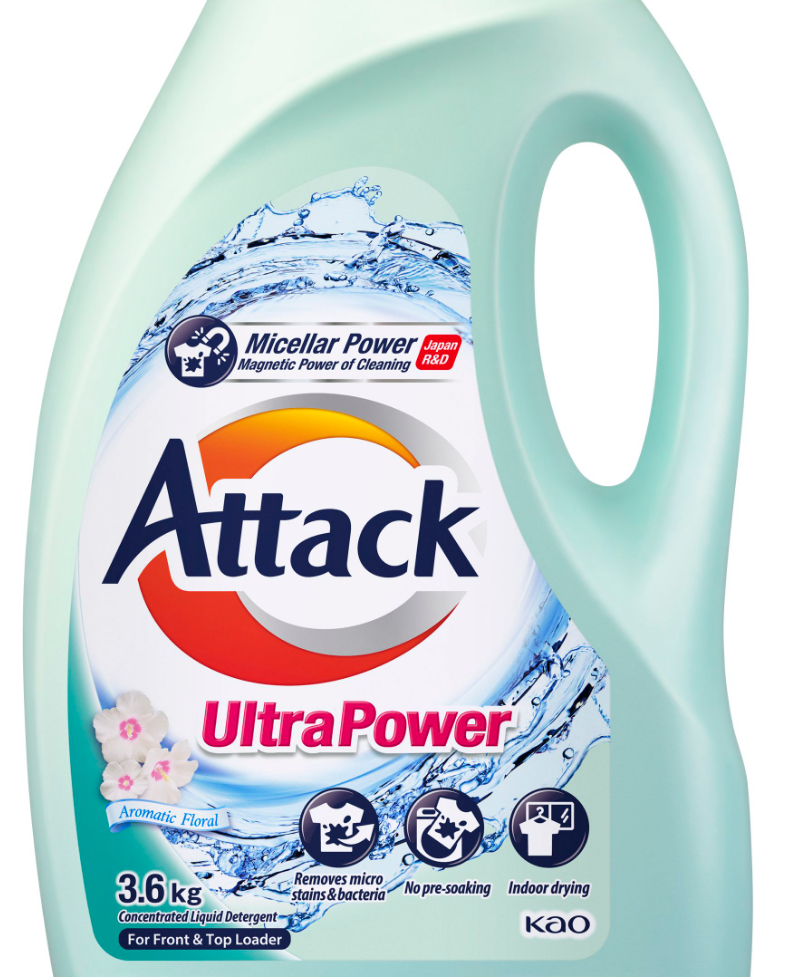 click at bounding box center [405, 592] 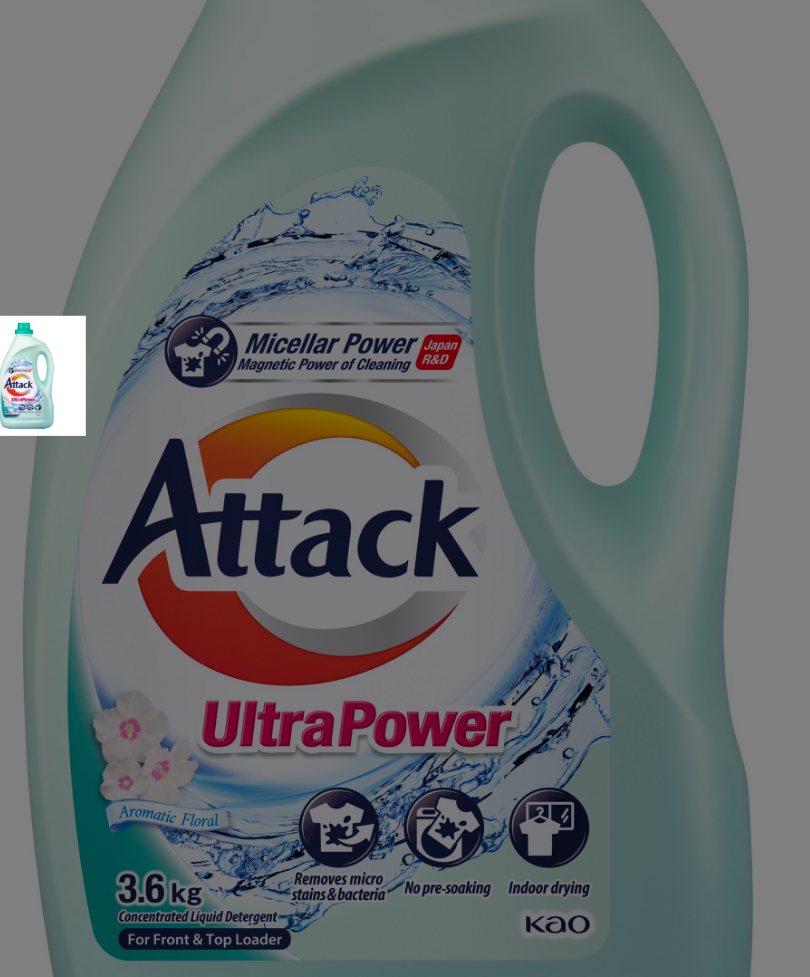 click at bounding box center [405, 488] 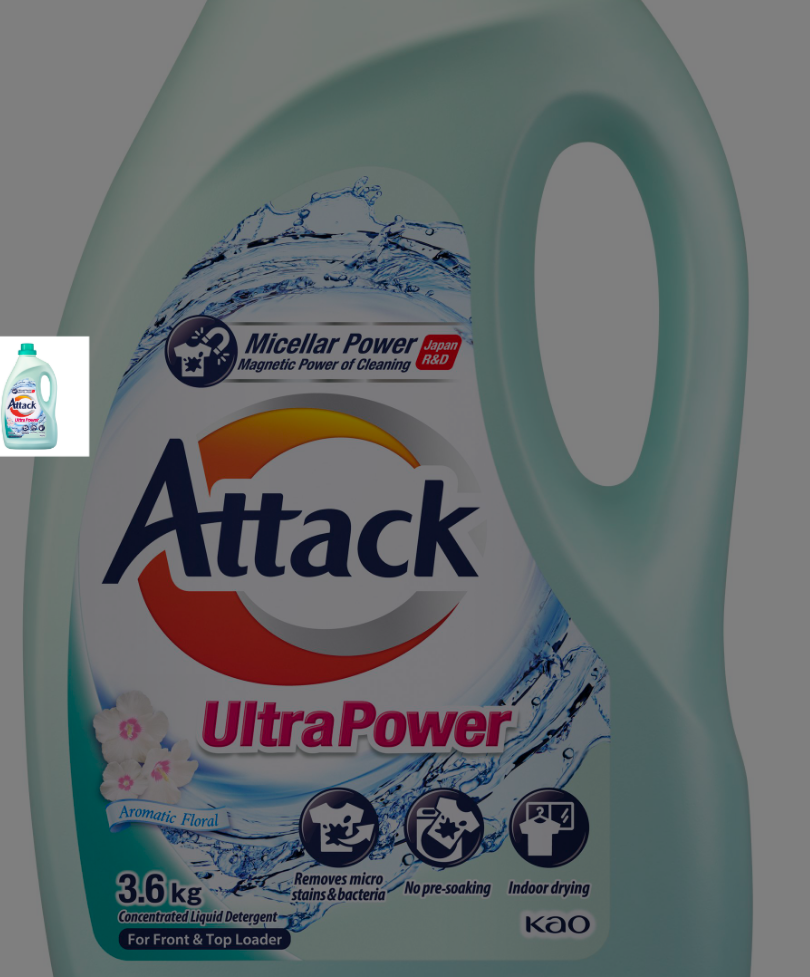 click at bounding box center [405, 488] 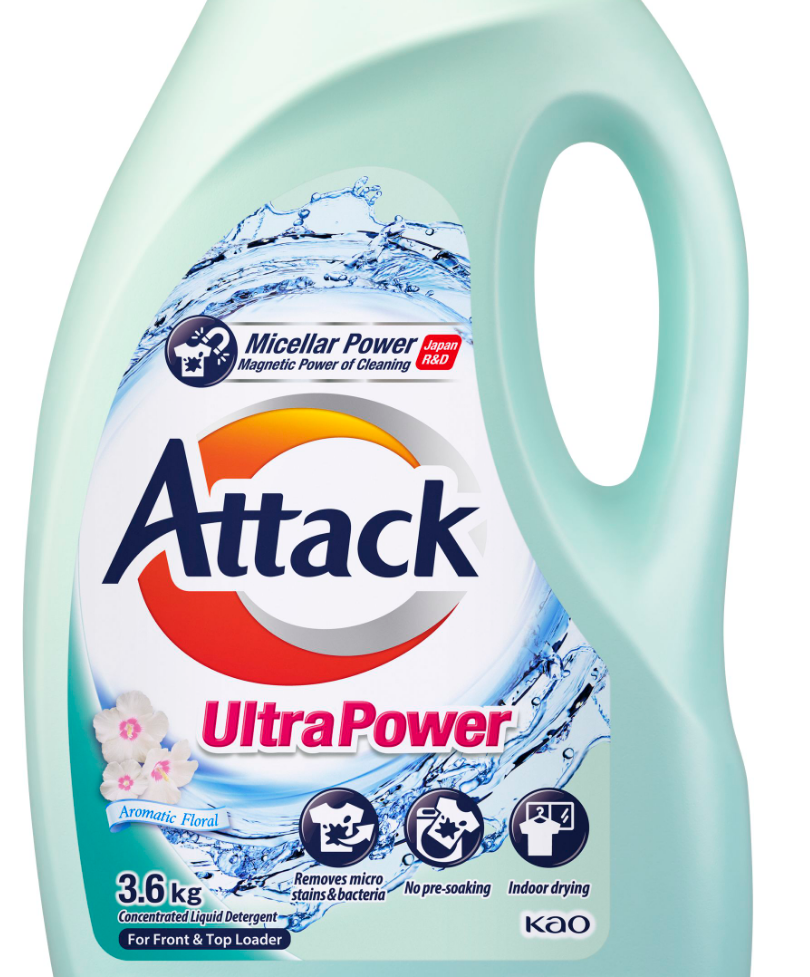 click at bounding box center [405, 488] 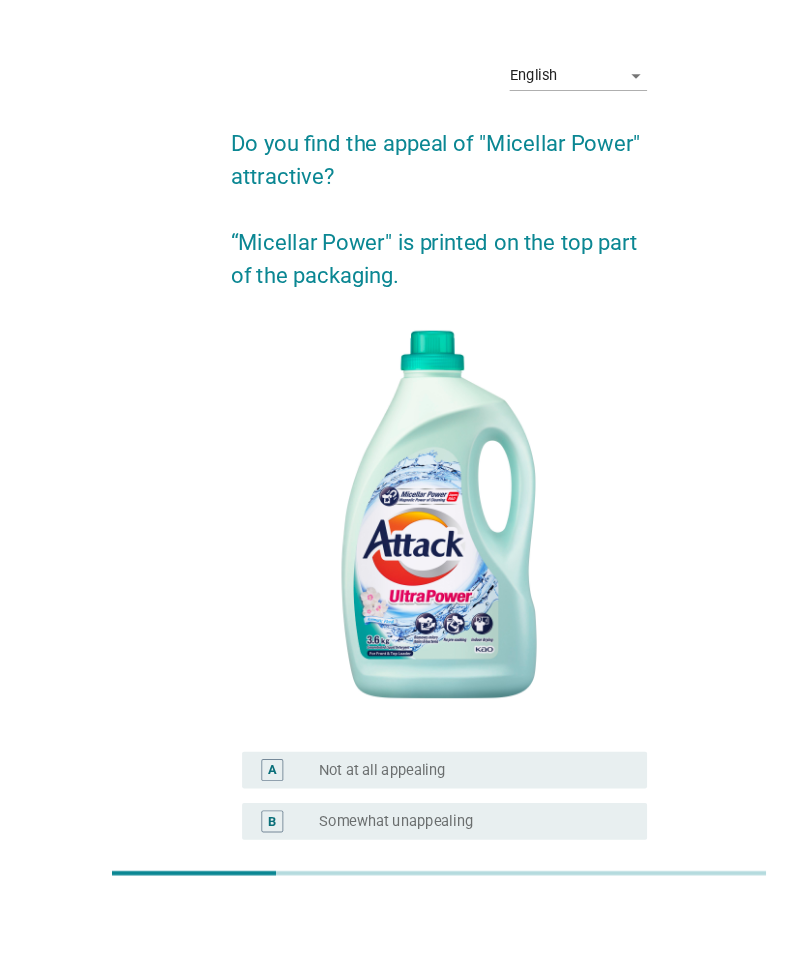 scroll, scrollTop: 154, scrollLeft: 0, axis: vertical 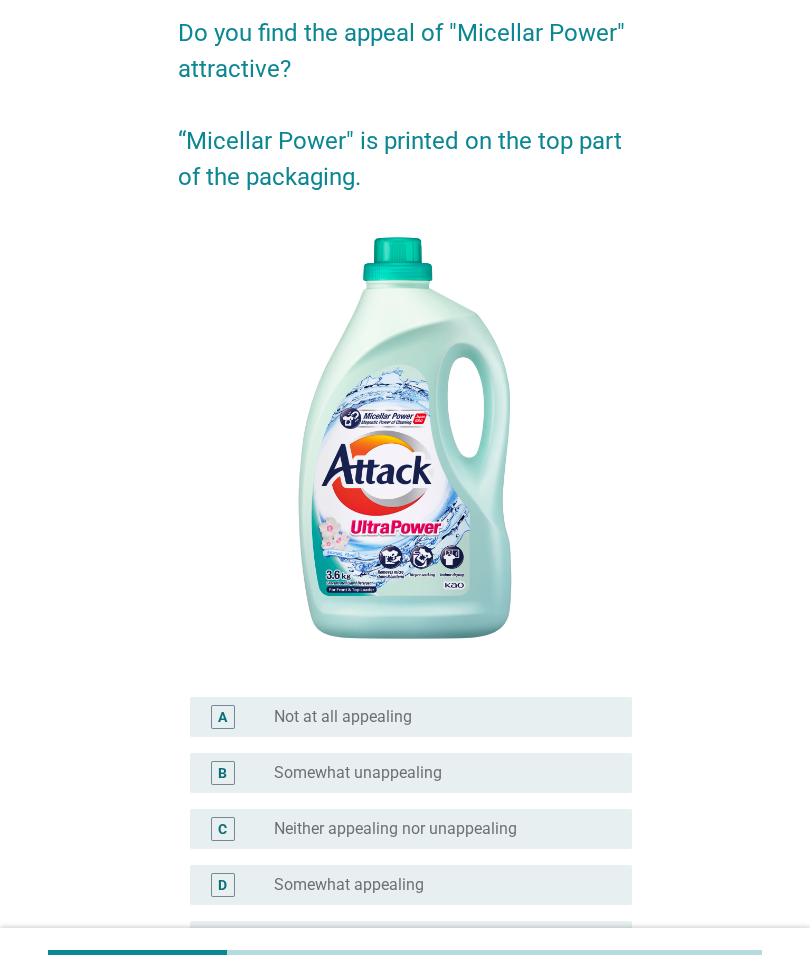 click on "radio_button_unchecked Somewhat unappealing" at bounding box center (437, 773) 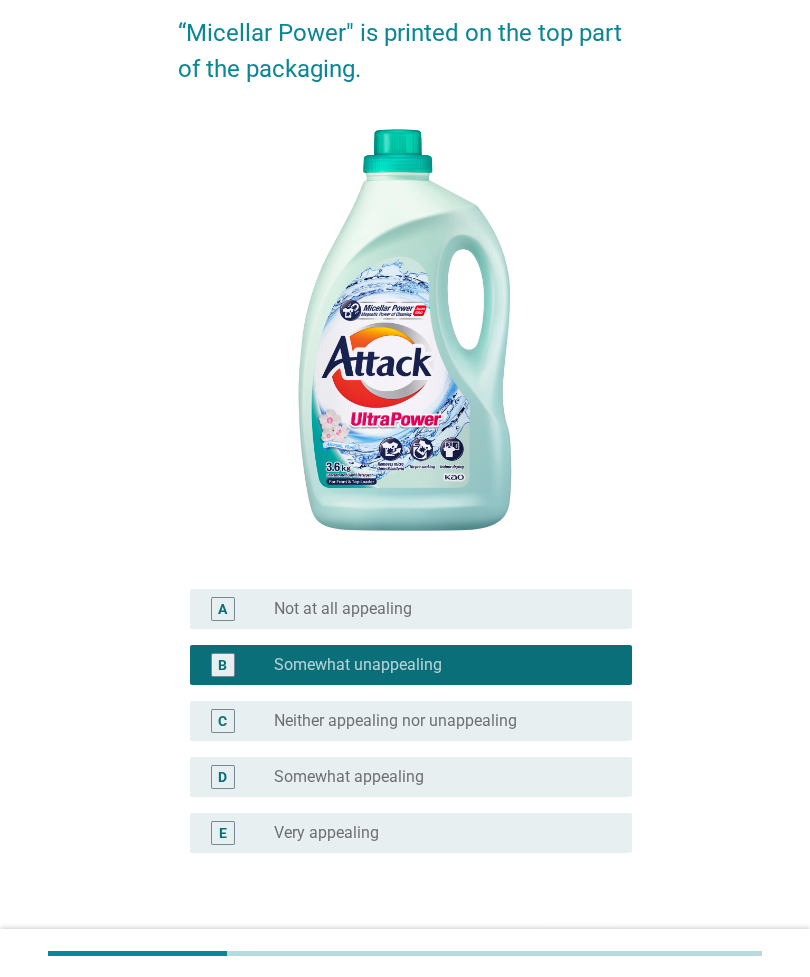 scroll, scrollTop: 262, scrollLeft: 0, axis: vertical 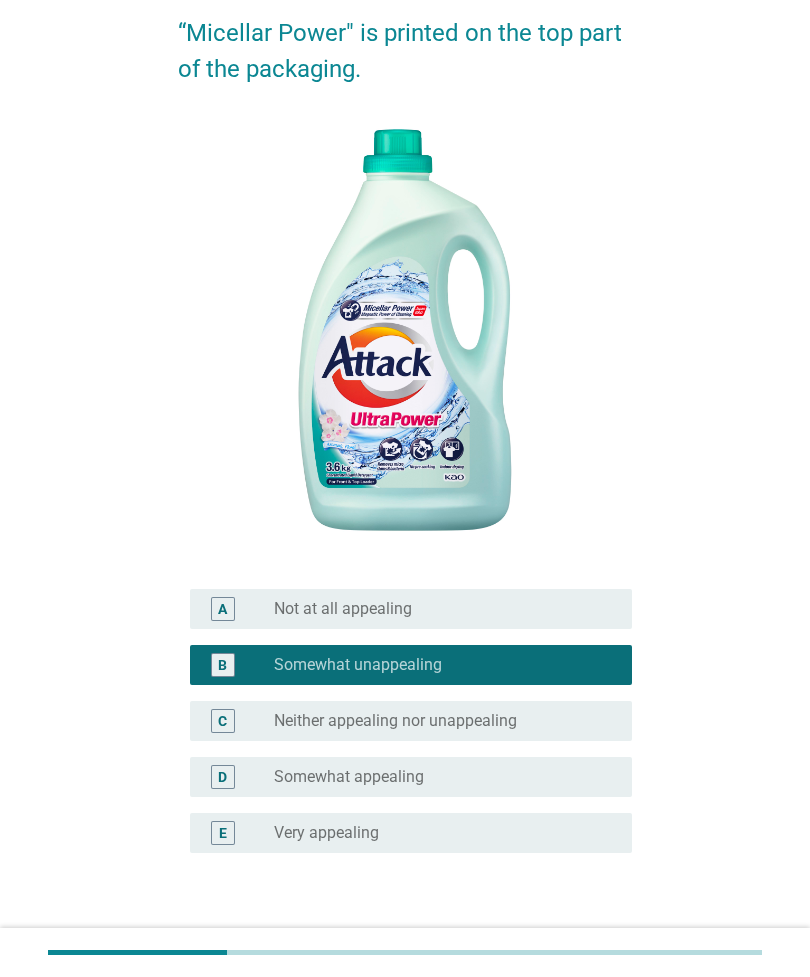 click on "Next" at bounding box center [580, 949] 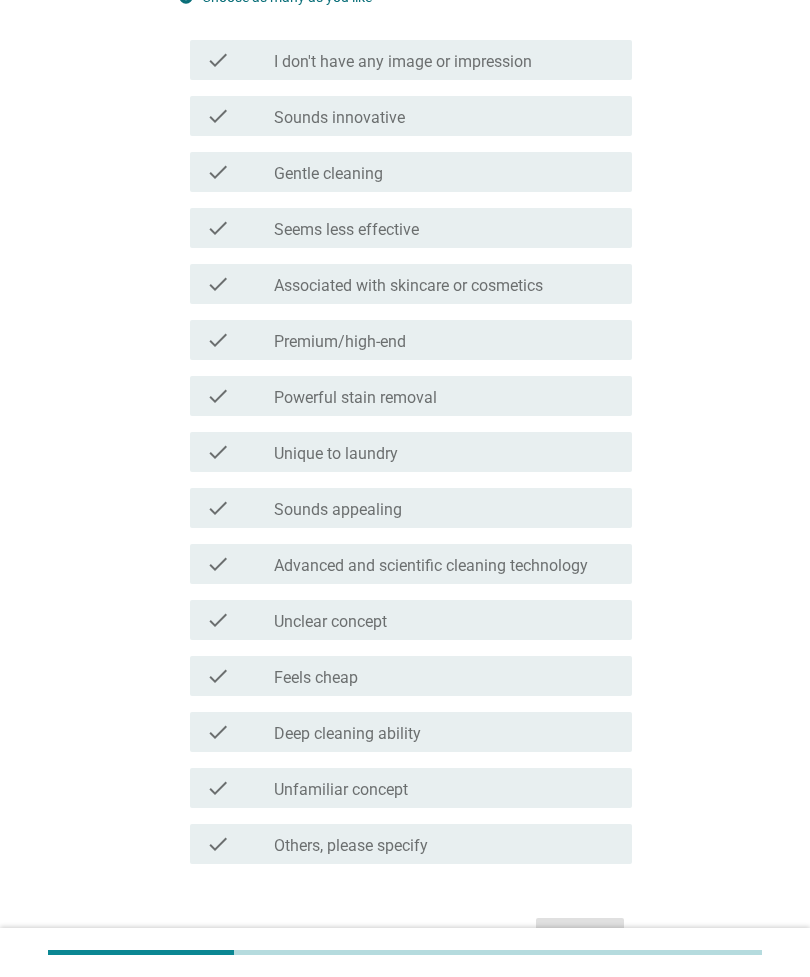 scroll, scrollTop: 0, scrollLeft: 0, axis: both 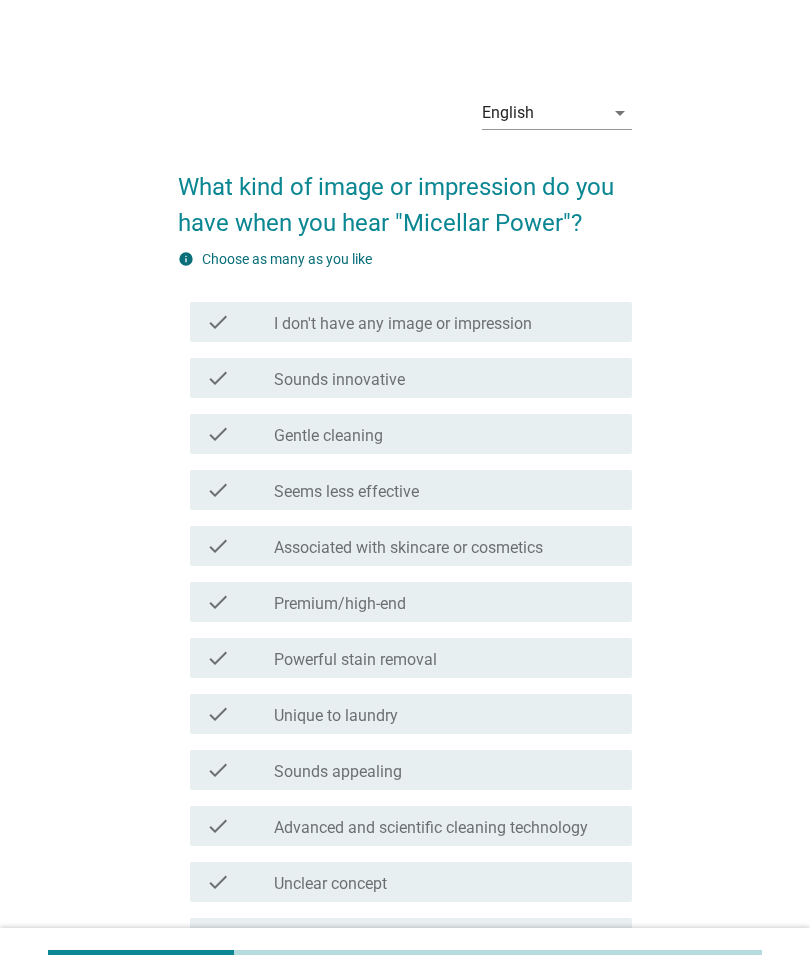 click on "check_box_outline_blank Powerful stain removal" at bounding box center [445, 658] 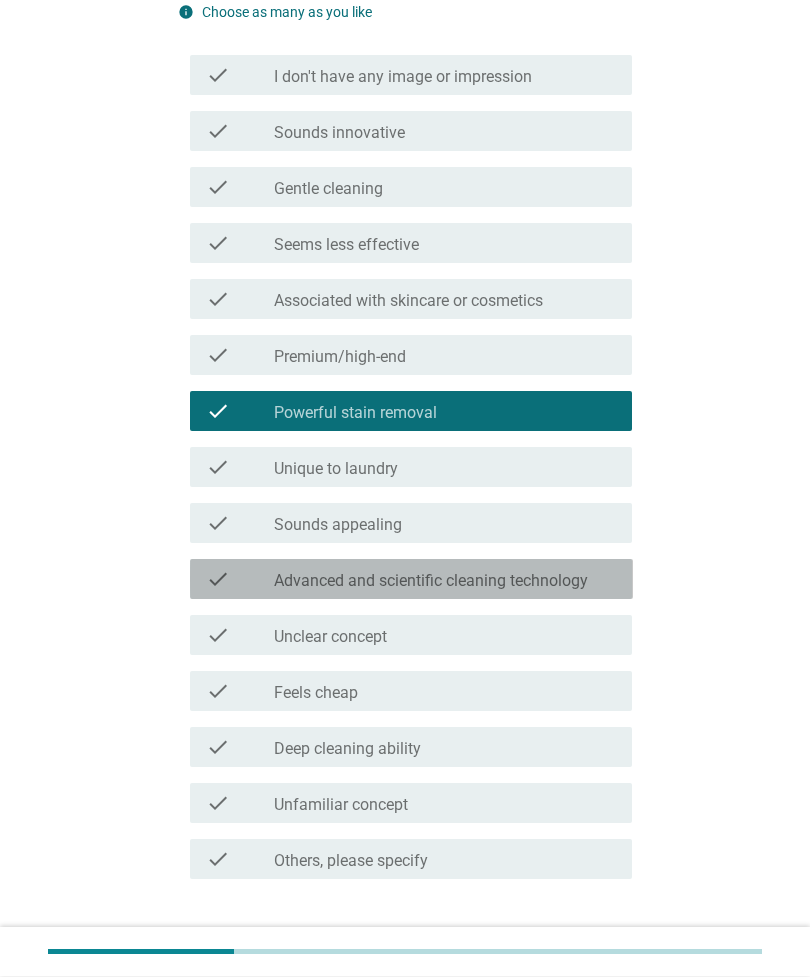 scroll, scrollTop: 247, scrollLeft: 0, axis: vertical 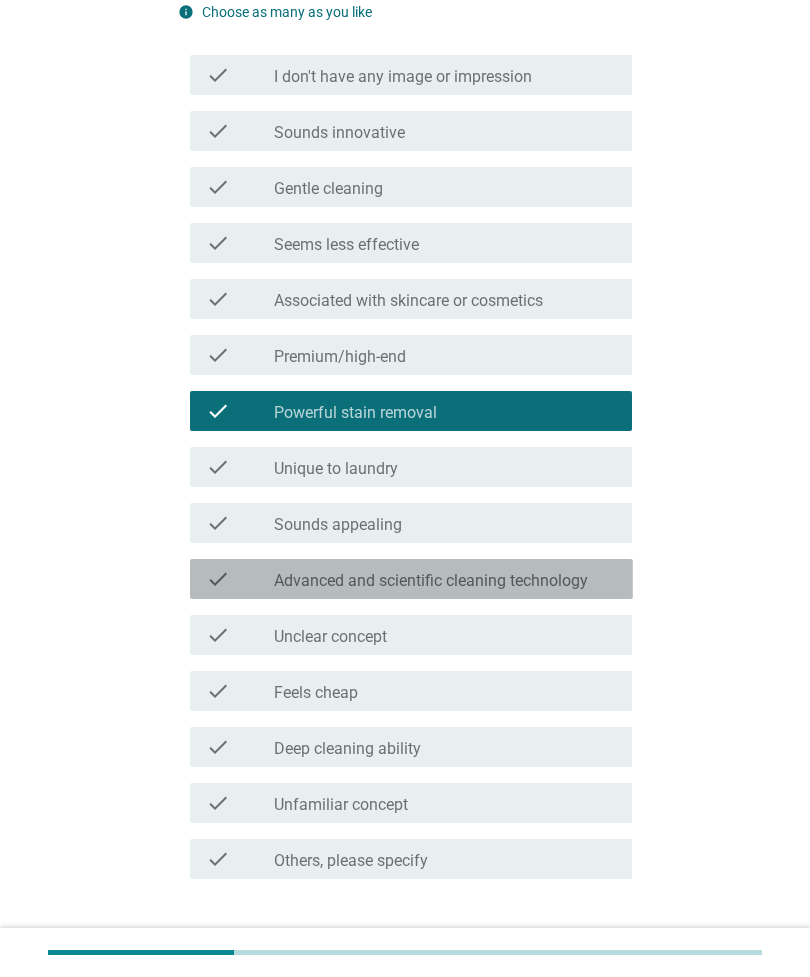 click on "check     check_box_outline_blank Advanced and scientific cleaning technology" at bounding box center [411, 579] 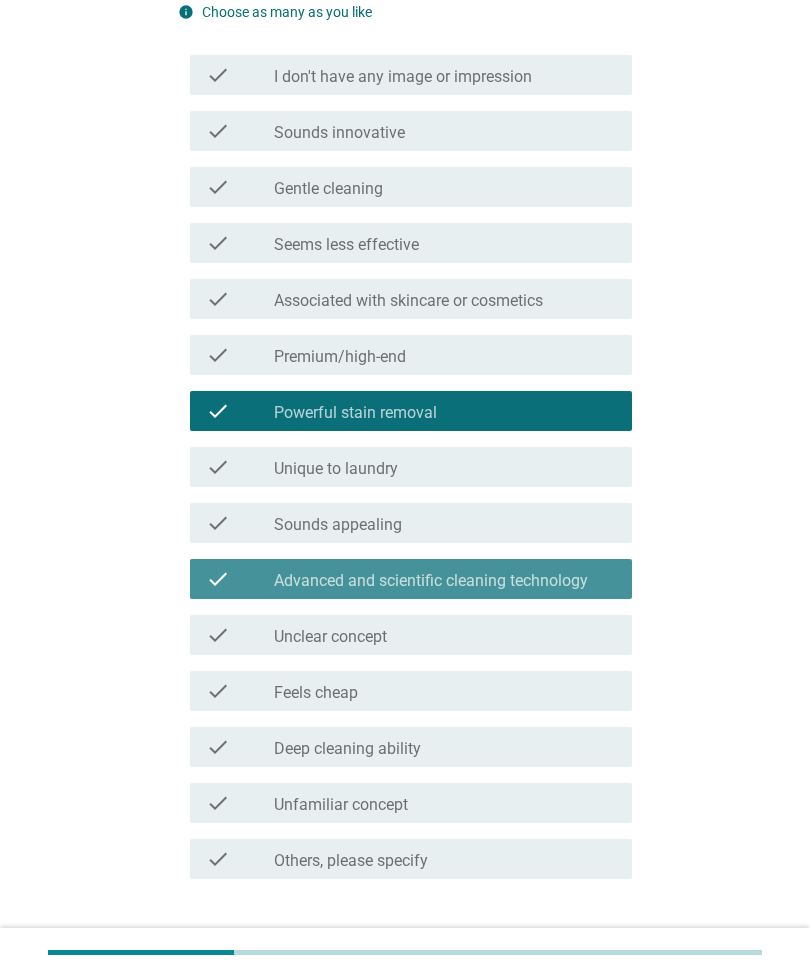 click on "check_box_outline_blank Advanced and scientific cleaning technology" at bounding box center [445, 579] 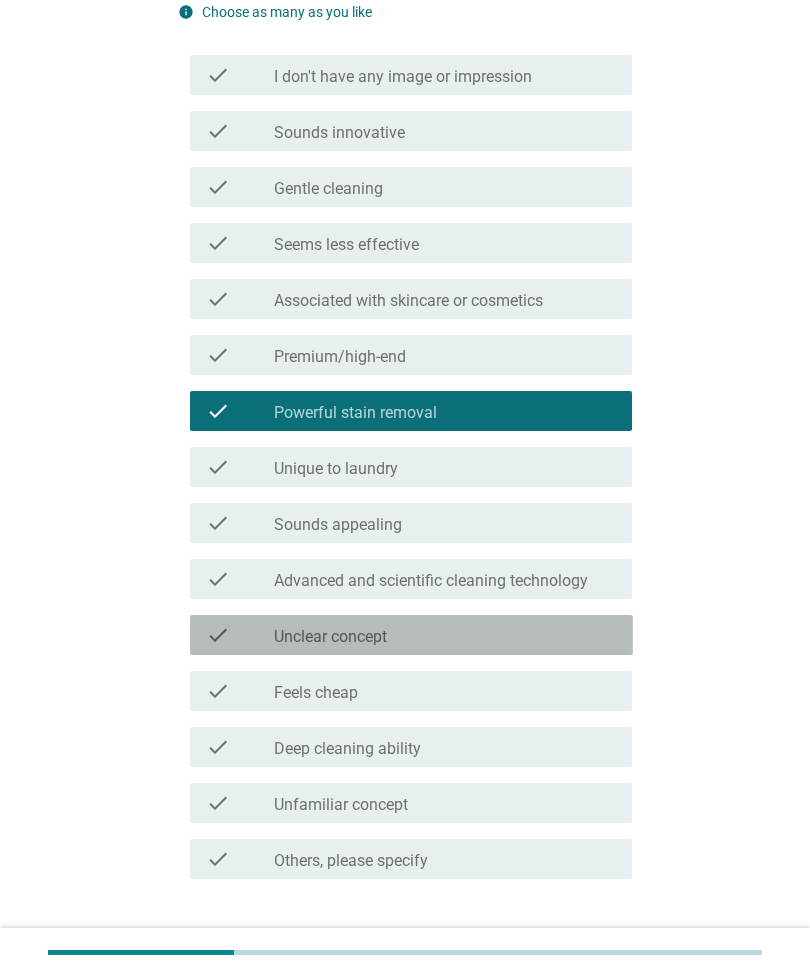 click on "check_box_outline_blank Unclear concept" at bounding box center (445, 635) 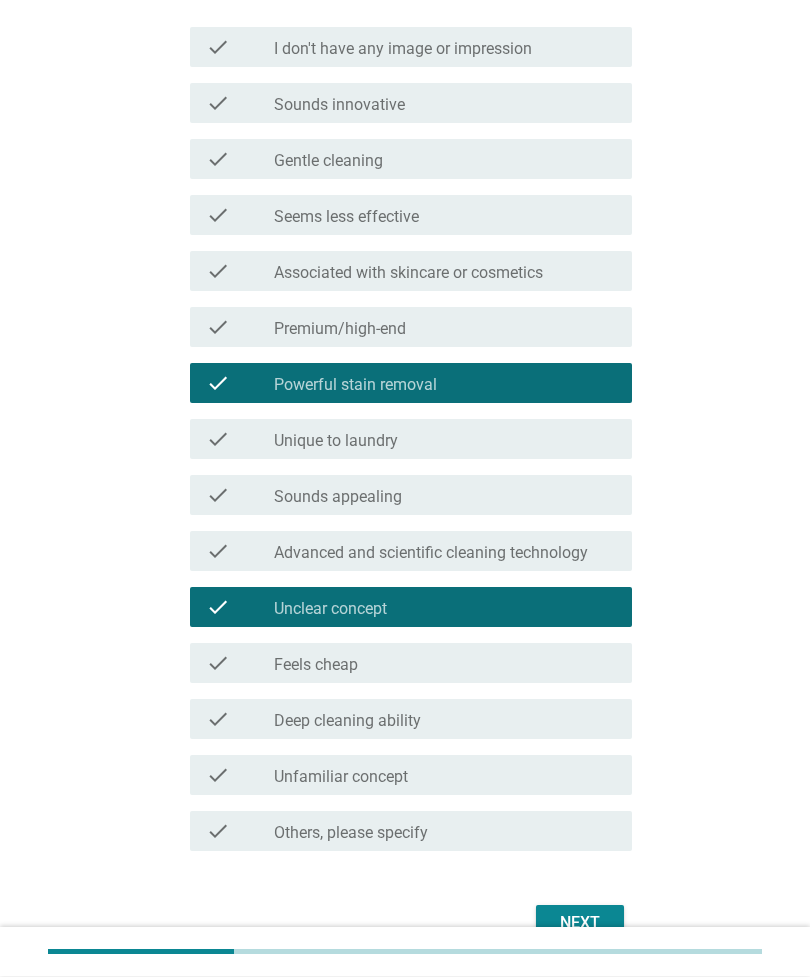 scroll, scrollTop: 310, scrollLeft: 0, axis: vertical 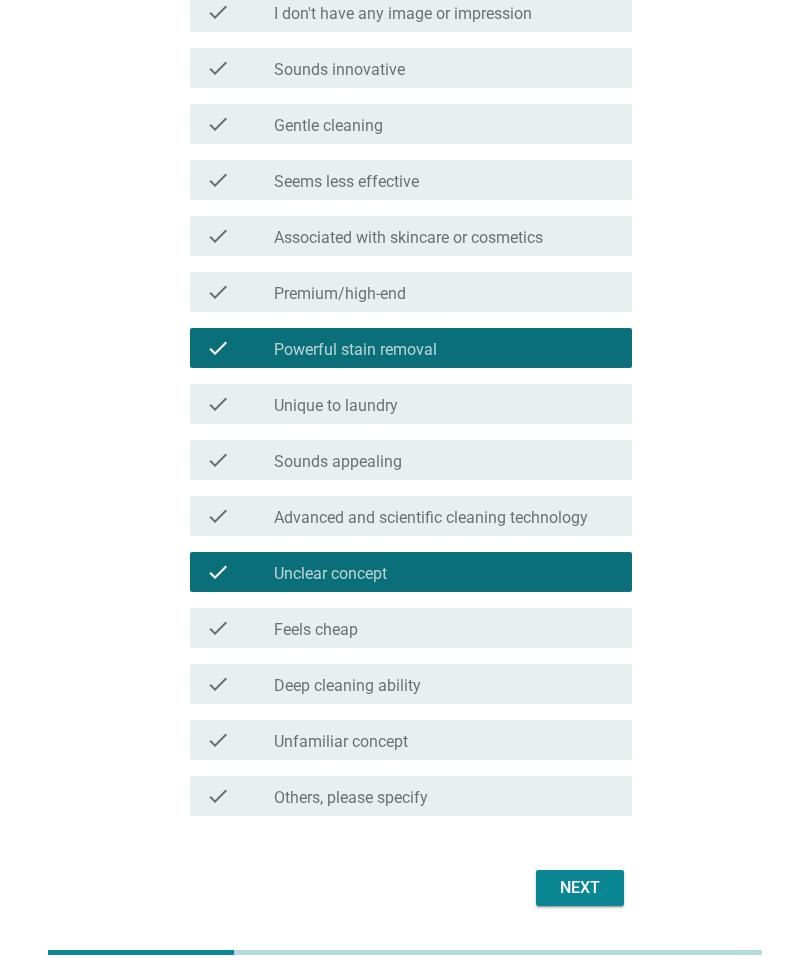 click on "Next" at bounding box center [580, 888] 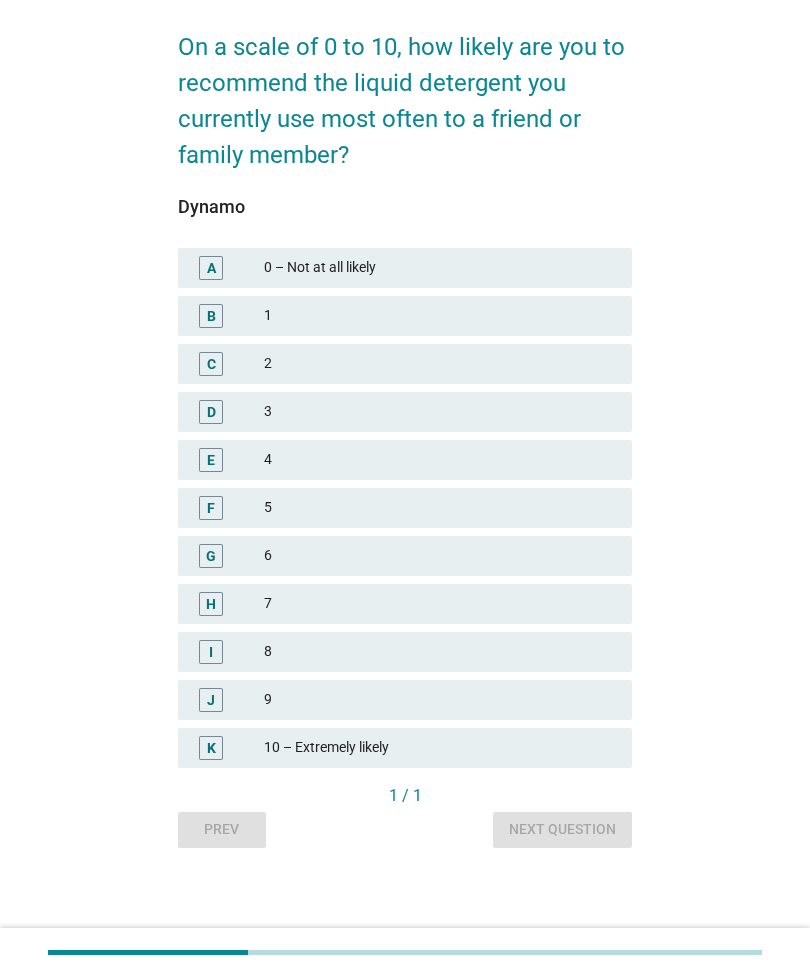 scroll, scrollTop: 0, scrollLeft: 0, axis: both 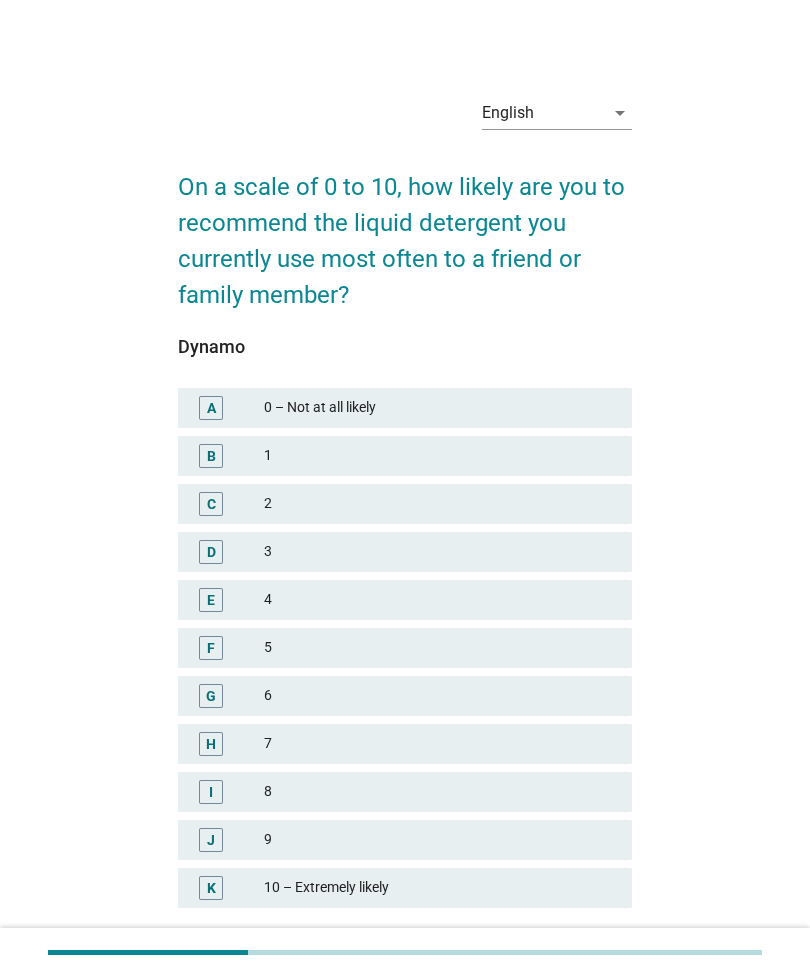 click on "F   5" at bounding box center [405, 648] 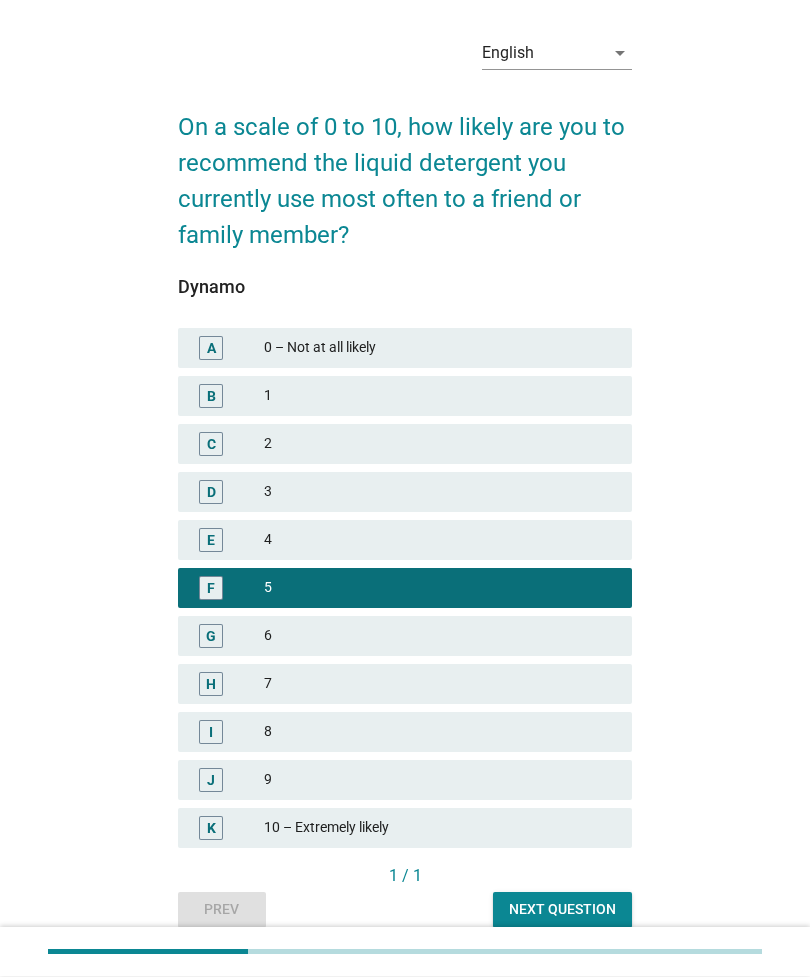 scroll, scrollTop: 76, scrollLeft: 0, axis: vertical 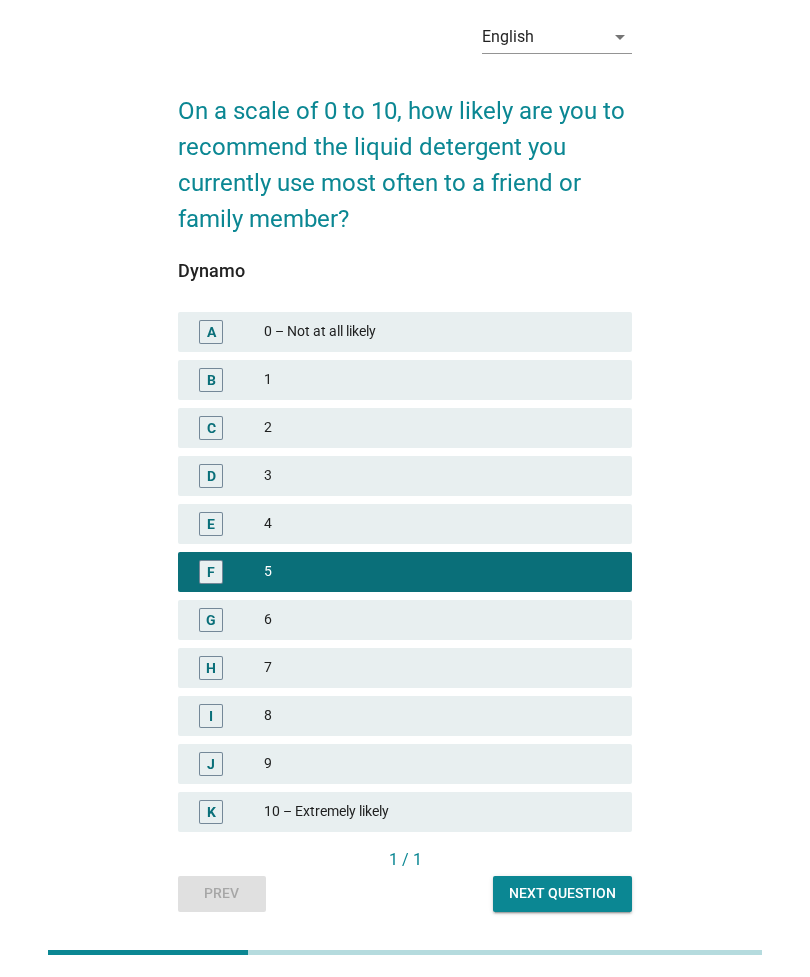 click on "Next question" at bounding box center (562, 894) 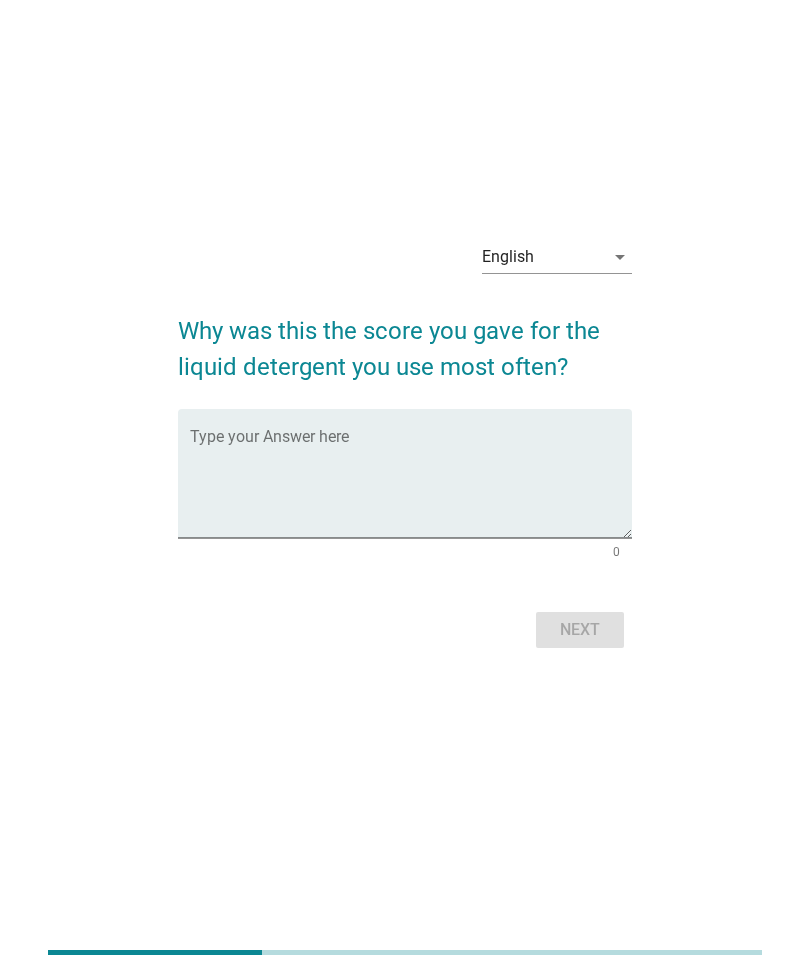 scroll, scrollTop: 0, scrollLeft: 0, axis: both 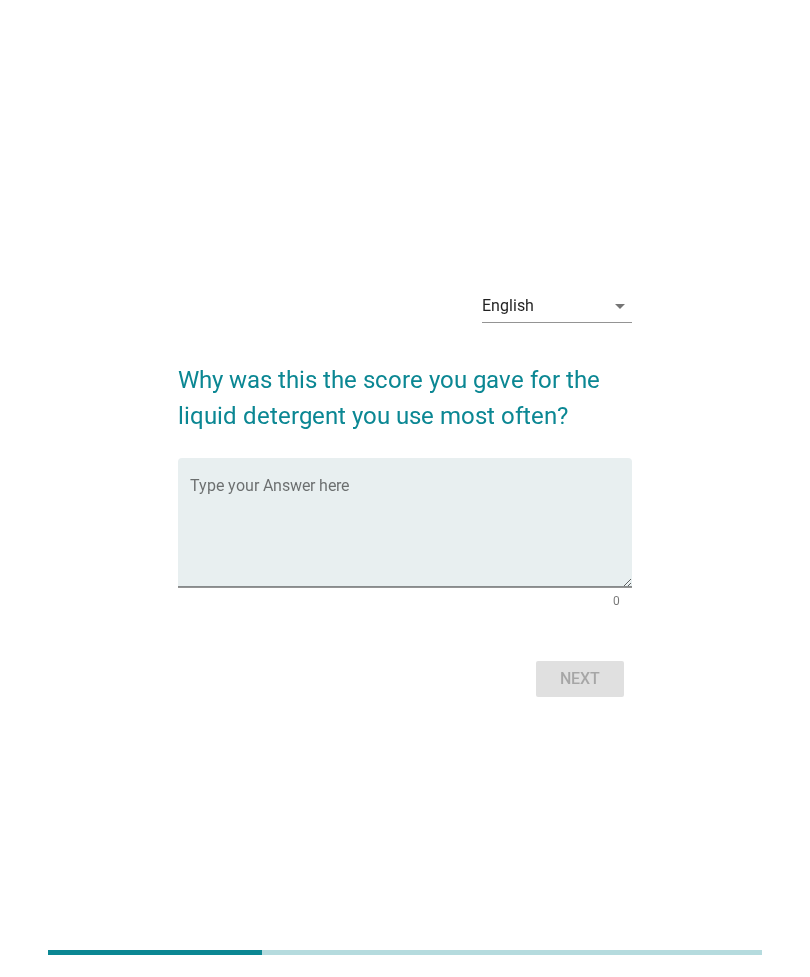 click at bounding box center [411, 534] 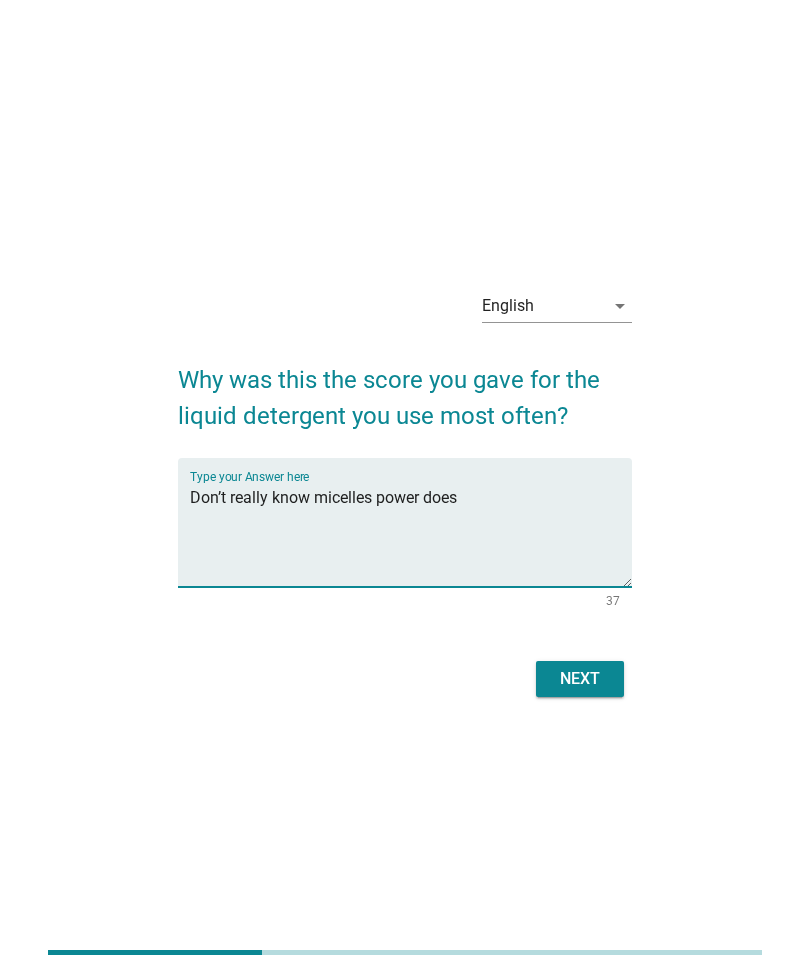 type on "Don’t really know micelles power does" 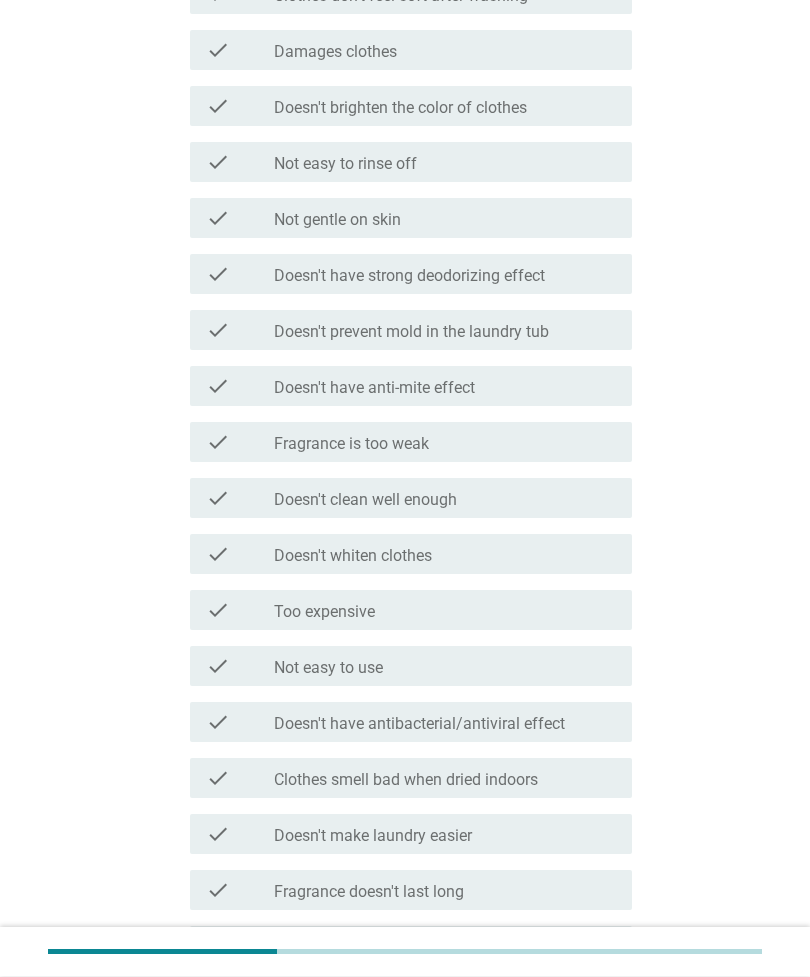 click on "check     check_box_outline_blank Too expensive" at bounding box center (411, 611) 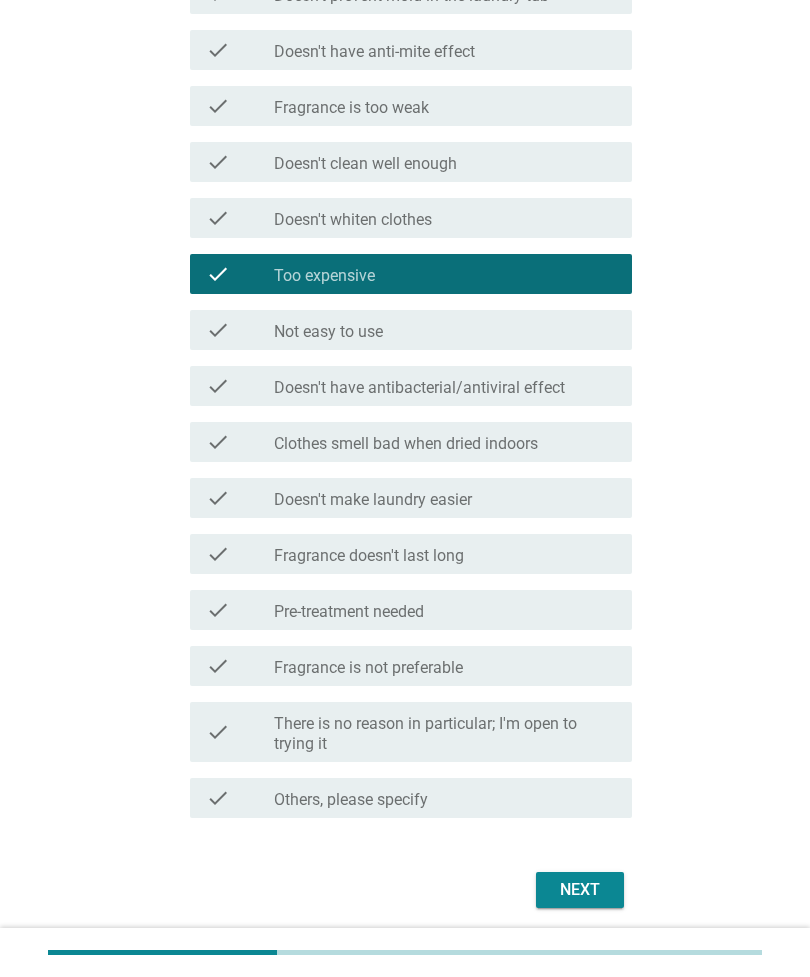 scroll, scrollTop: 666, scrollLeft: 0, axis: vertical 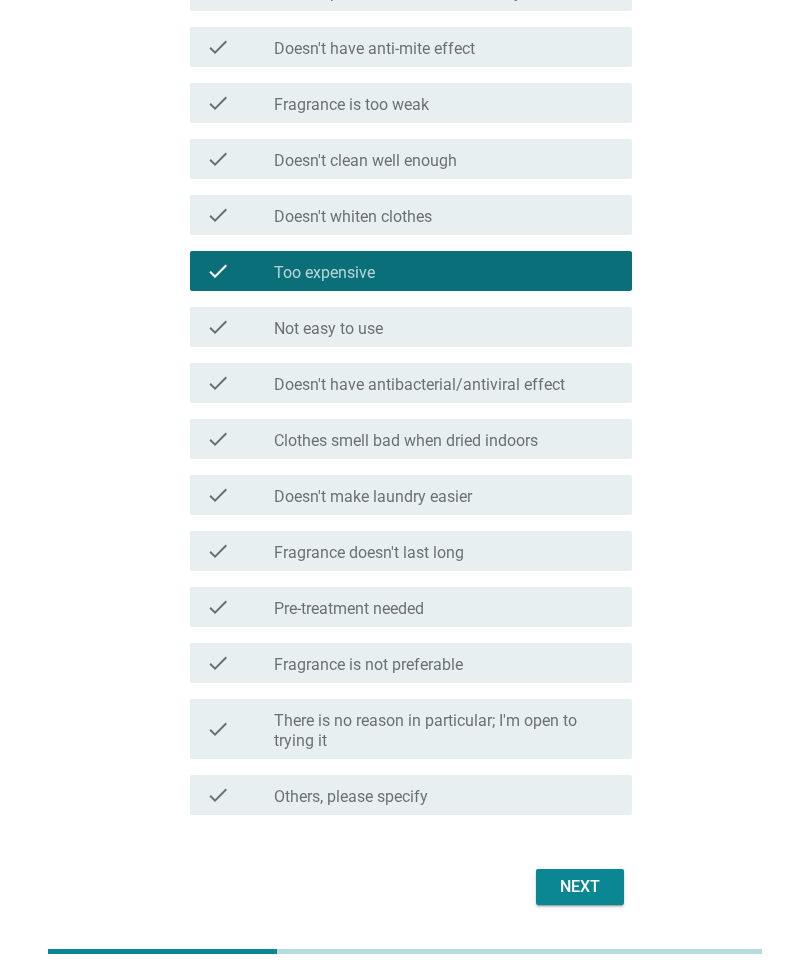 click on "Next" at bounding box center [580, 888] 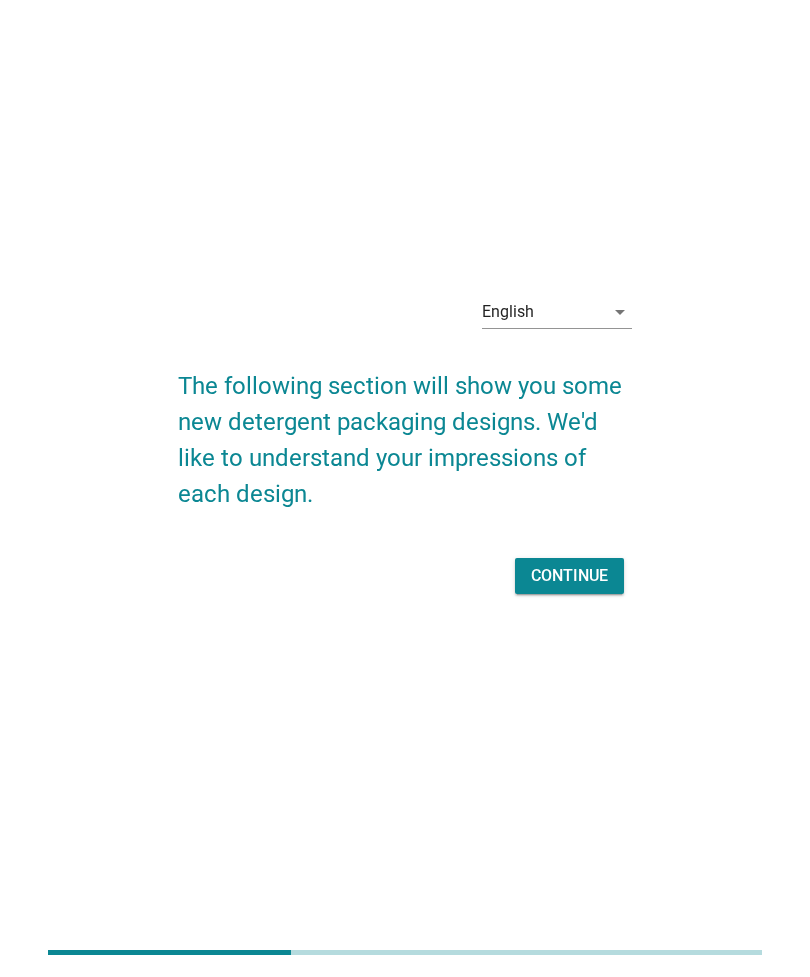 scroll, scrollTop: 0, scrollLeft: 0, axis: both 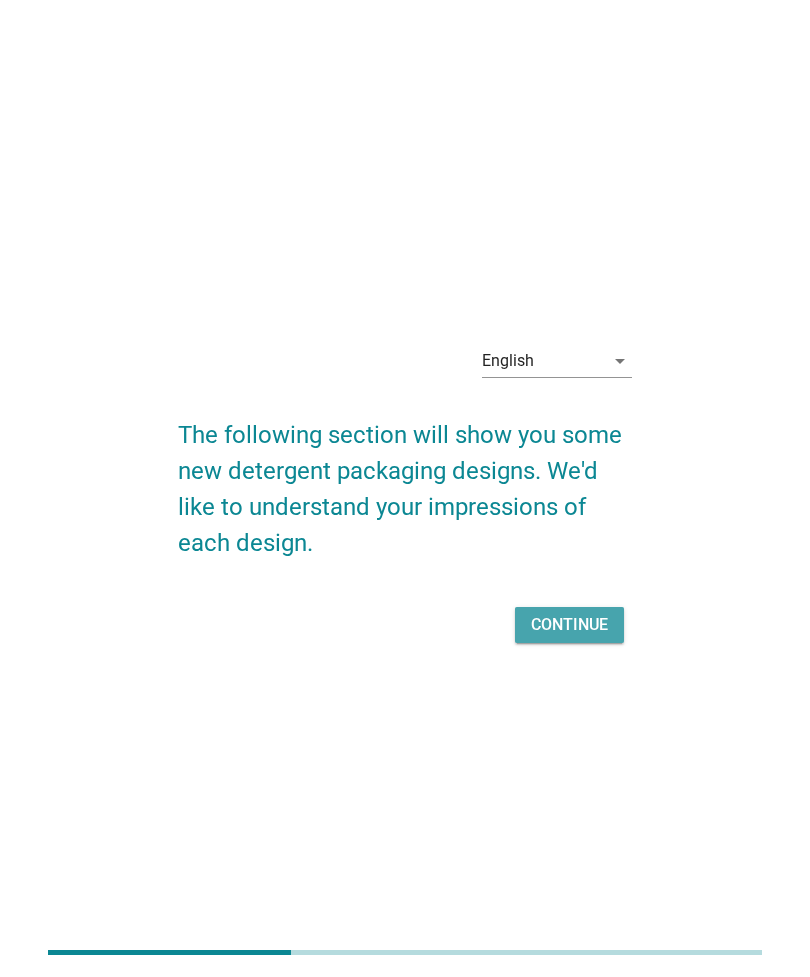 click on "Continue" at bounding box center (569, 625) 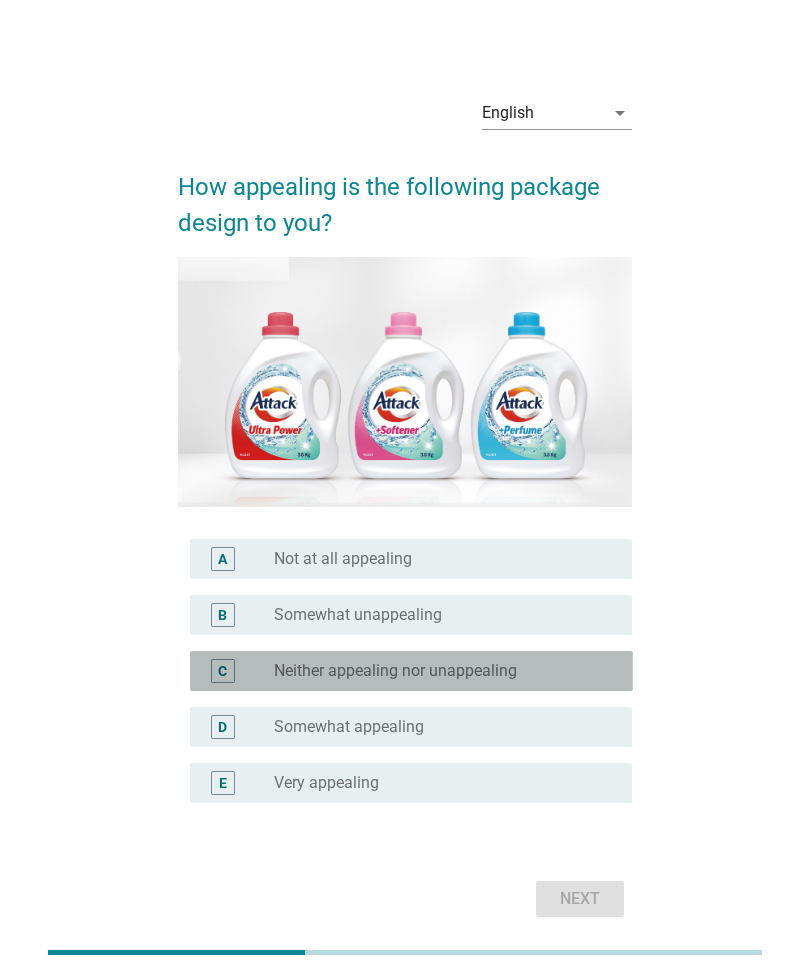click on "C     radio_button_unchecked Neither appealing nor unappealing" at bounding box center [411, 671] 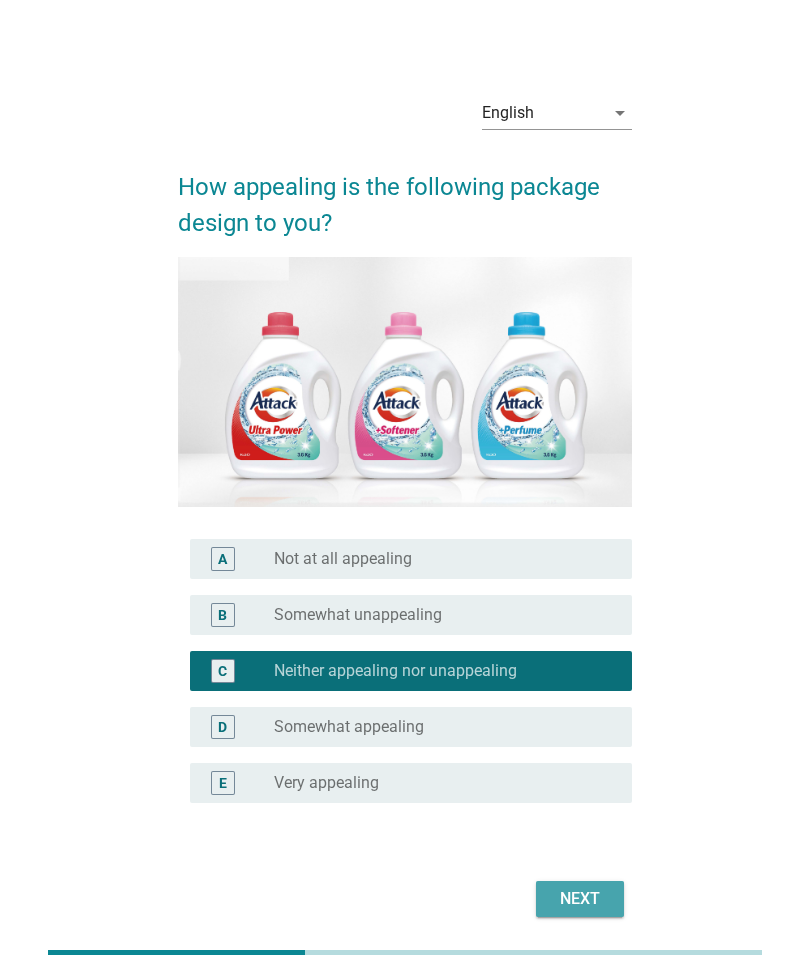 click on "Next" at bounding box center (580, 899) 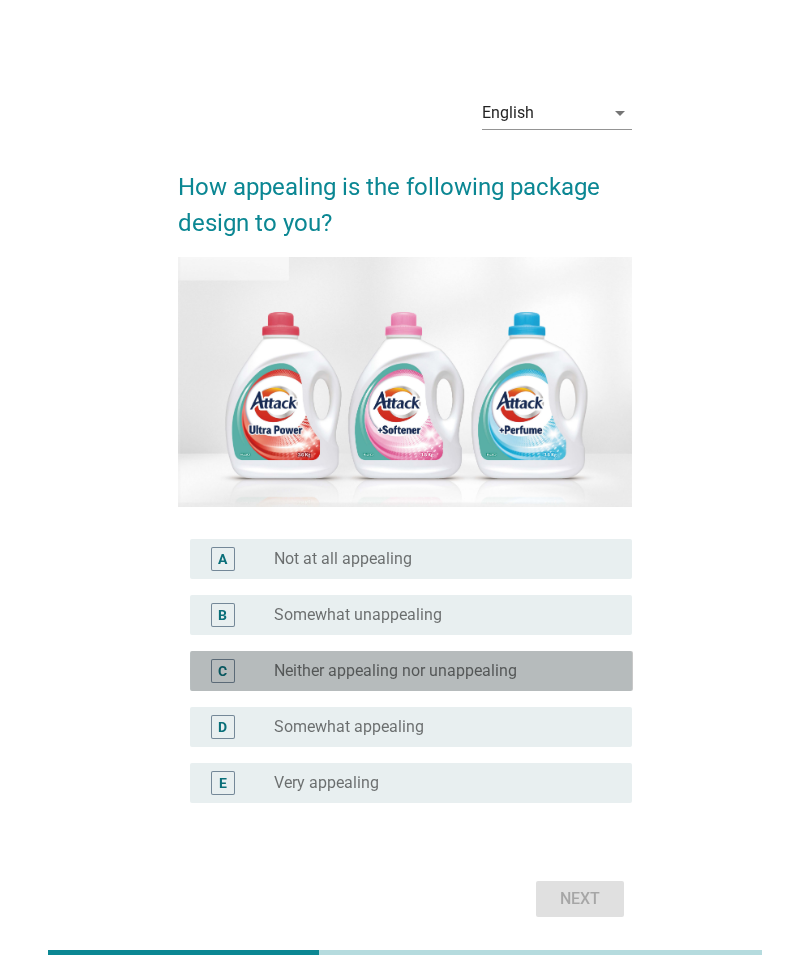 click on "C     radio_button_unchecked Neither appealing nor unappealing" at bounding box center (411, 671) 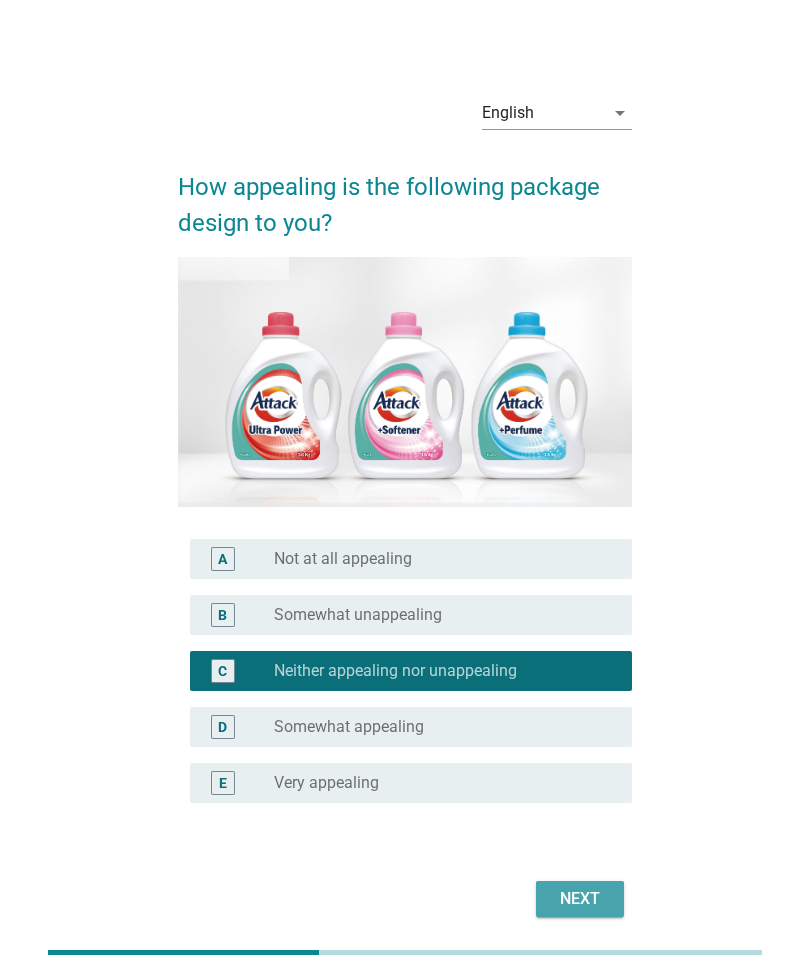 click on "Next" at bounding box center (580, 899) 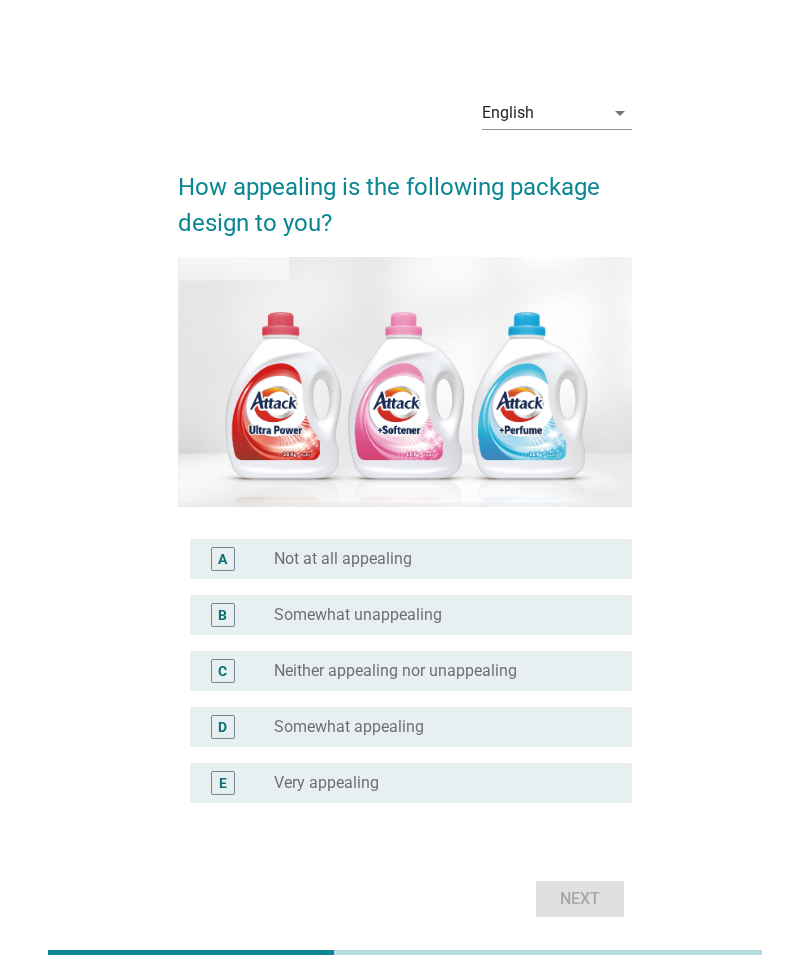 click on "Next" at bounding box center [405, 899] 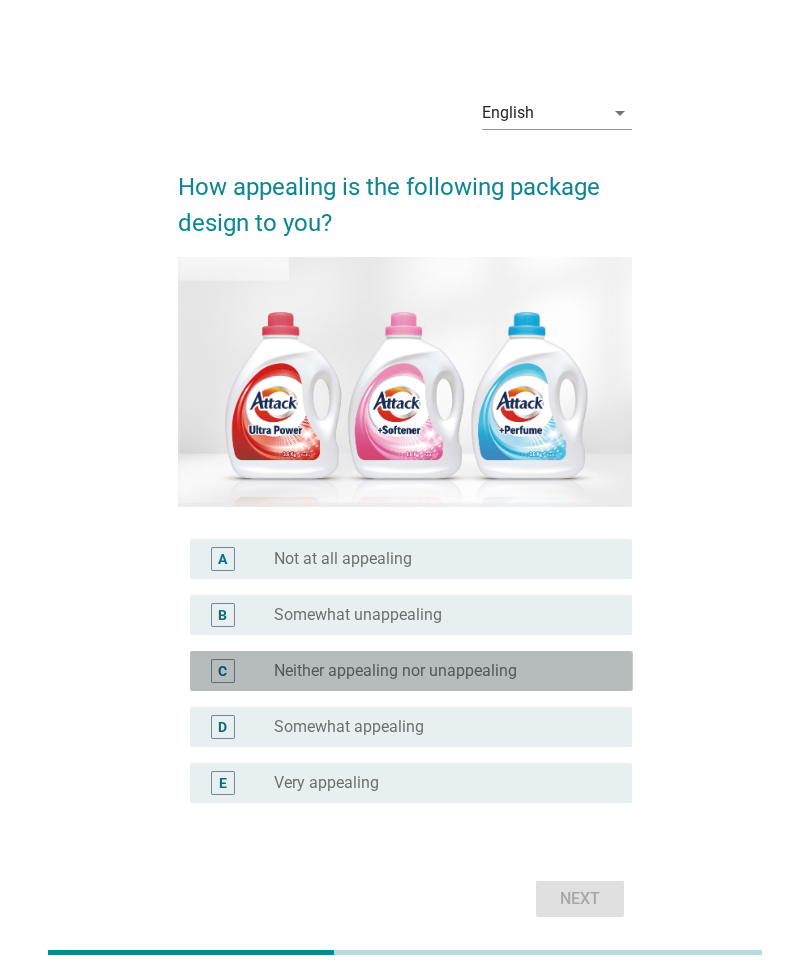click on "radio_button_unchecked Neither appealing nor unappealing" at bounding box center (445, 671) 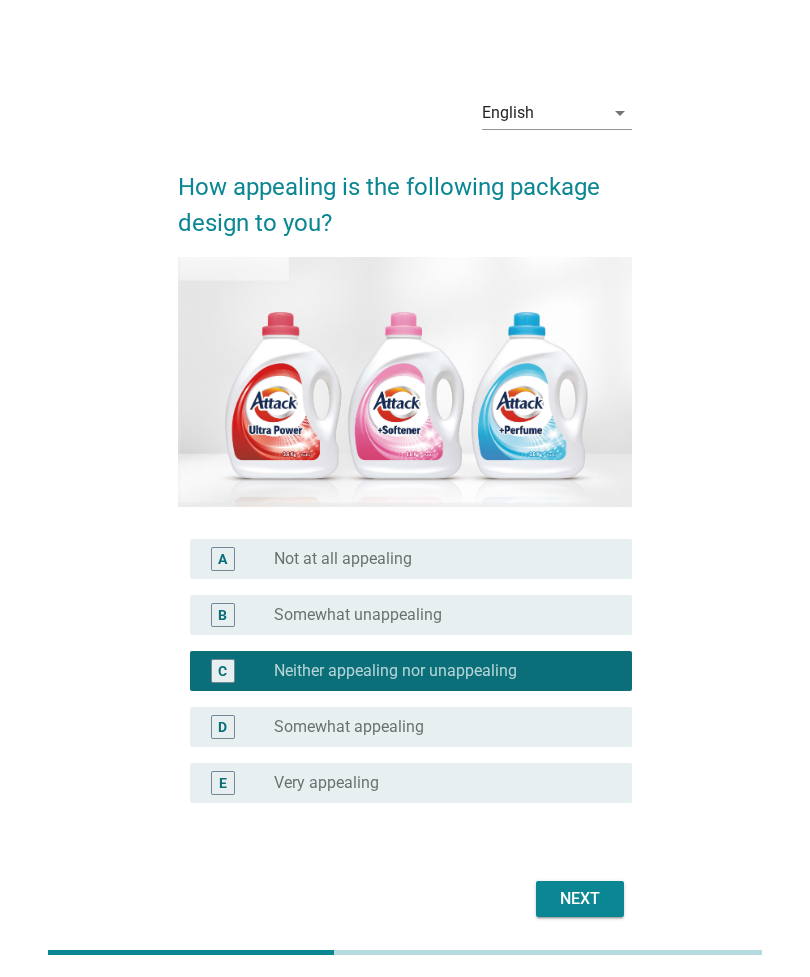 click on "Next" at bounding box center [580, 899] 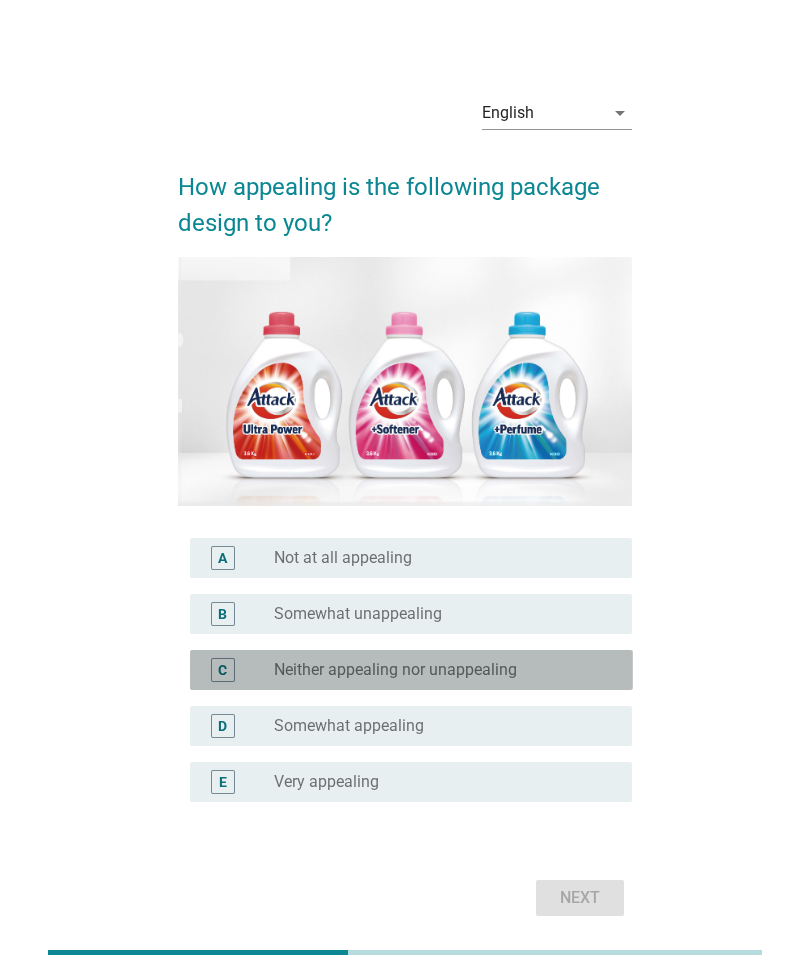 click on "radio_button_unchecked Neither appealing nor unappealing" at bounding box center [437, 670] 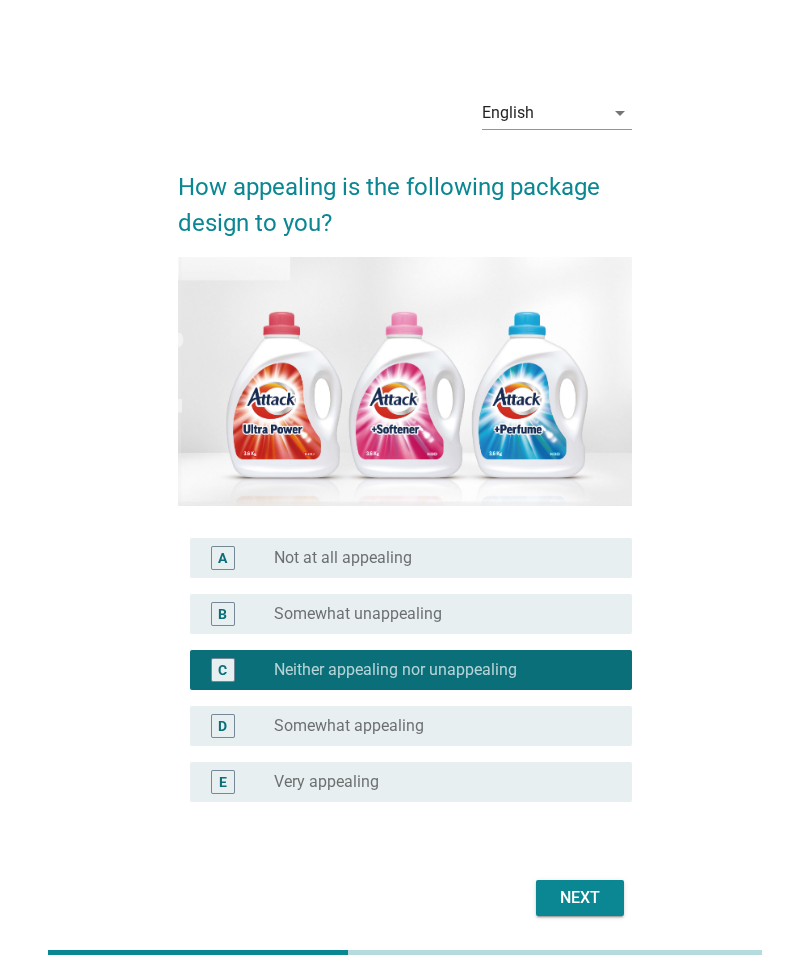 click on "Next" at bounding box center (580, 898) 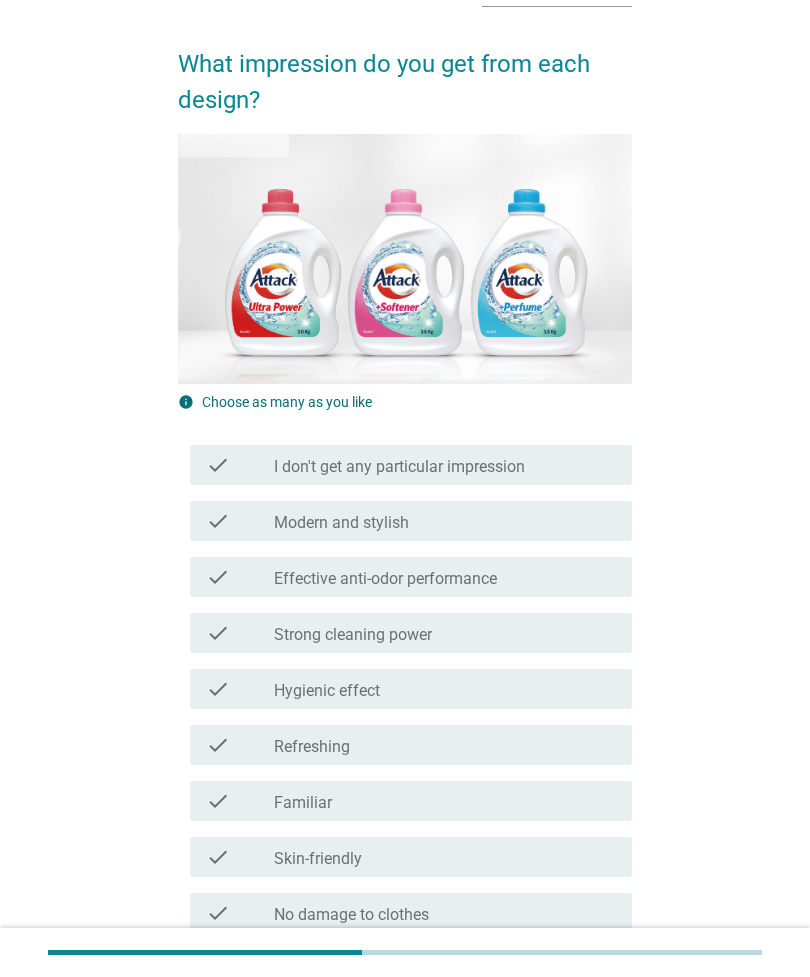scroll, scrollTop: 123, scrollLeft: 0, axis: vertical 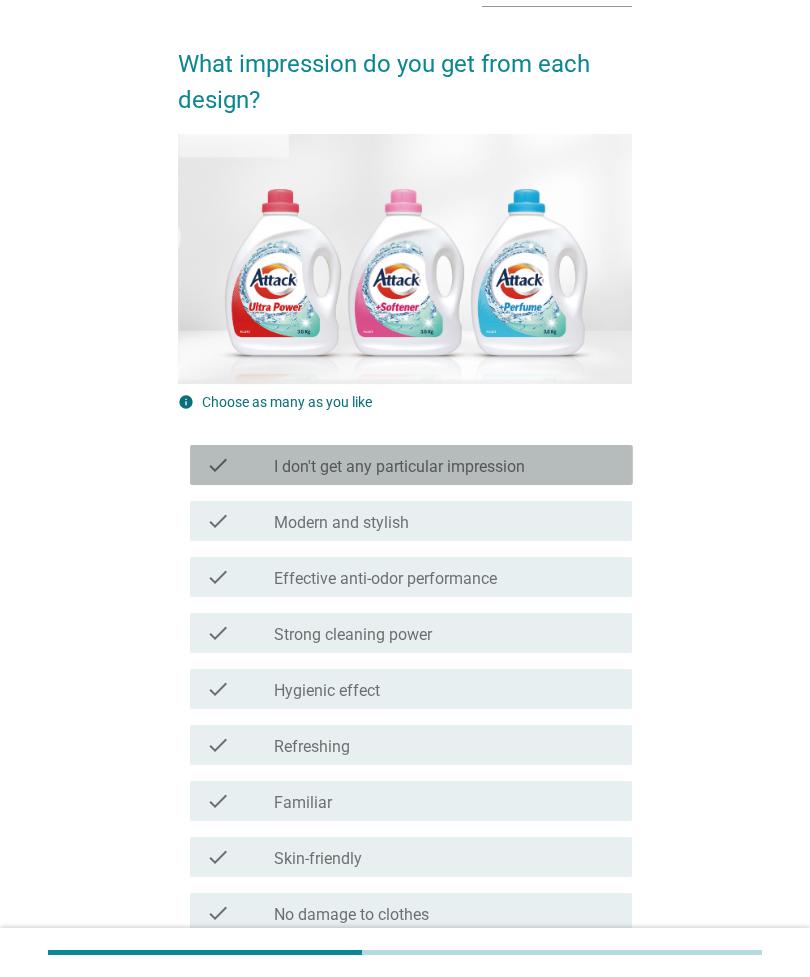 click on "check_box_outline_blank I don't get any particular impression" at bounding box center [445, 465] 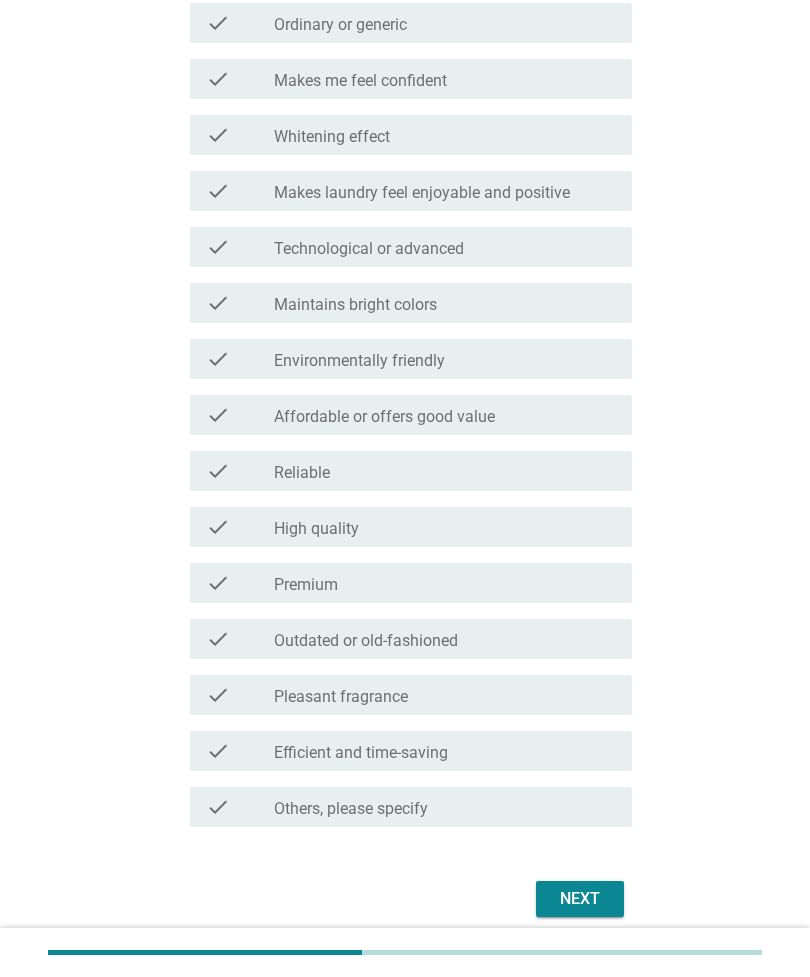 scroll, scrollTop: 1081, scrollLeft: 0, axis: vertical 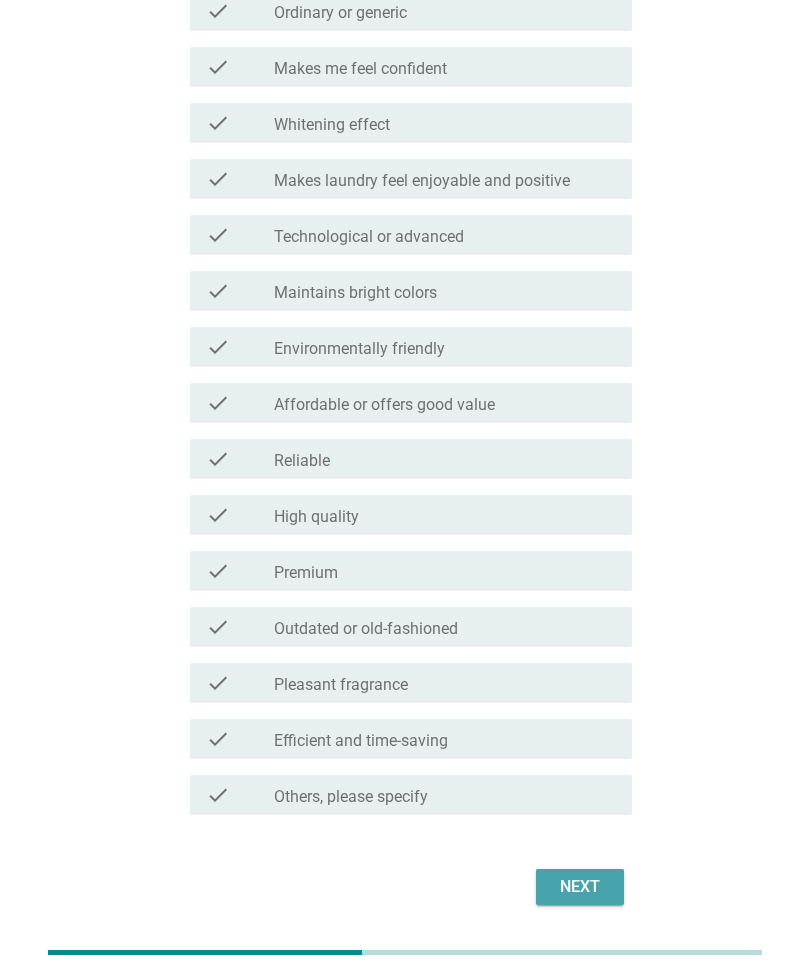 click on "Next" at bounding box center (580, 887) 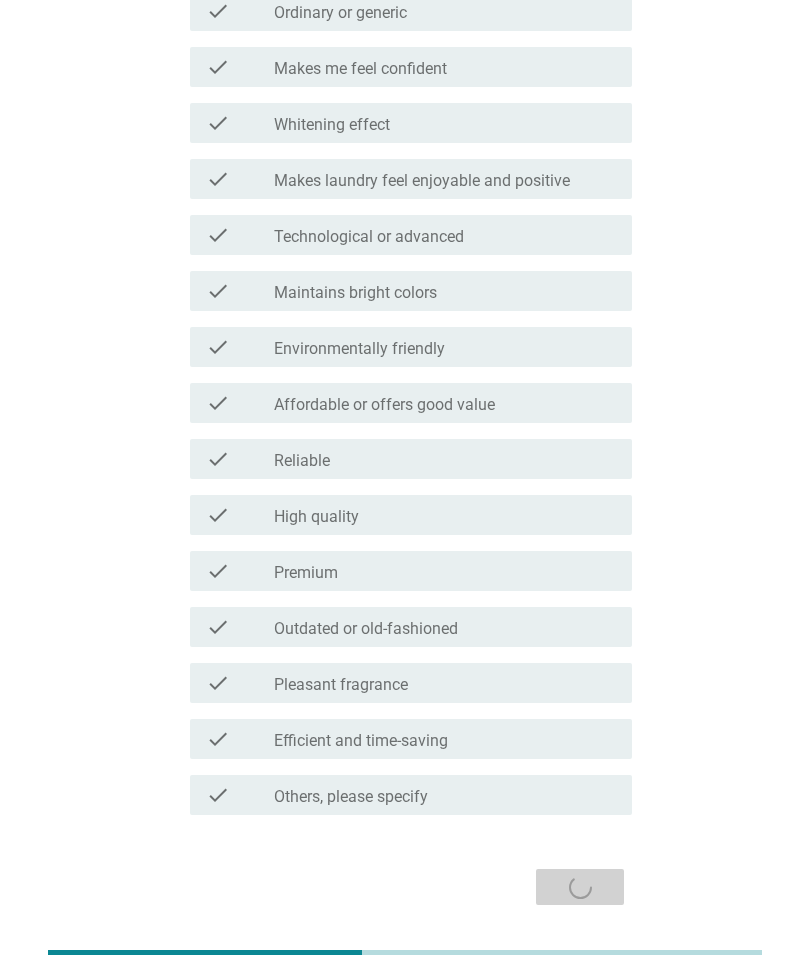 scroll, scrollTop: 0, scrollLeft: 0, axis: both 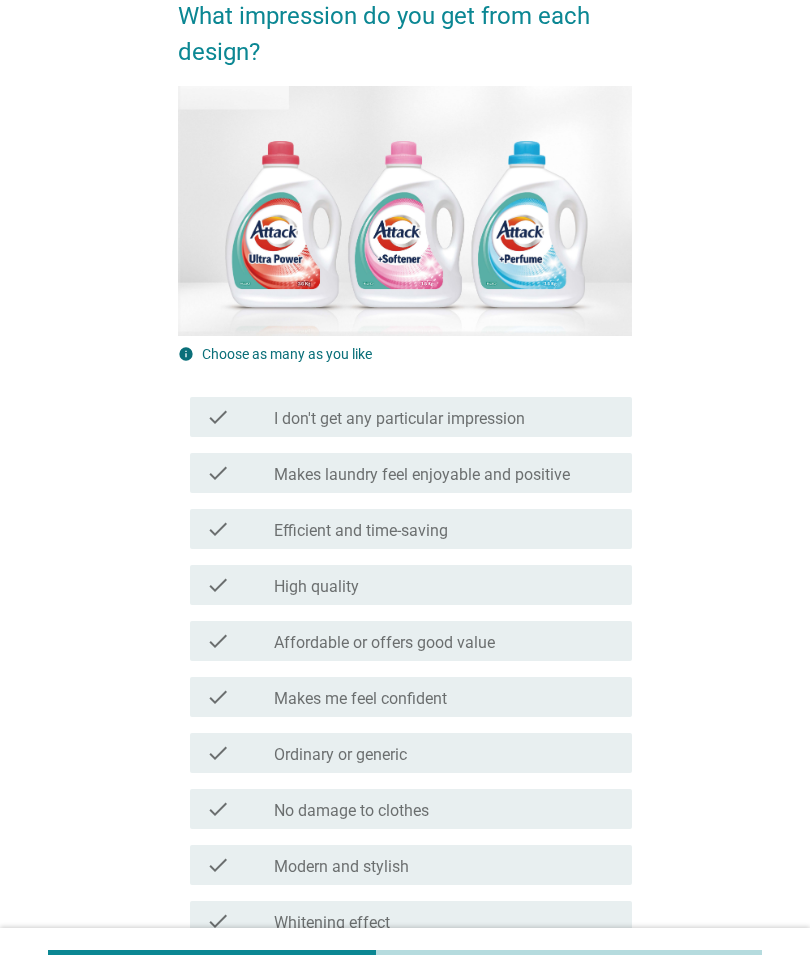 click on "check     check_box_outline_blank I don't get any particular impression" at bounding box center (411, 417) 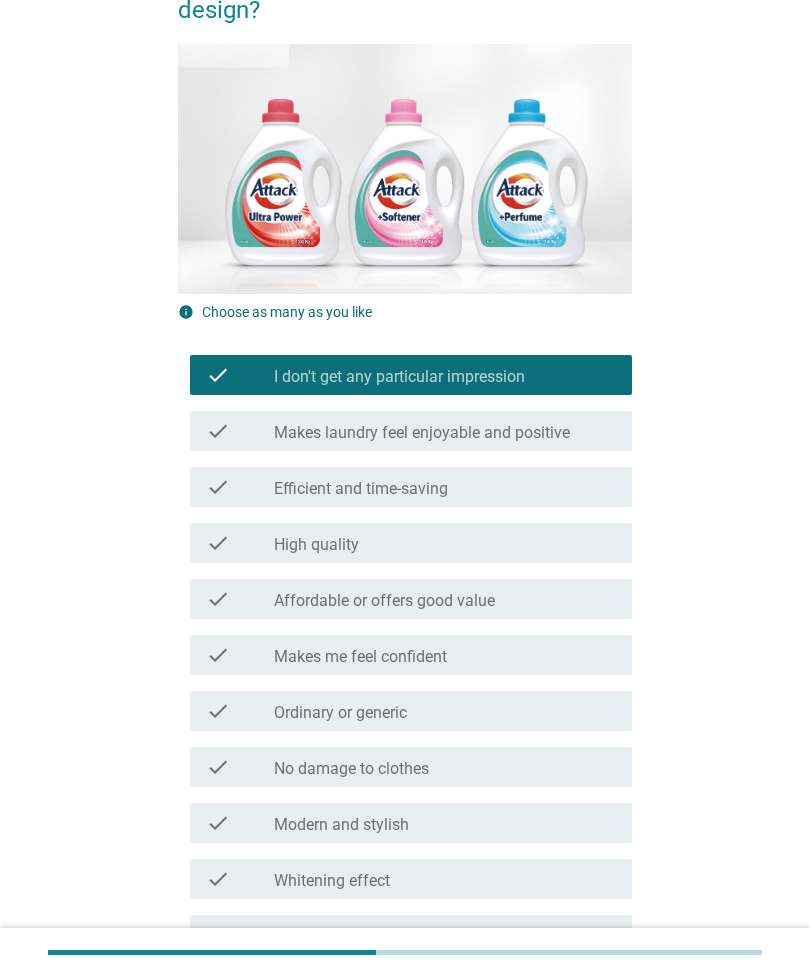 scroll, scrollTop: 214, scrollLeft: 0, axis: vertical 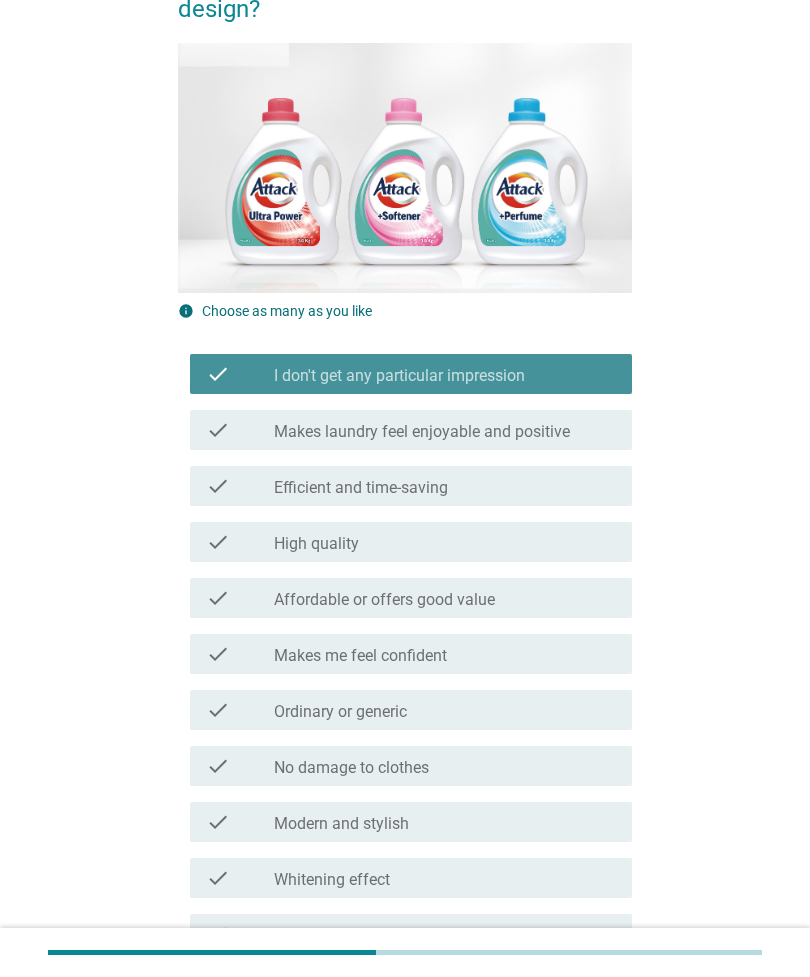 click on "check     check_box_outline_blank I don't get any particular impression" at bounding box center (411, 374) 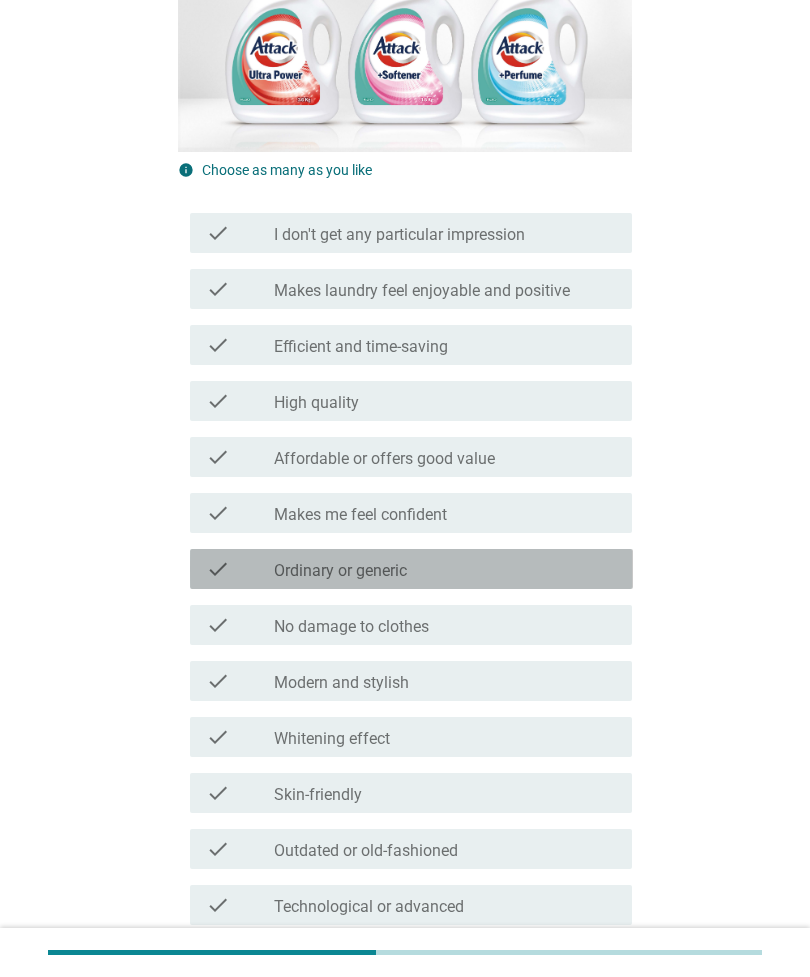 scroll, scrollTop: 355, scrollLeft: 0, axis: vertical 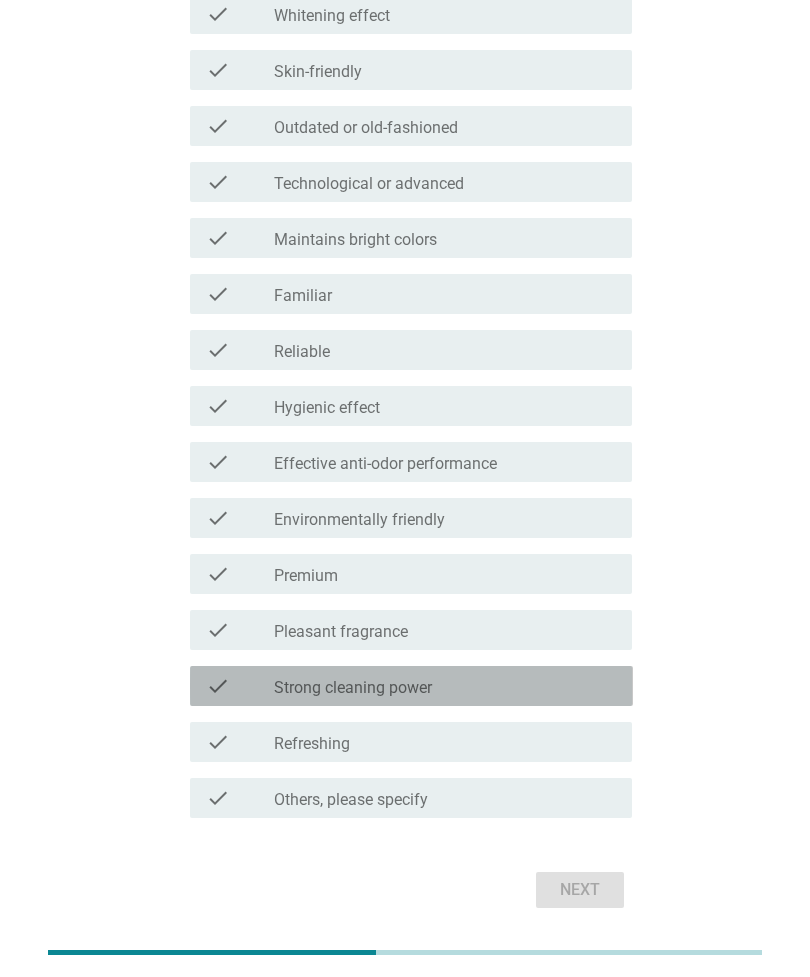 click on "check_box_outline_blank Strong cleaning power" at bounding box center (445, 686) 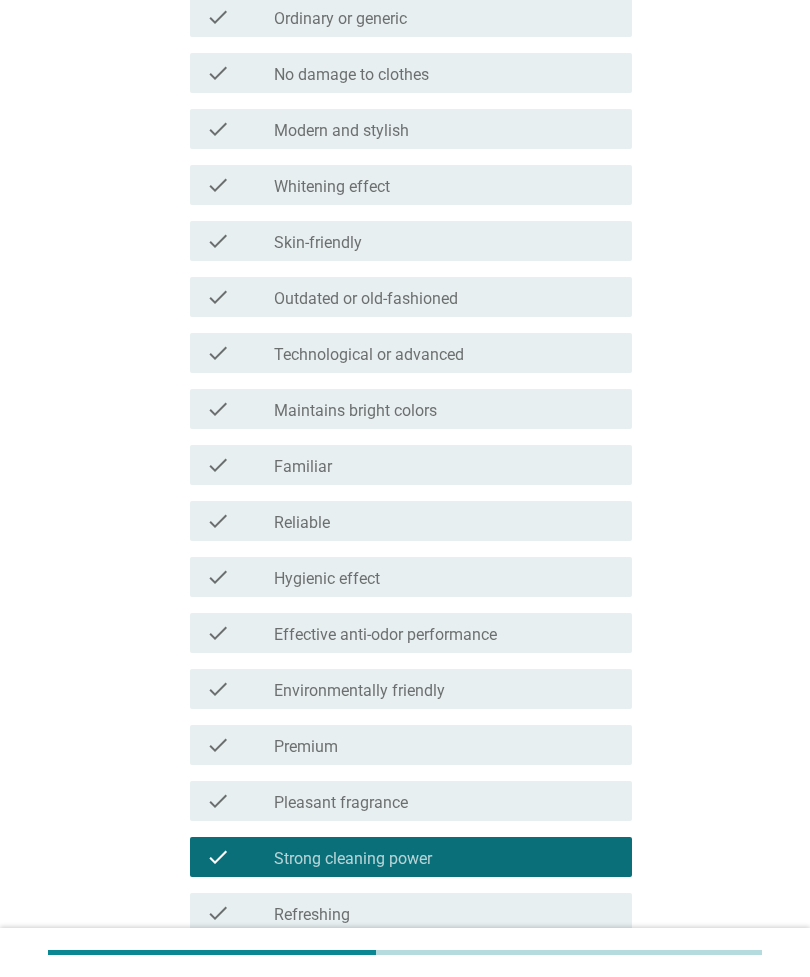 scroll, scrollTop: 1081, scrollLeft: 0, axis: vertical 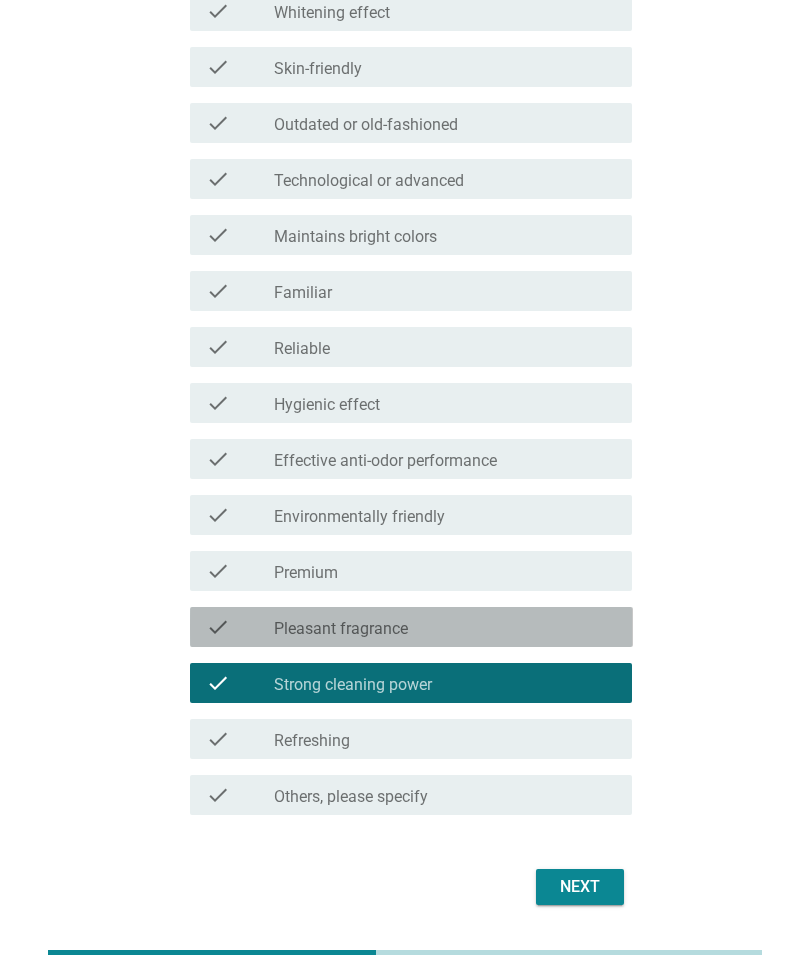 click on "check_box_outline_blank Pleasant fragrance" at bounding box center [445, 627] 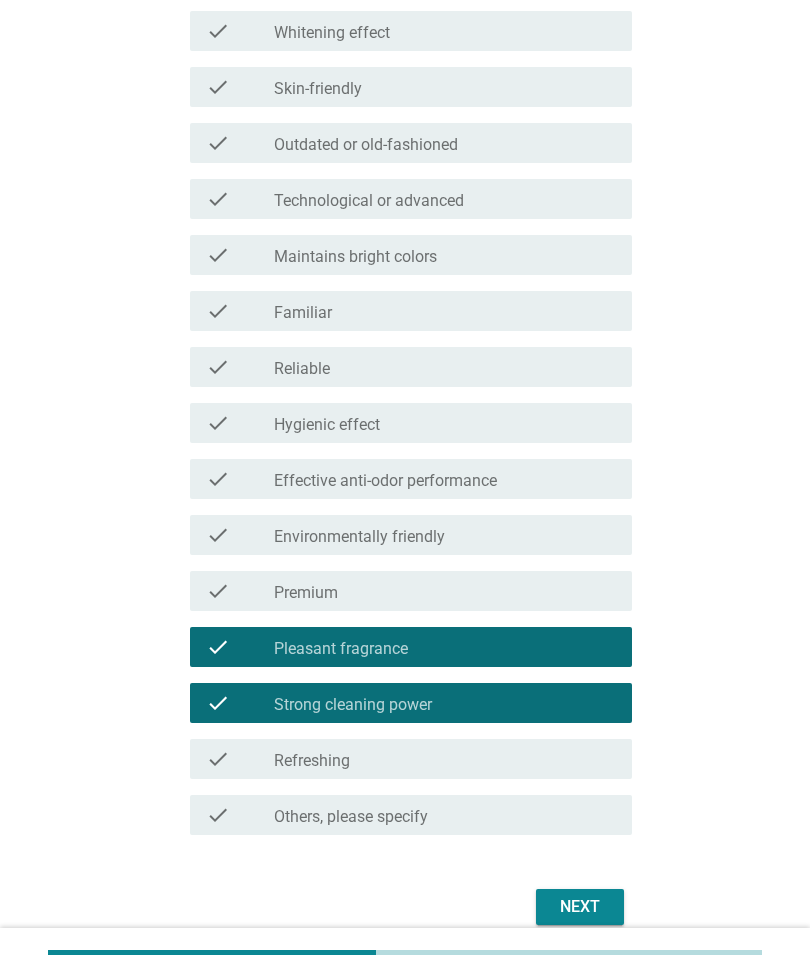 scroll, scrollTop: 1081, scrollLeft: 0, axis: vertical 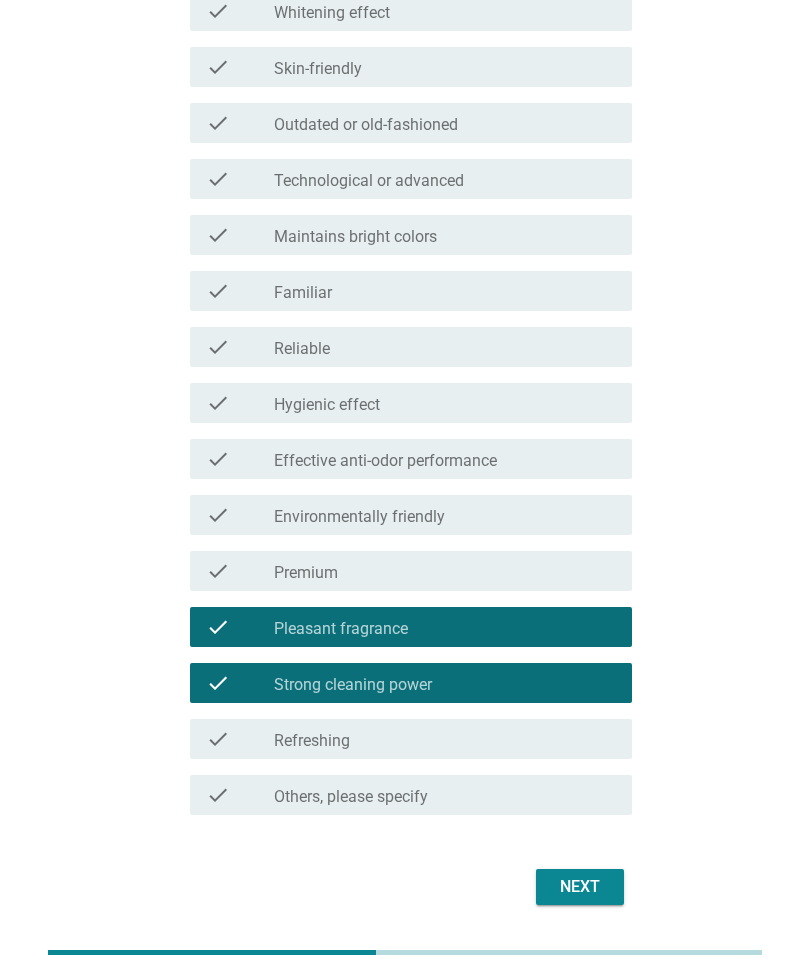 click on "Next" at bounding box center (580, 887) 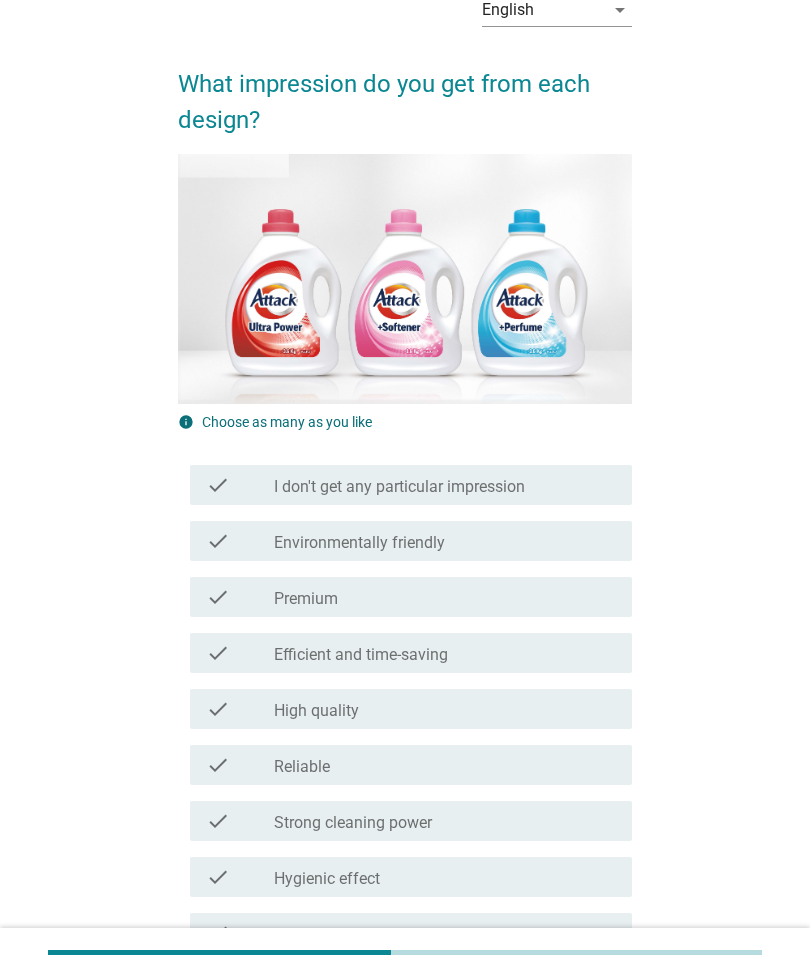 scroll, scrollTop: 111, scrollLeft: 0, axis: vertical 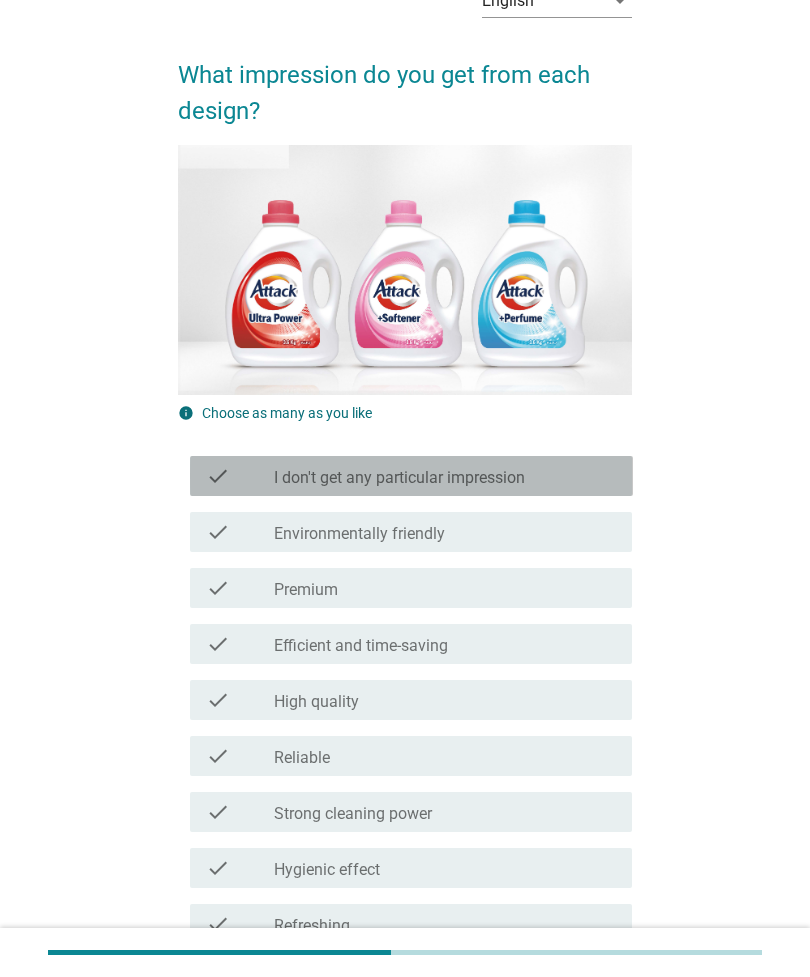 click on "check_box_outline_blank I don't get any particular impression" at bounding box center (445, 476) 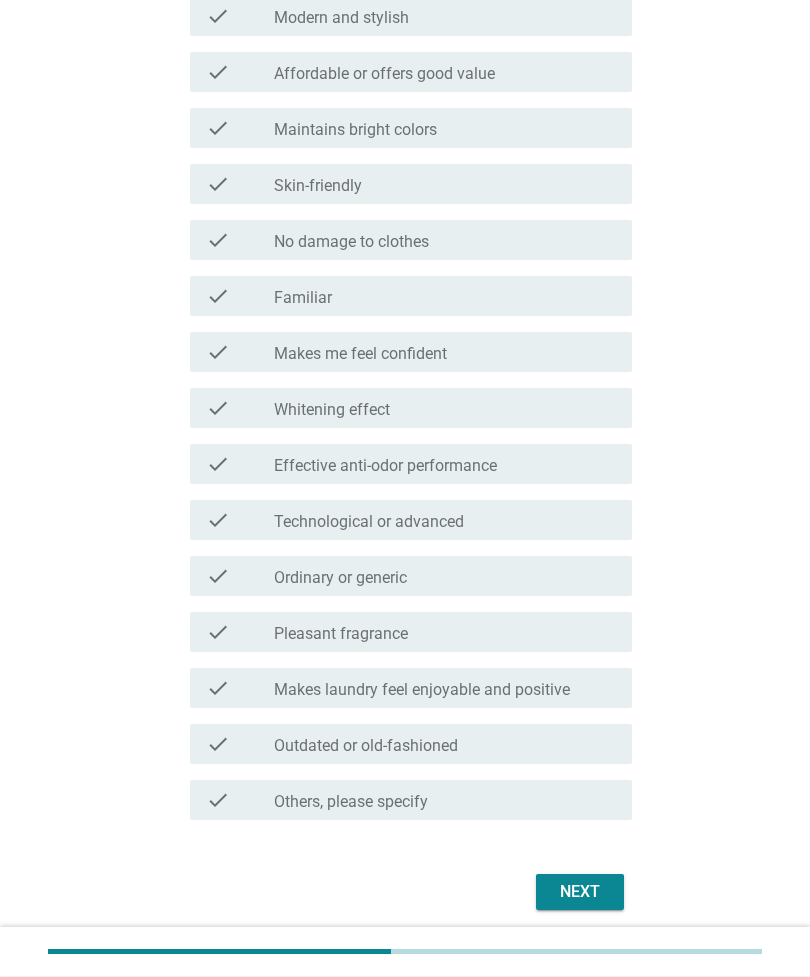 scroll, scrollTop: 1080, scrollLeft: 0, axis: vertical 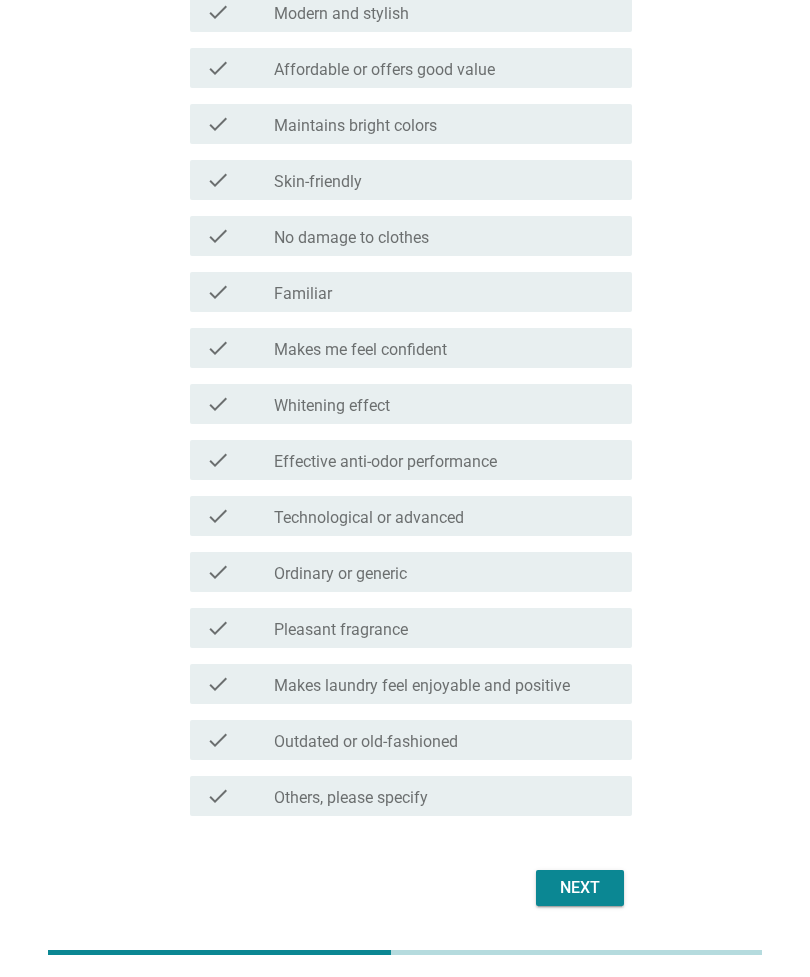 click on "Next" at bounding box center [580, 888] 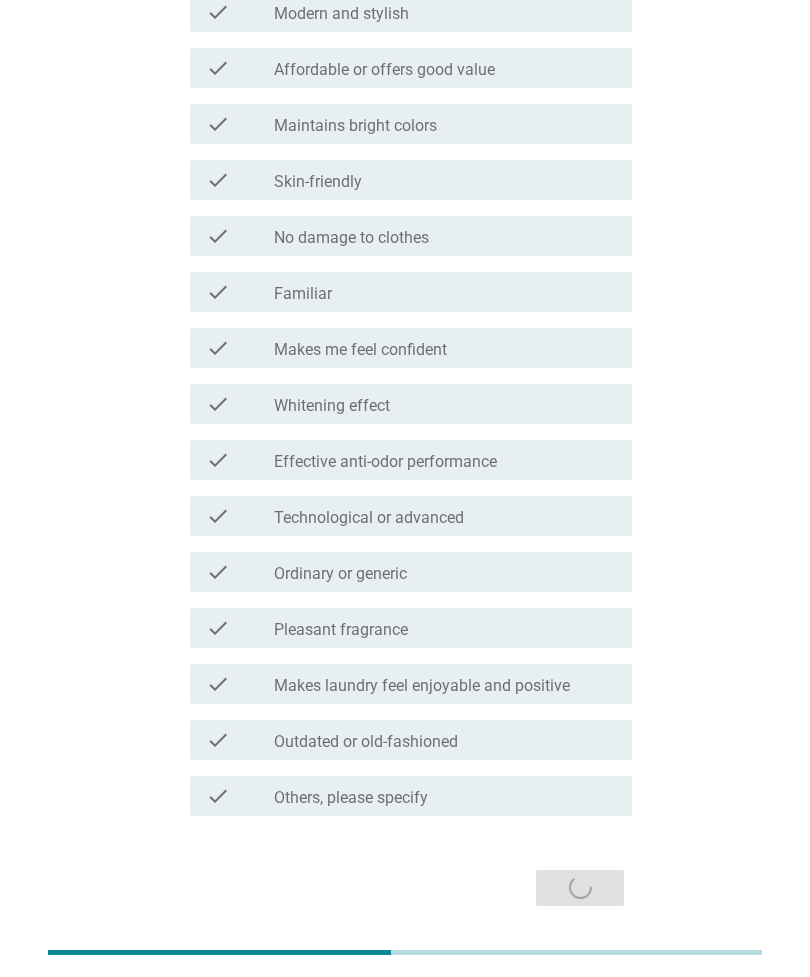 scroll, scrollTop: 0, scrollLeft: 0, axis: both 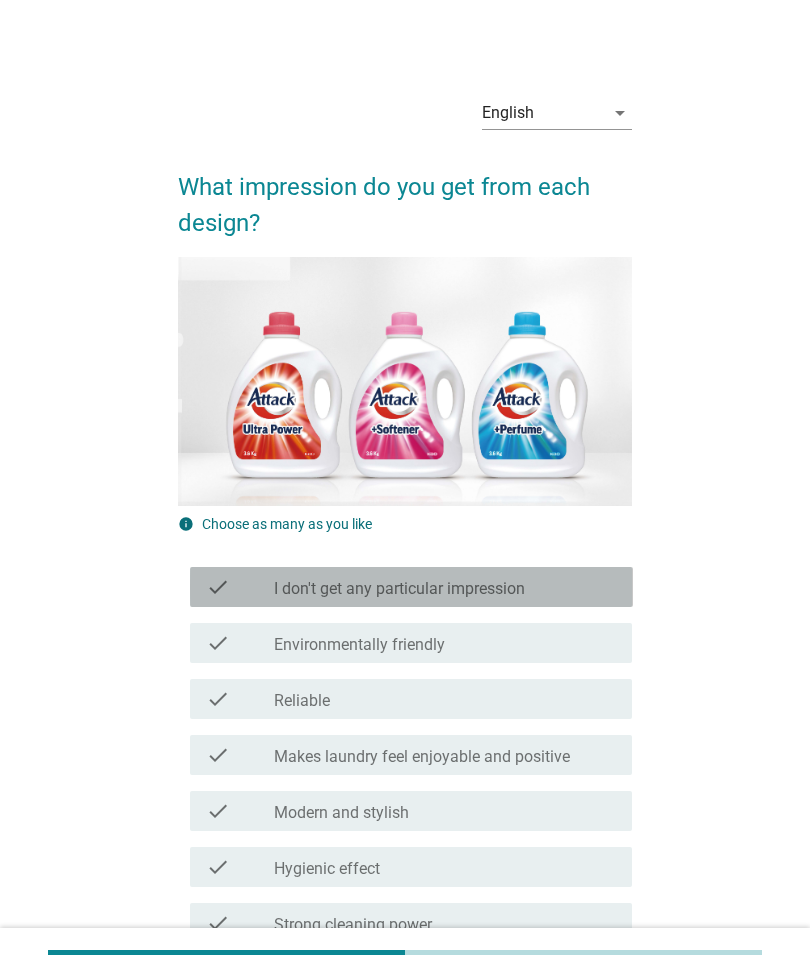 click on "check     check_box_outline_blank I don't get any particular impression" at bounding box center [411, 587] 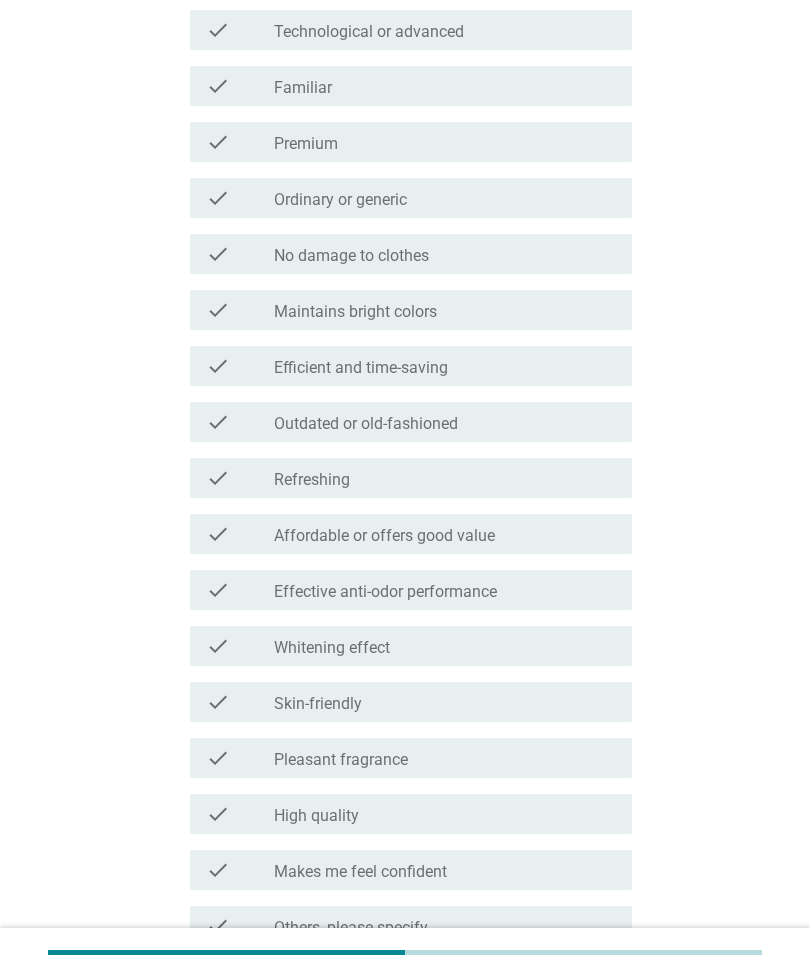 scroll, scrollTop: 1080, scrollLeft: 0, axis: vertical 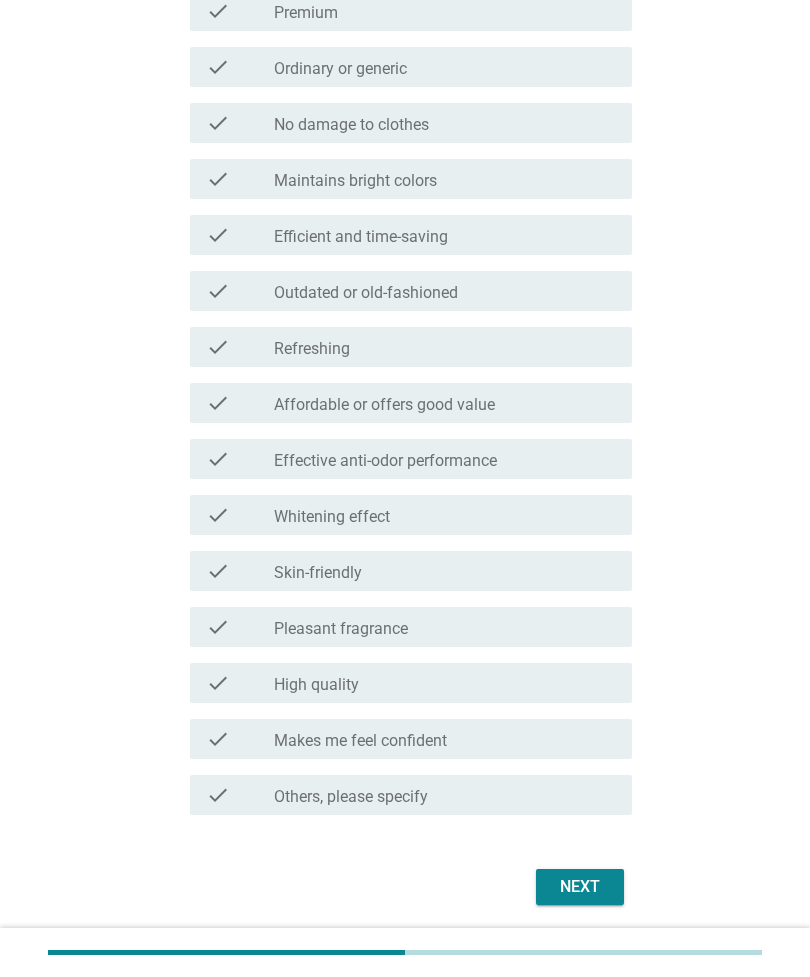 click on "Next" at bounding box center [580, 887] 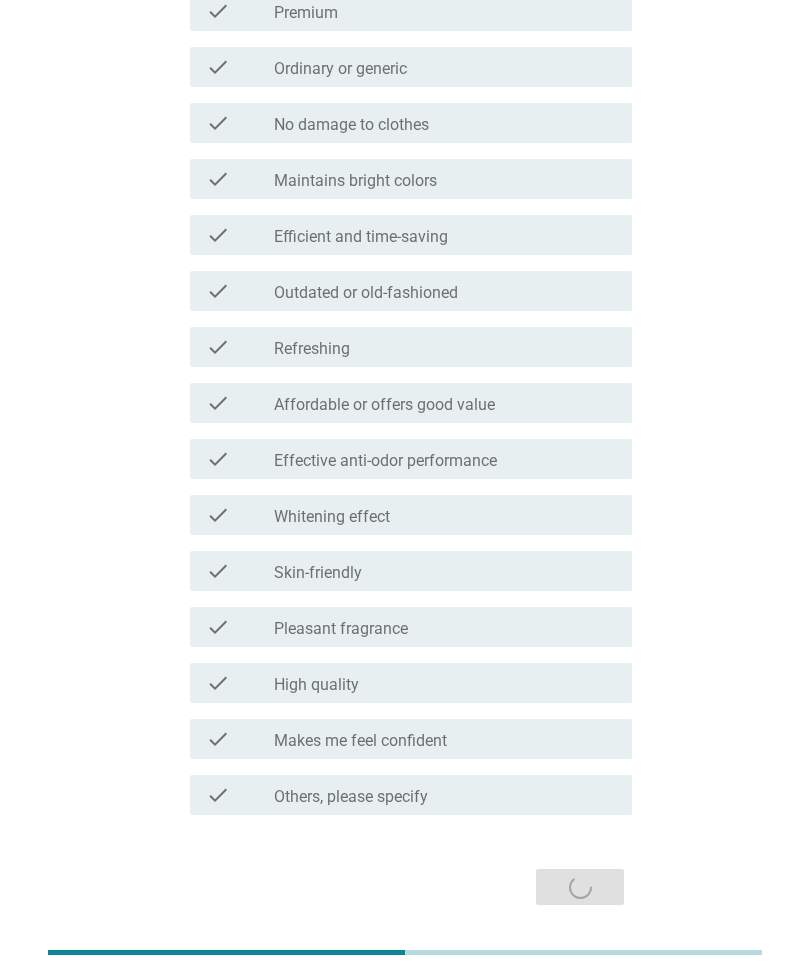 scroll, scrollTop: 0, scrollLeft: 0, axis: both 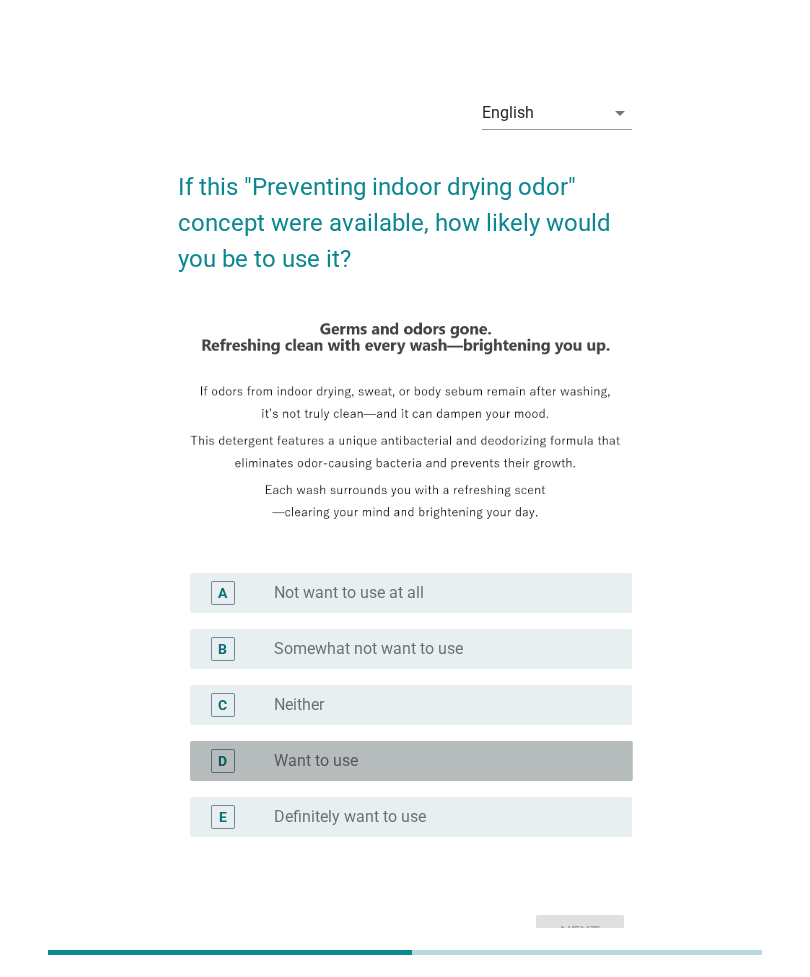 click on "radio_button_unchecked Want to use" at bounding box center [445, 761] 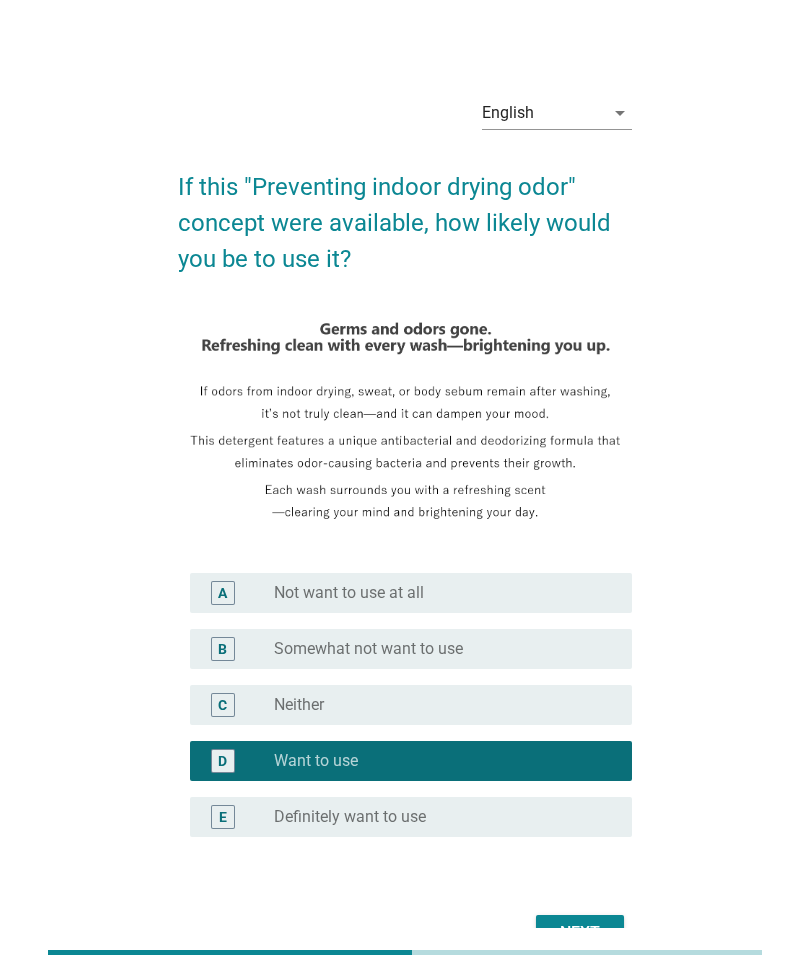 click on "Next" at bounding box center [580, 933] 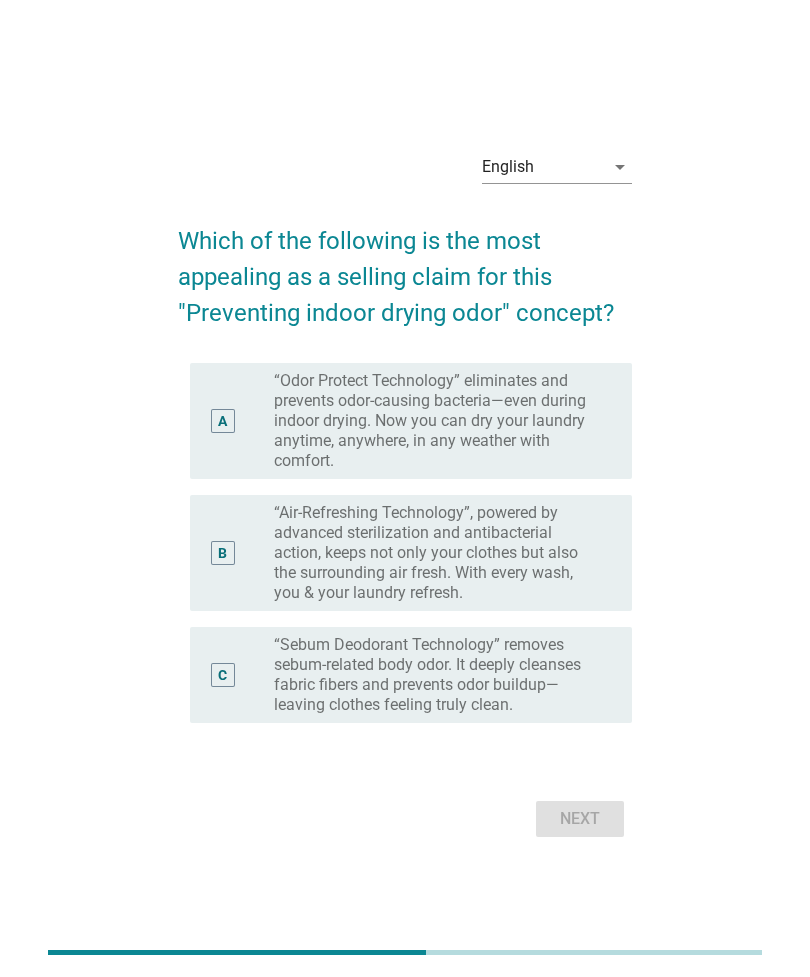 click on "English arrow_drop_down   Which of the following is the most appealing as a selling claim for this "Preventing indoor drying odor" concept?     A     radio_button_unchecked “Odor Protect Technology” eliminates and prevents odor-causing bacteria—even during indoor drying. Now you can dry your laundry anytime, anywhere, in any weather with comfort.   B     radio_button_unchecked “Air-Refreshing Technology”, powered by advanced sterilization and antibacterial action, keeps not only your clothes but also the surrounding air fresh. With every wash, you & your laundry refresh.   C     radio_button_unchecked “Sebum Deodorant Technology” removes sebum-related body odor. It deeply cleanses fabric fibers and prevents odor buildup—leaving clothes feeling truly clean.     Next" at bounding box center (405, 489) 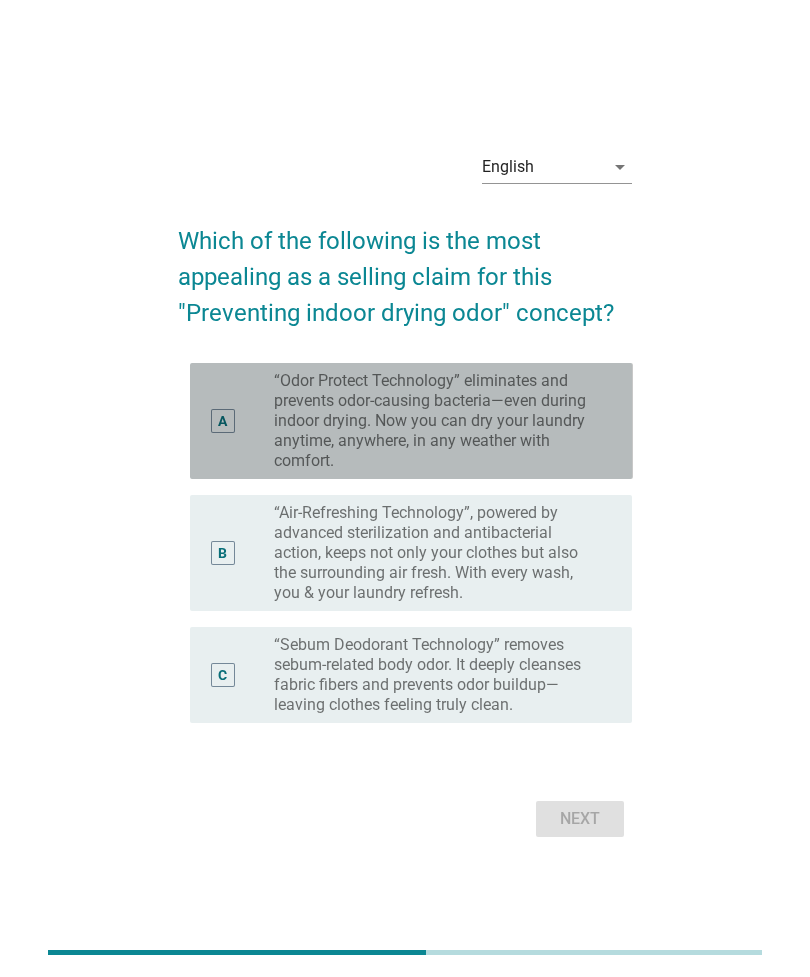 click on "“Odor Protect Technology” eliminates and prevents odor-causing bacteria—even during indoor drying. Now you can dry your laundry anytime, anywhere, in any weather with comfort." at bounding box center (437, 421) 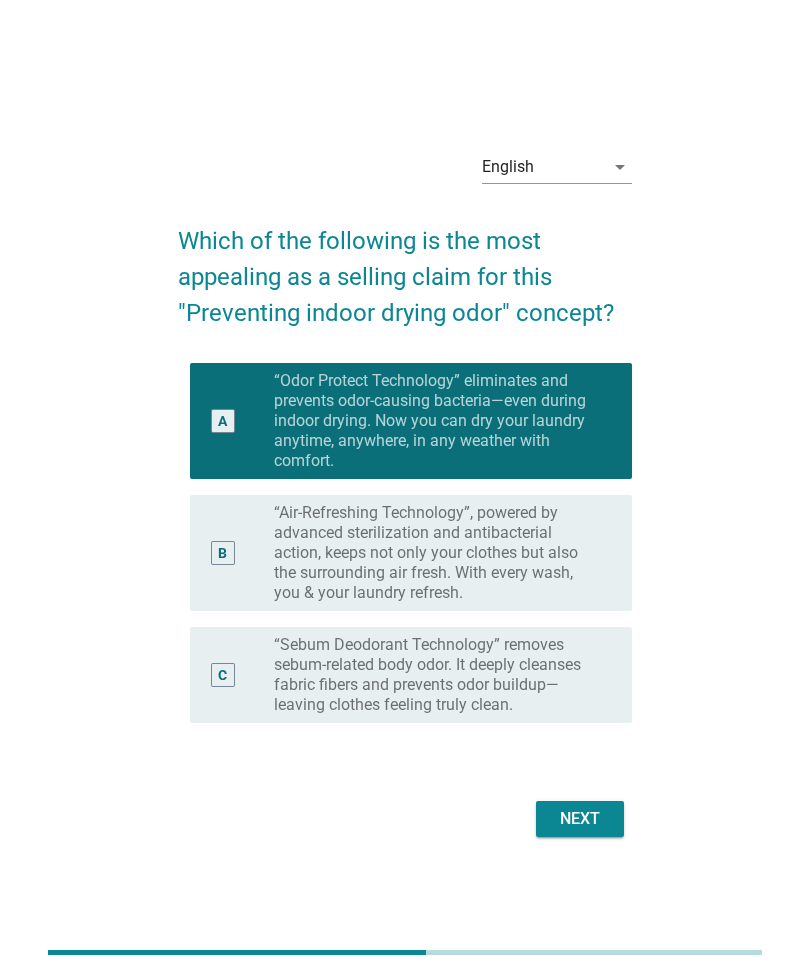 click on "“Odor Protect Technology” eliminates and prevents odor-causing bacteria—even during indoor drying. Now you can dry your laundry anytime, anywhere, in any weather with comfort." at bounding box center [437, 421] 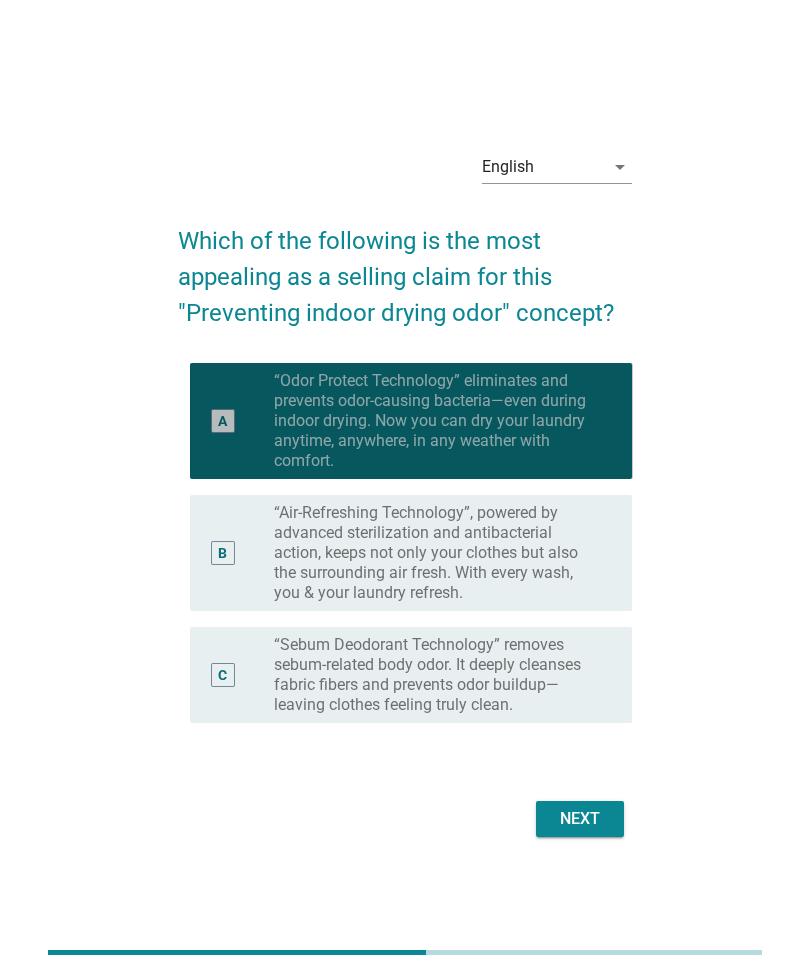 click on "A" at bounding box center [223, 421] 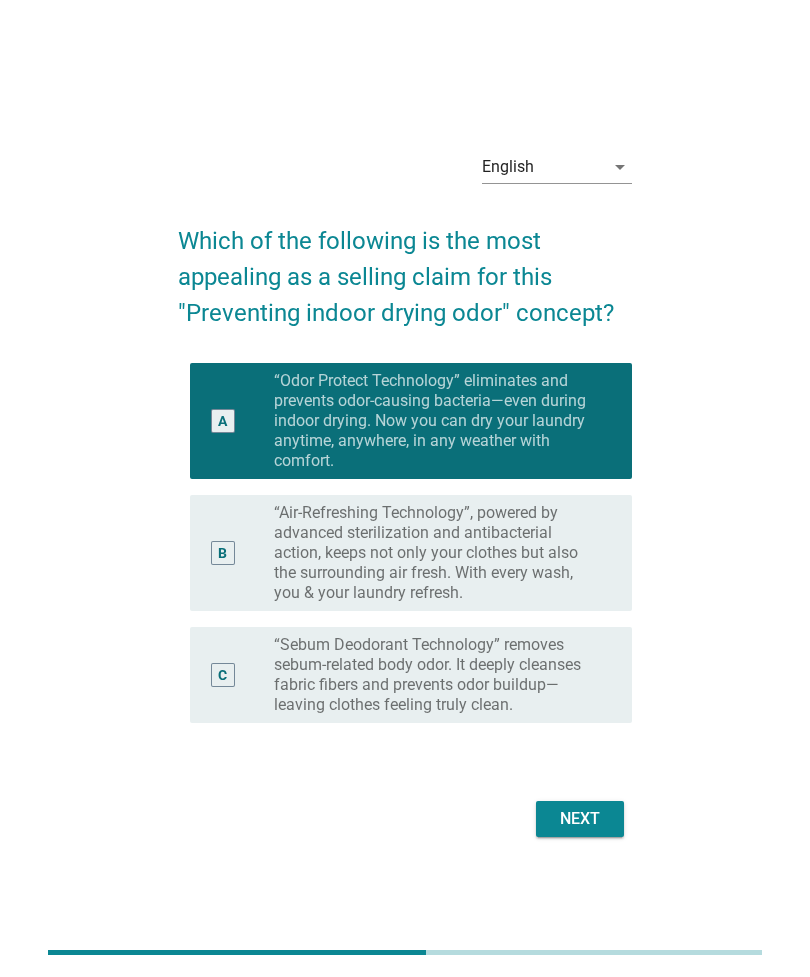 click on "Next" at bounding box center [580, 819] 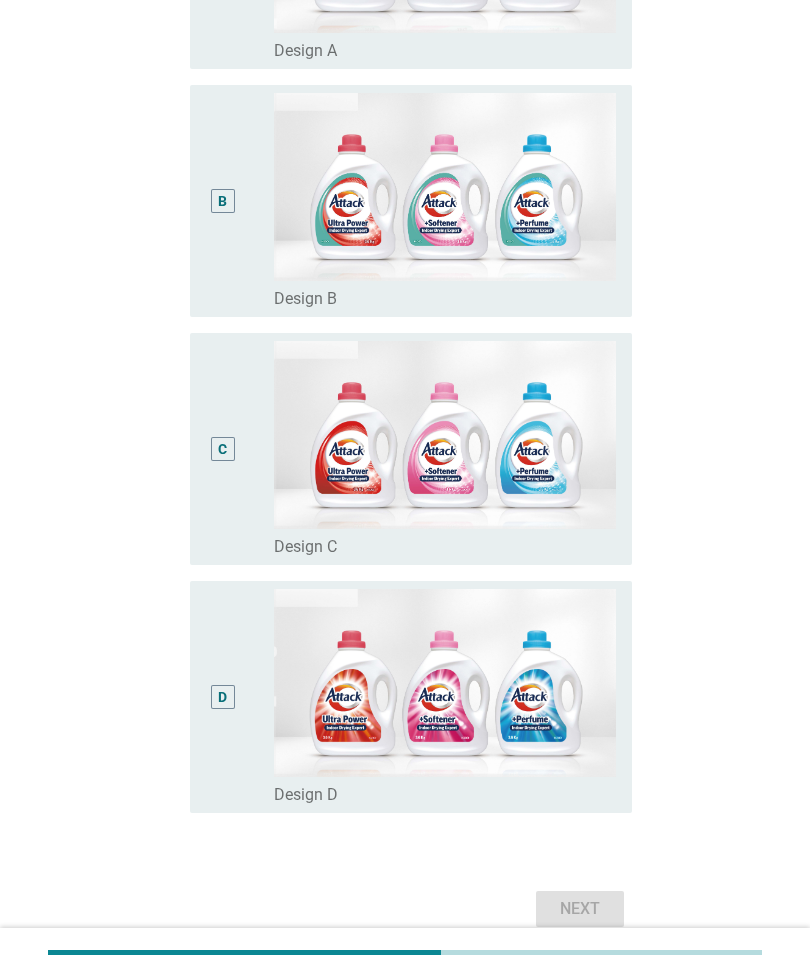 scroll, scrollTop: 494, scrollLeft: 0, axis: vertical 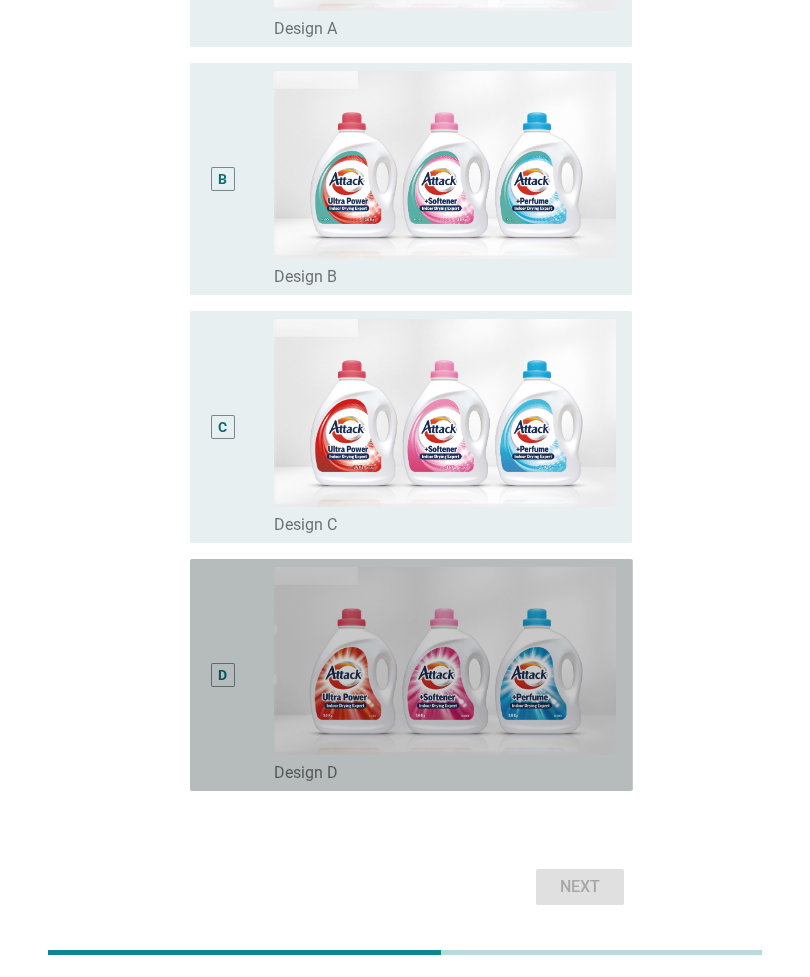 click on "D" at bounding box center (223, 675) 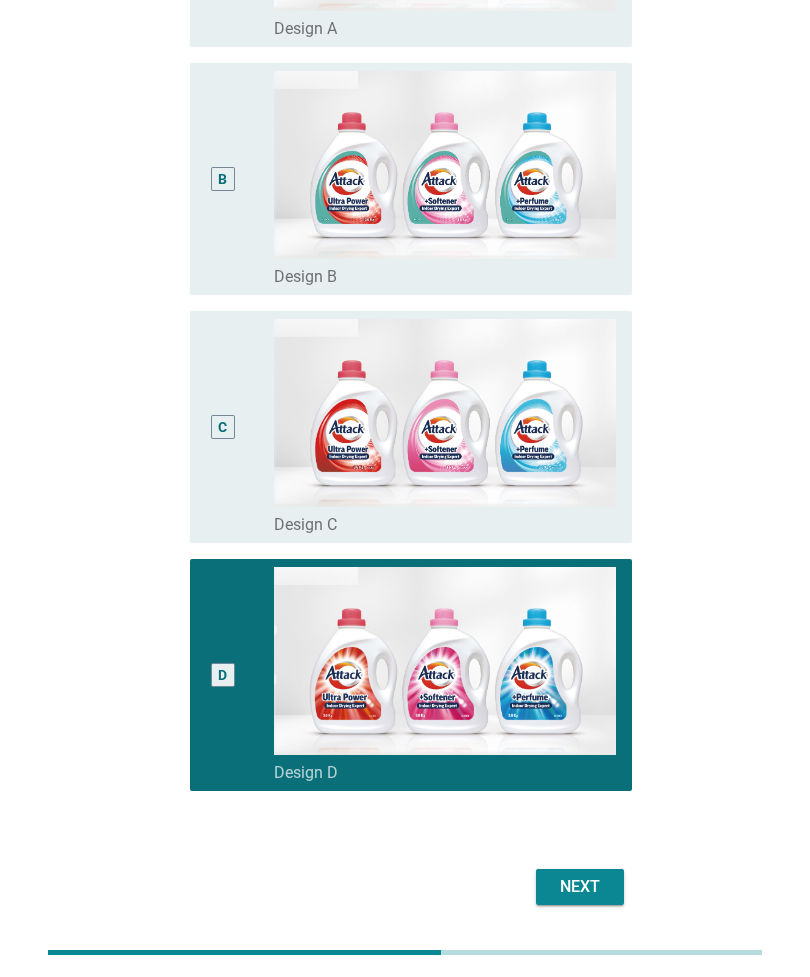 click on "Next" at bounding box center (580, 887) 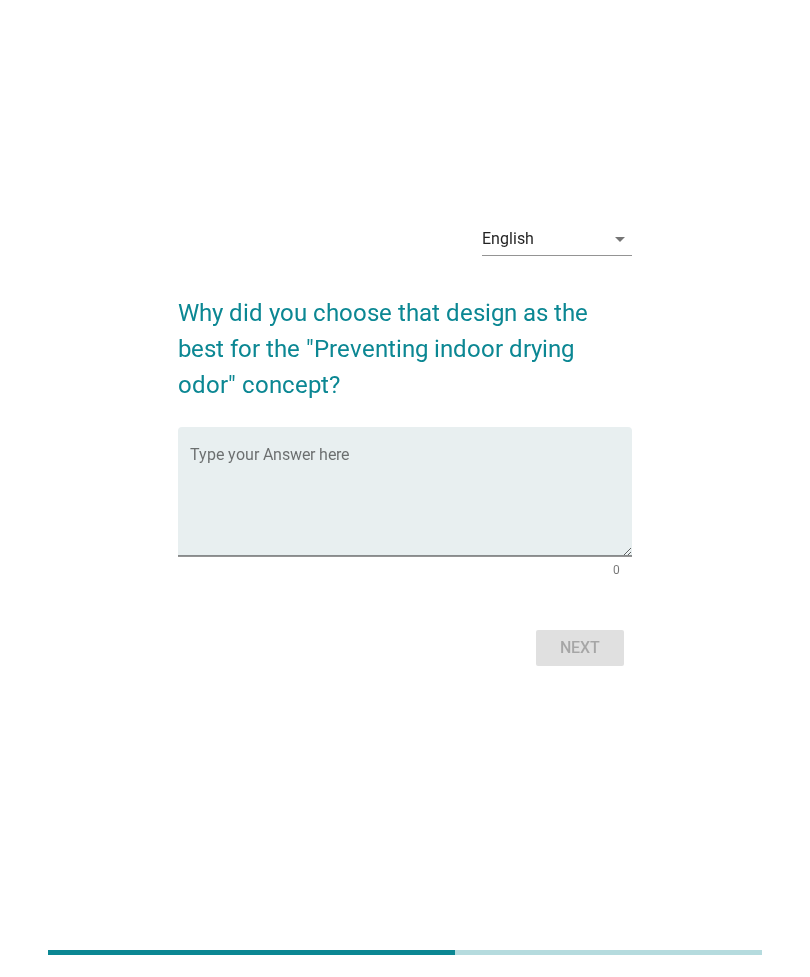 scroll, scrollTop: 0, scrollLeft: 0, axis: both 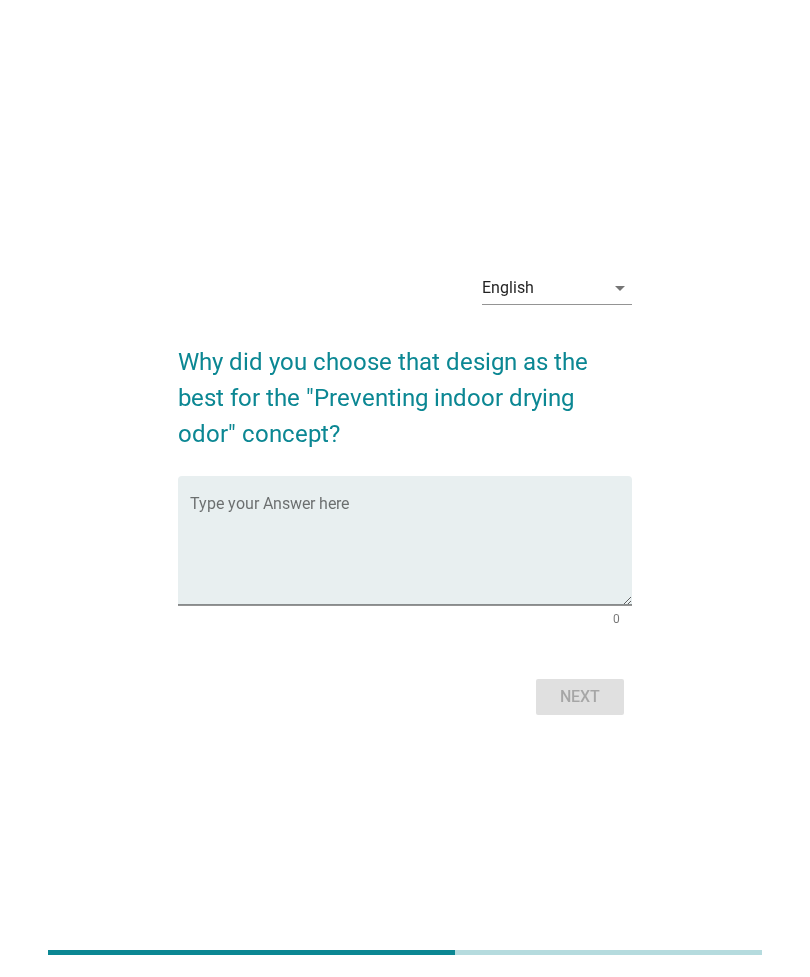 click at bounding box center [411, 552] 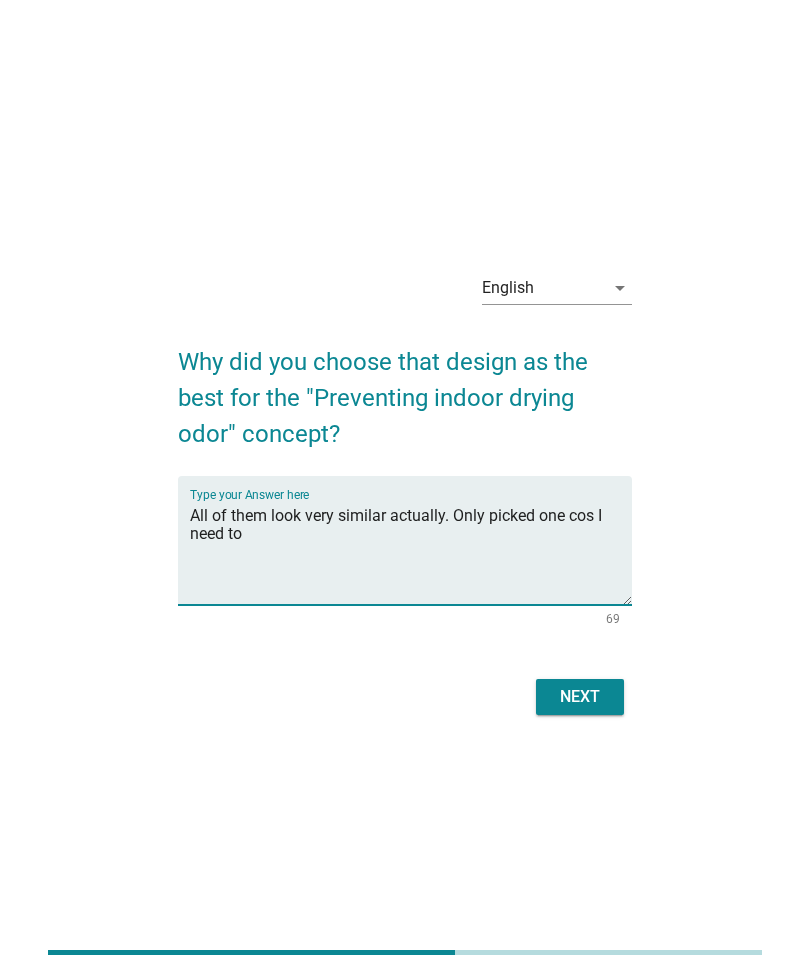 type on "All of them look very similar actually. Only picked one cos I need to" 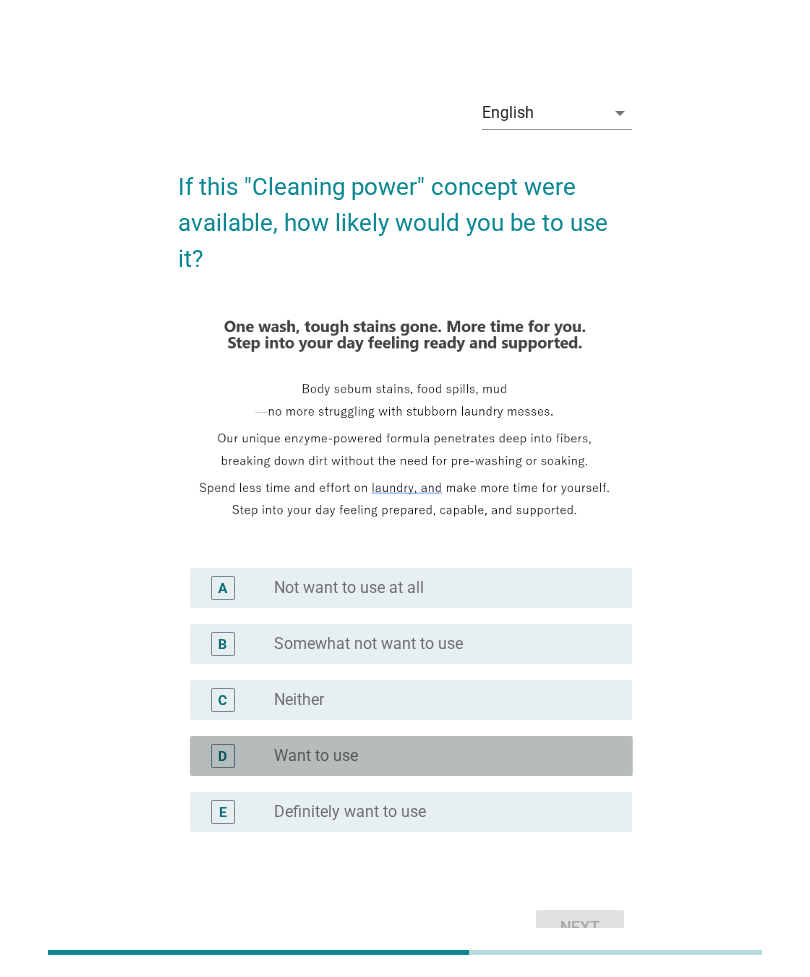 click on "radio_button_unchecked Want to use" at bounding box center (437, 756) 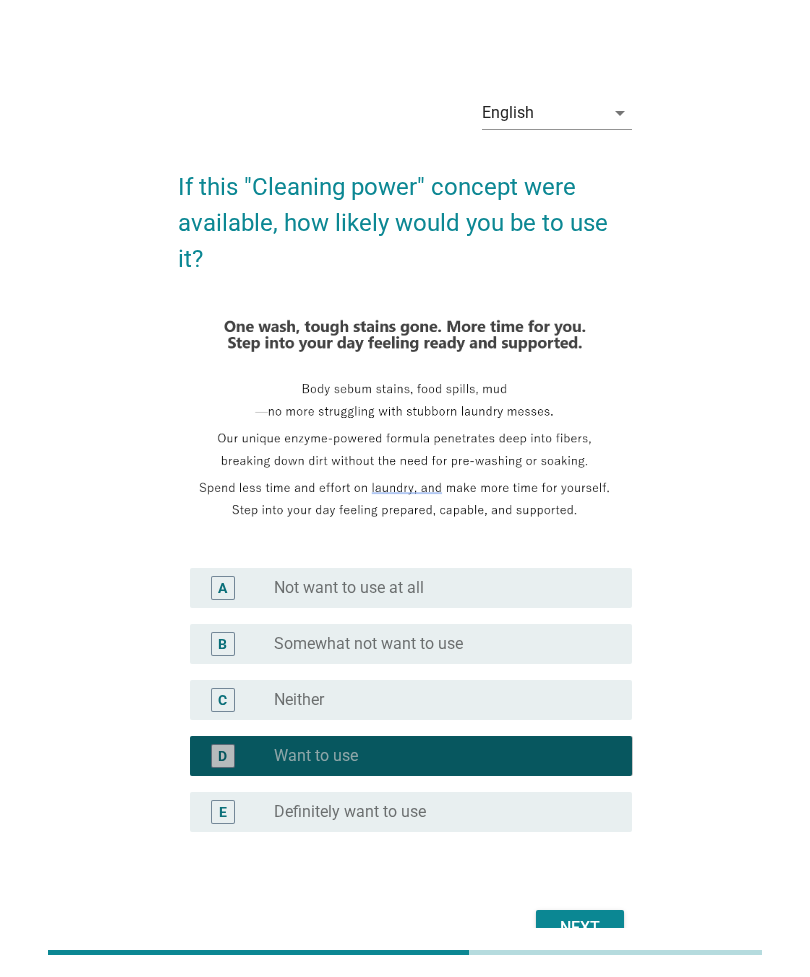 click on "Next" at bounding box center (580, 928) 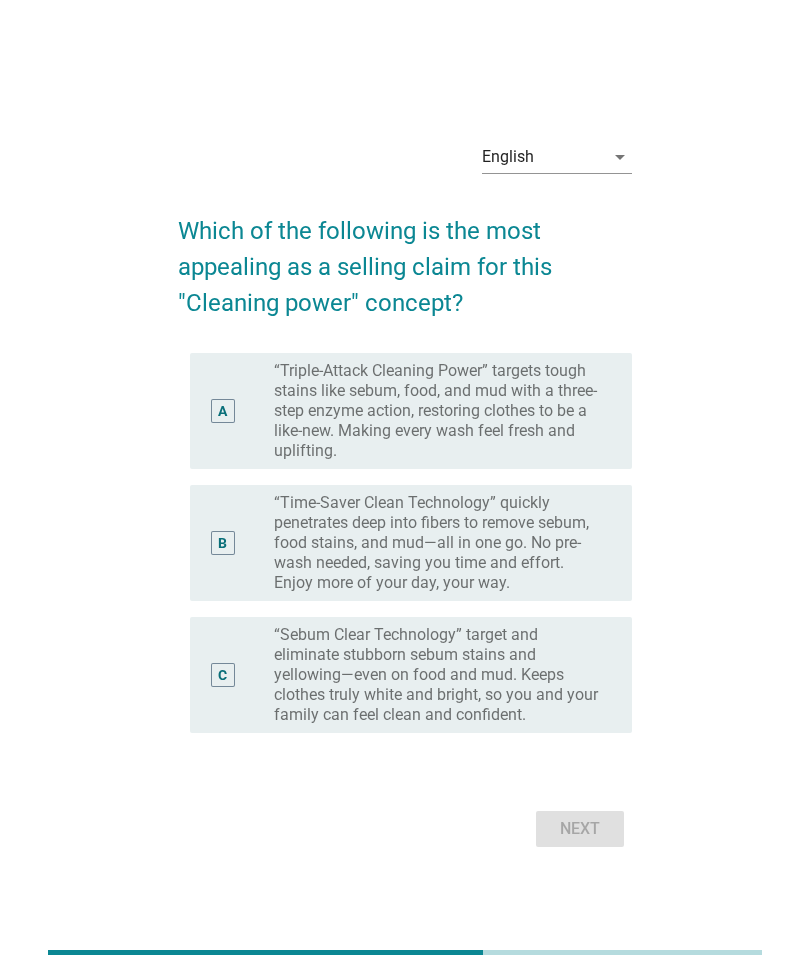 click on "“Triple-Attack Cleaning Power” targets tough stains like sebum, food, and mud with a three-step enzyme action, restoring clothes to be a like-new. Making every wash feel fresh and uplifting." at bounding box center (437, 411) 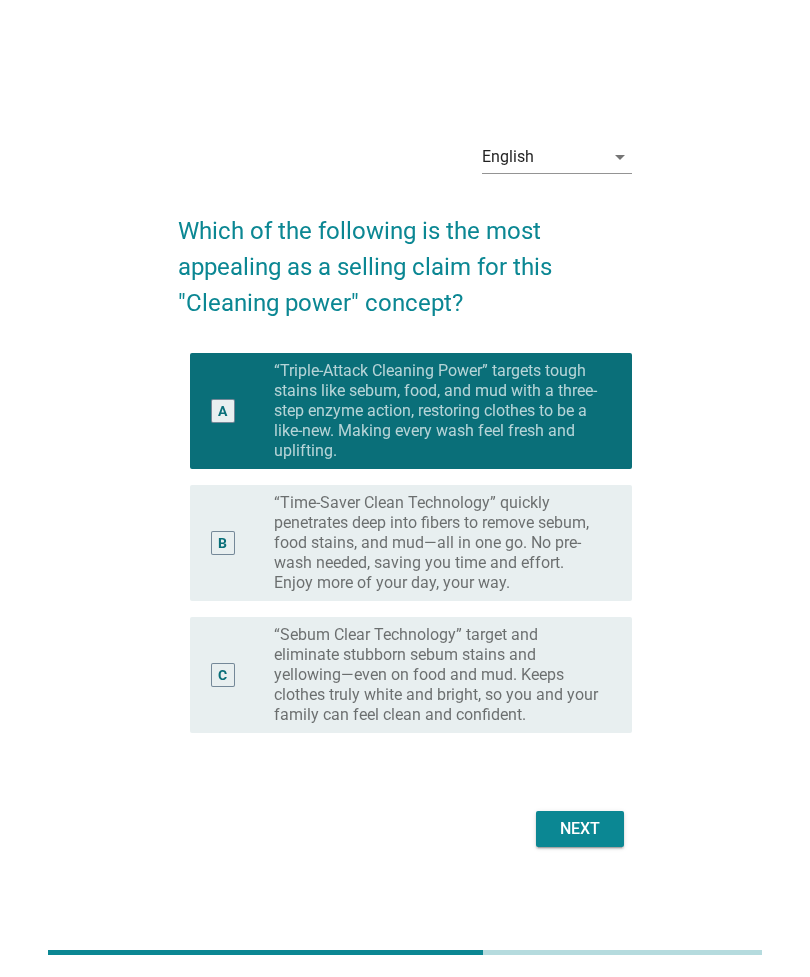 click on "Next" at bounding box center [580, 829] 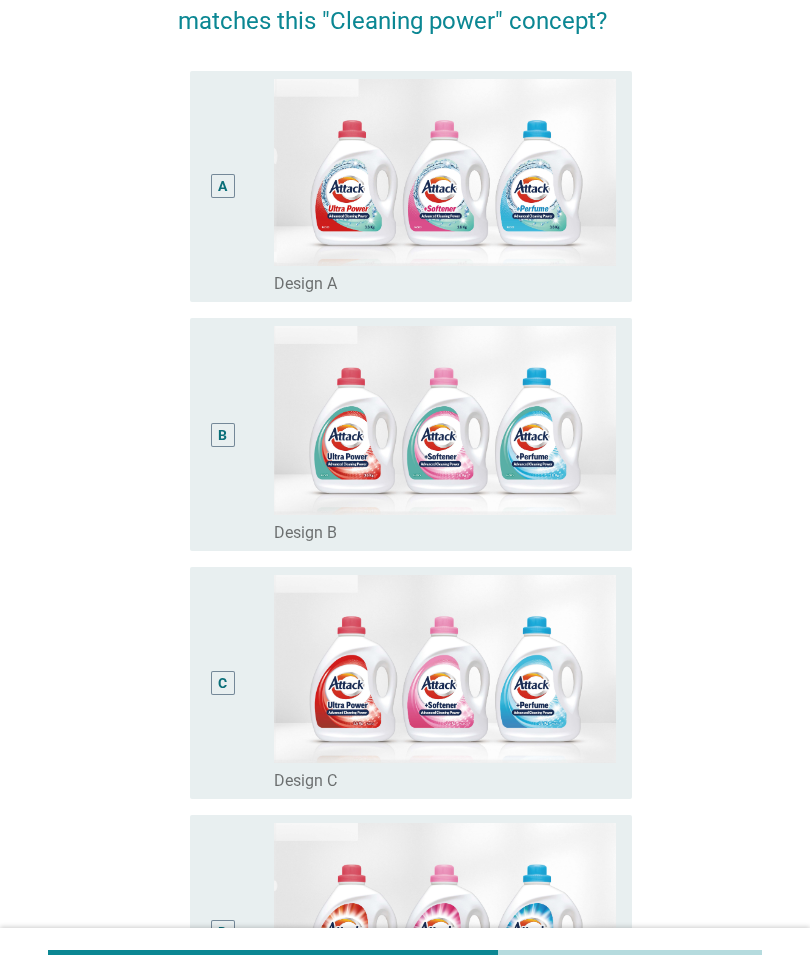 scroll, scrollTop: 202, scrollLeft: 0, axis: vertical 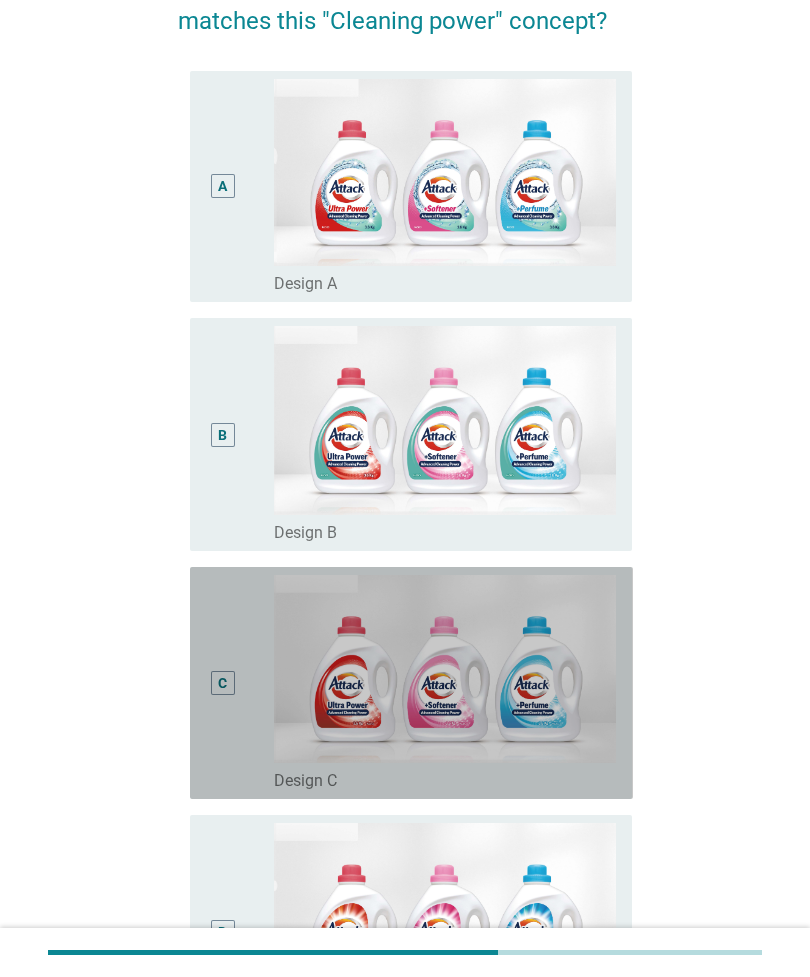 click at bounding box center [445, 669] 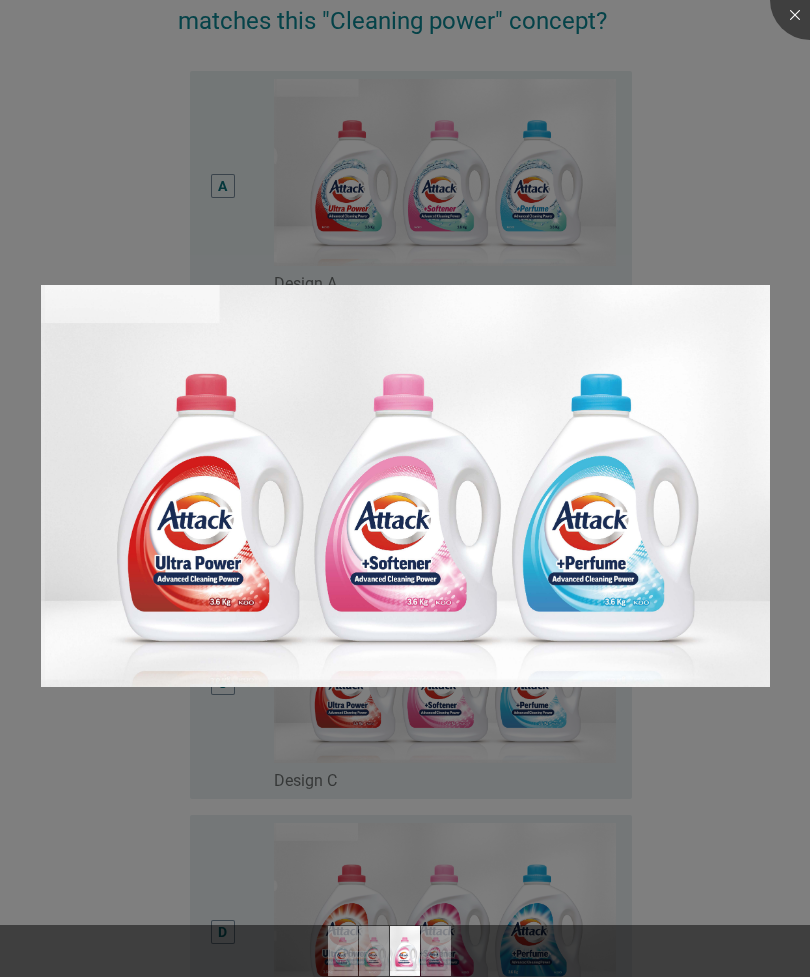 click at bounding box center (405, 488) 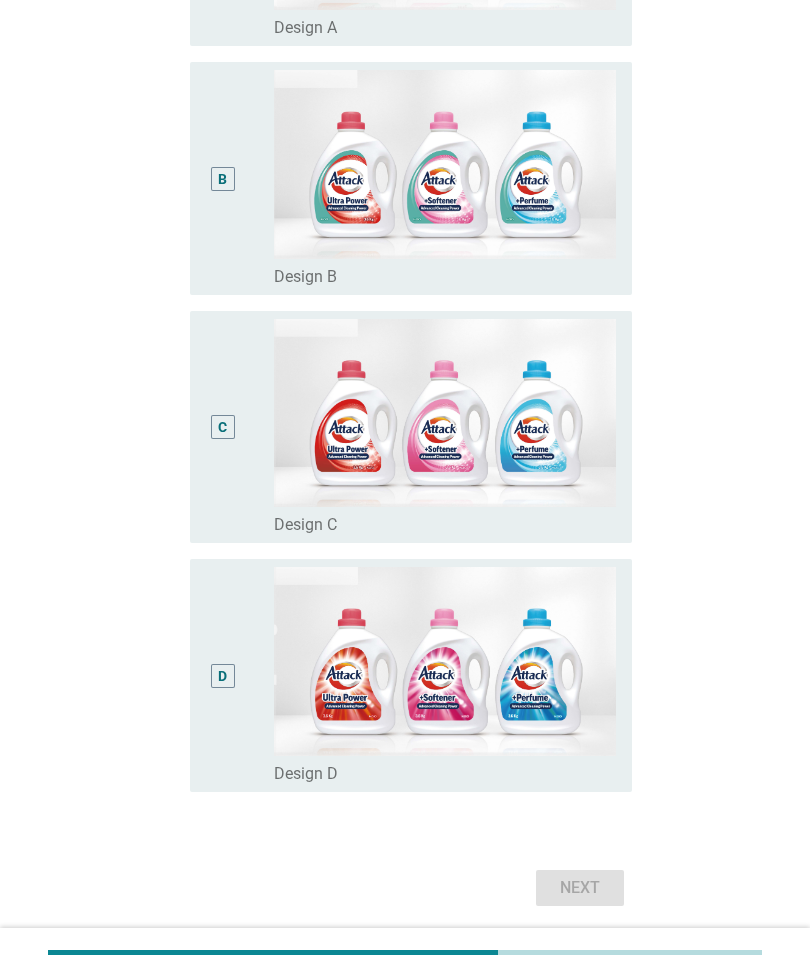 scroll, scrollTop: 459, scrollLeft: 0, axis: vertical 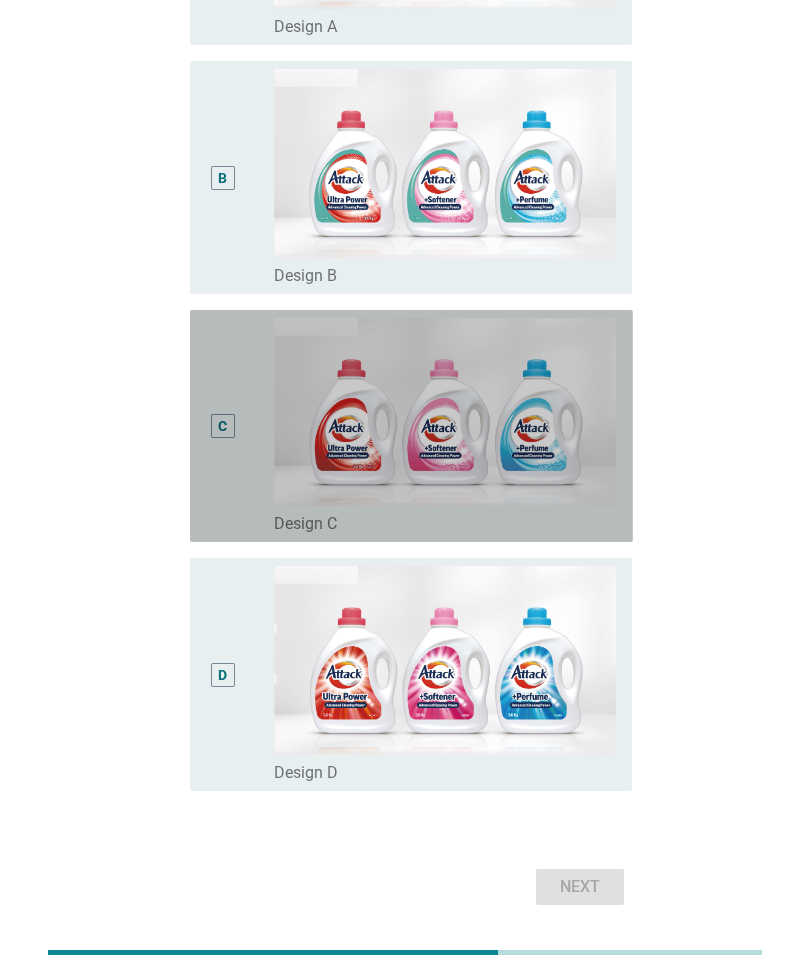 click at bounding box center [445, 412] 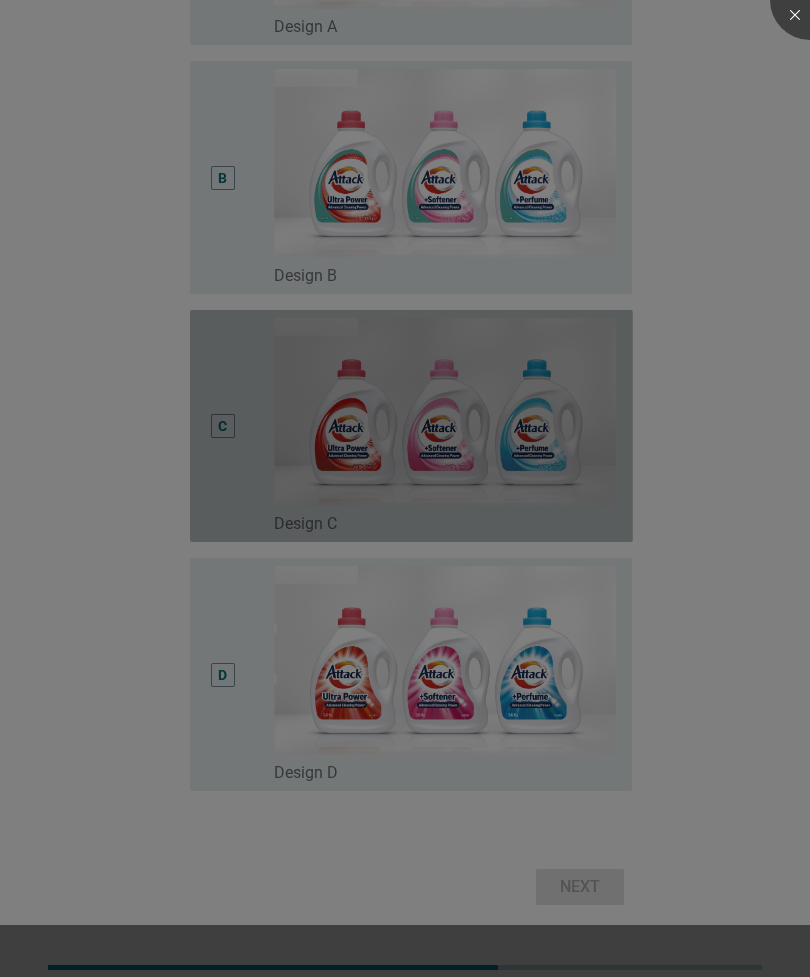 scroll, scrollTop: 410, scrollLeft: 0, axis: vertical 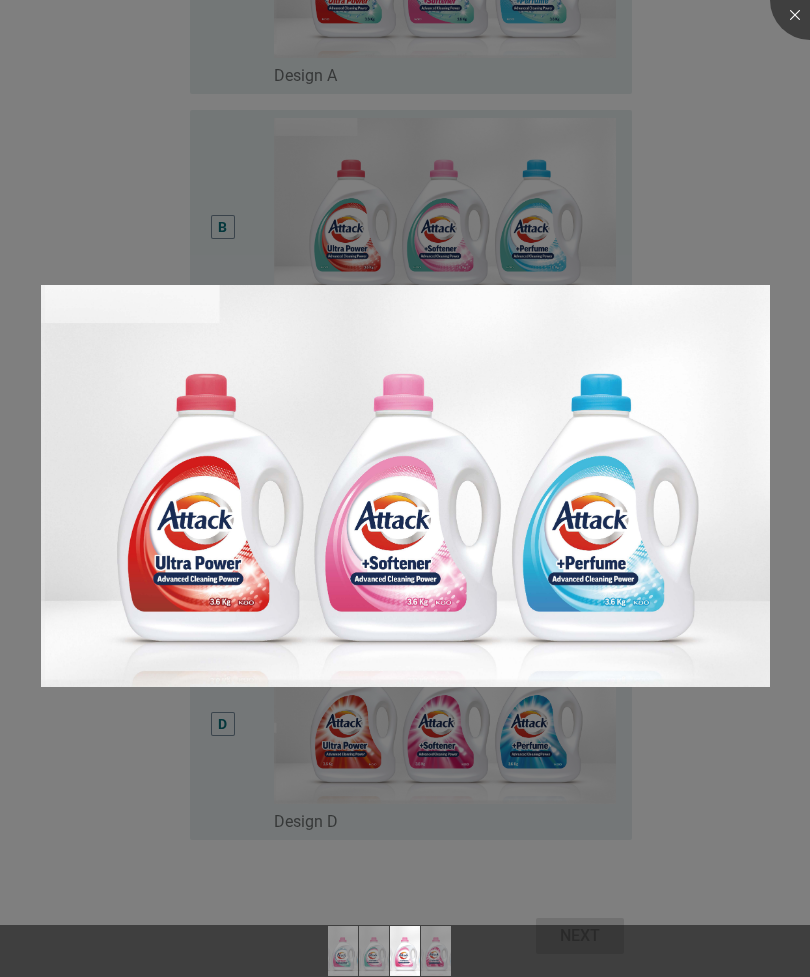 click at bounding box center [405, 488] 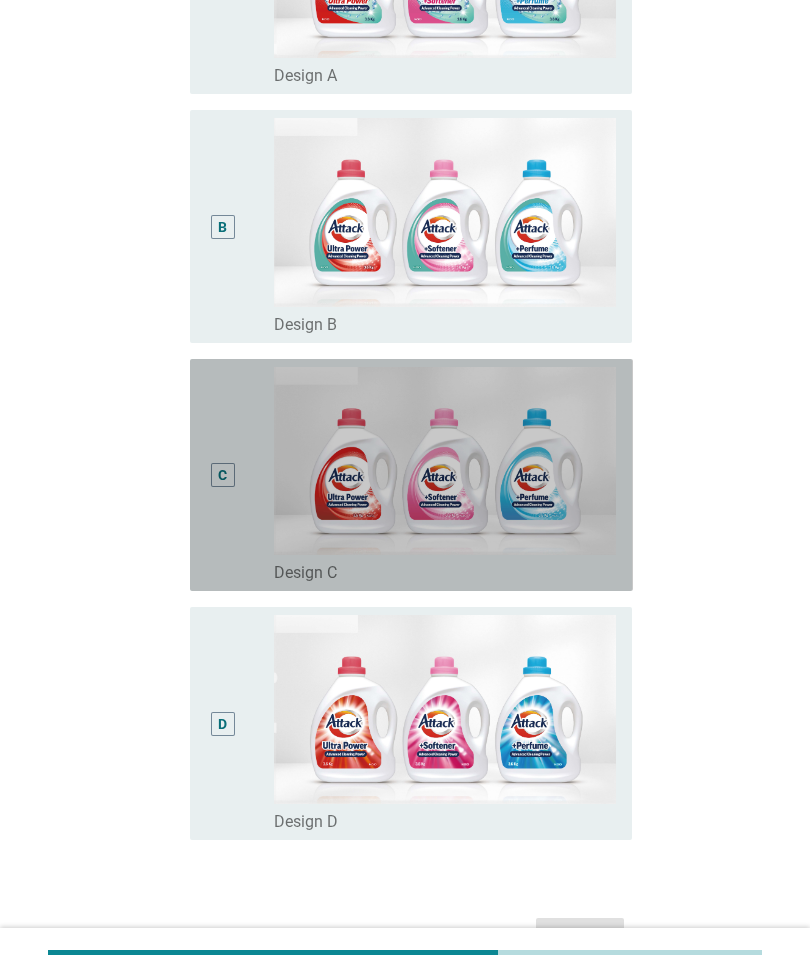 click on "C" at bounding box center (223, 475) 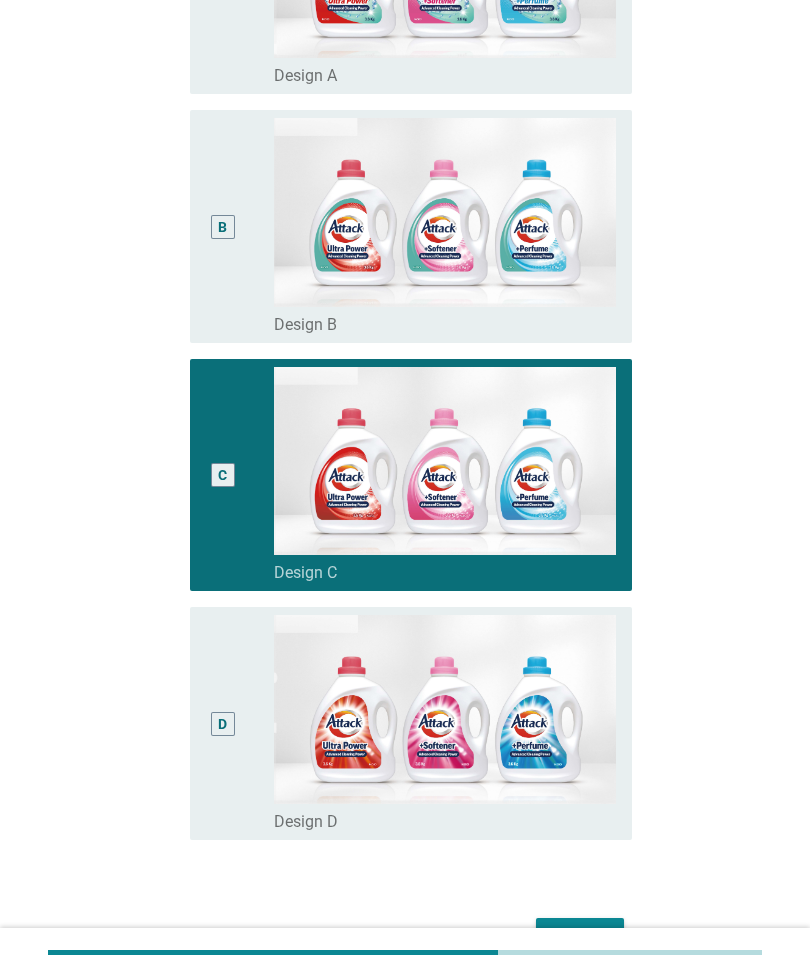 click on "Next" at bounding box center [580, 936] 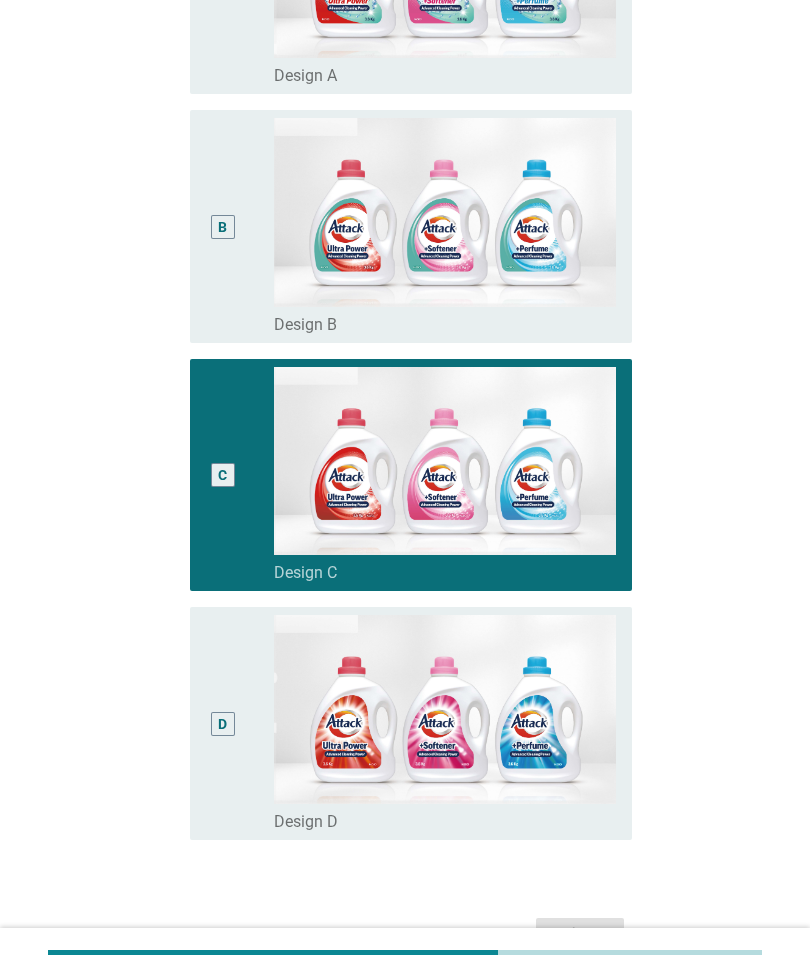 scroll, scrollTop: 0, scrollLeft: 0, axis: both 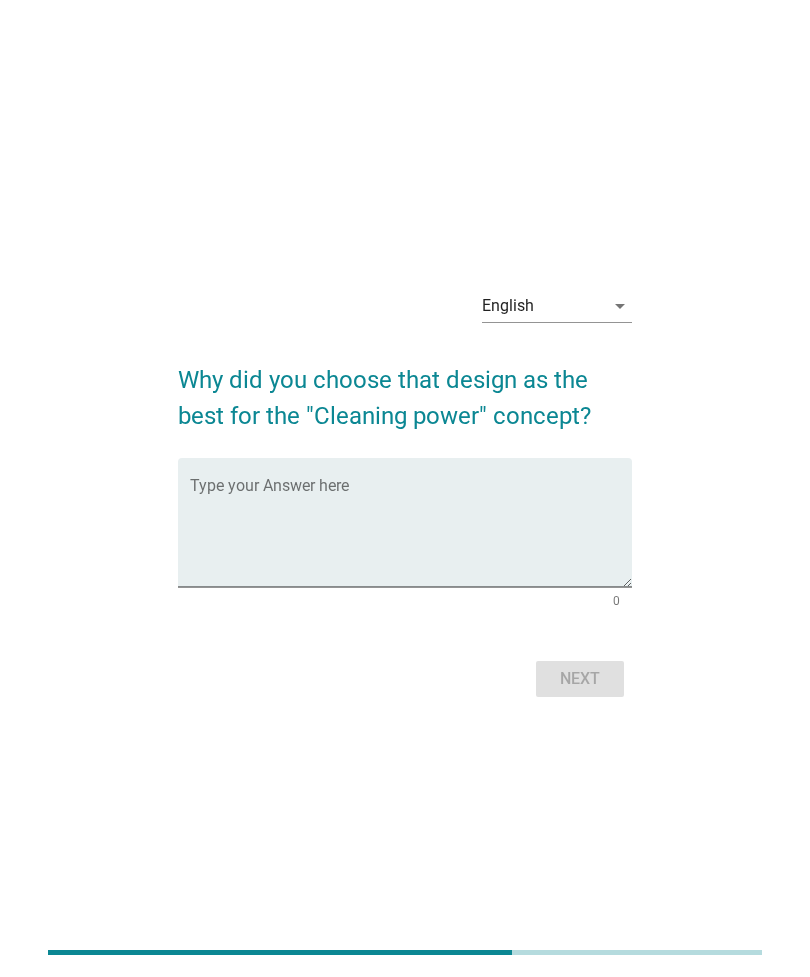 click at bounding box center (411, 534) 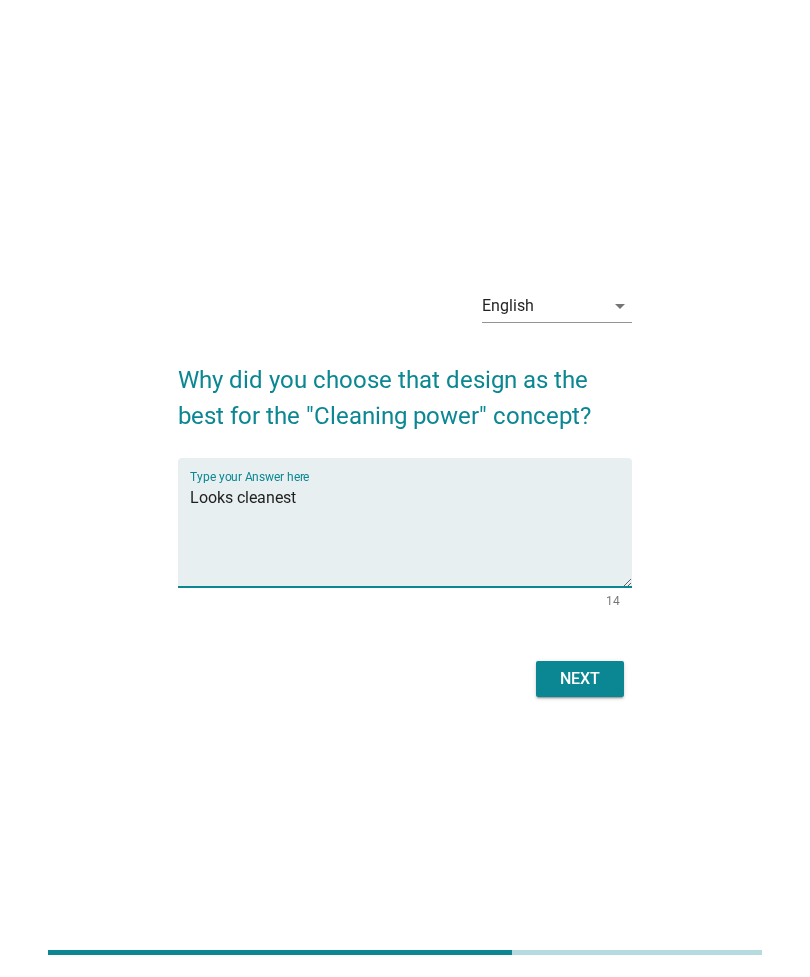 type on "Looks cleanest" 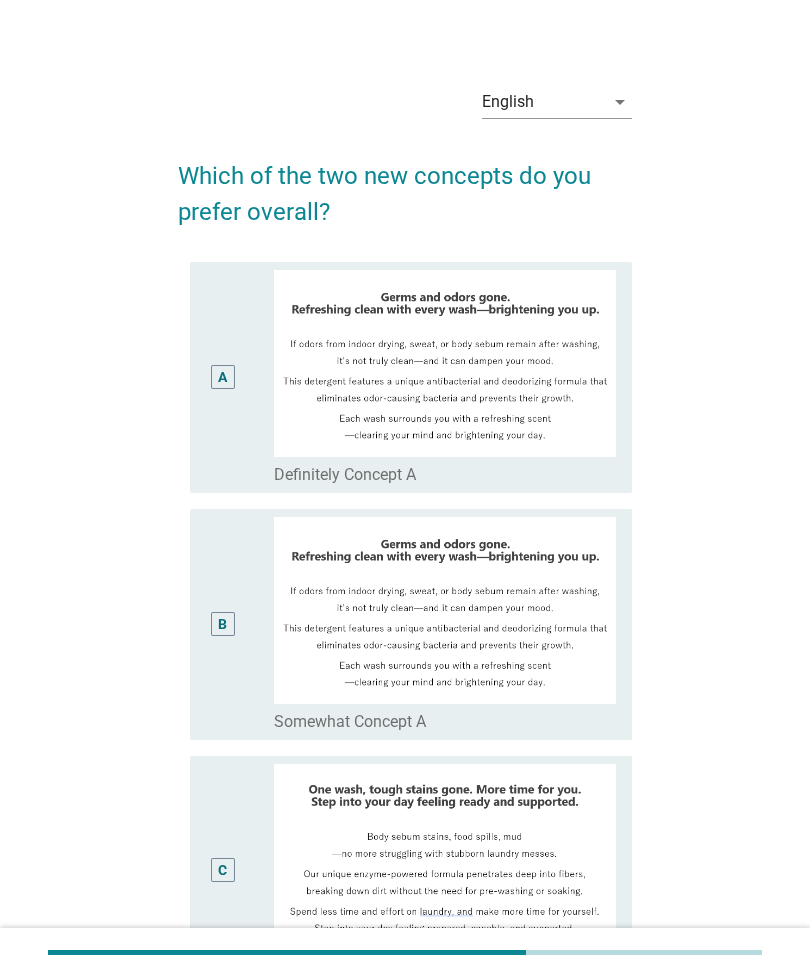 scroll, scrollTop: 0, scrollLeft: 0, axis: both 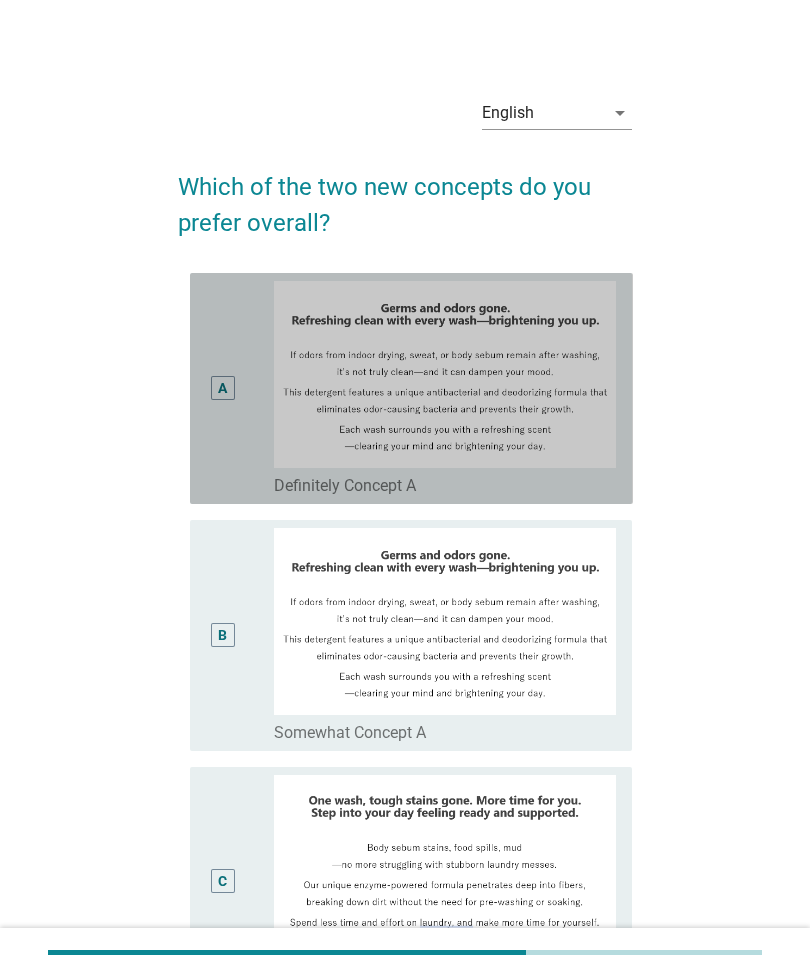 click at bounding box center [445, 374] 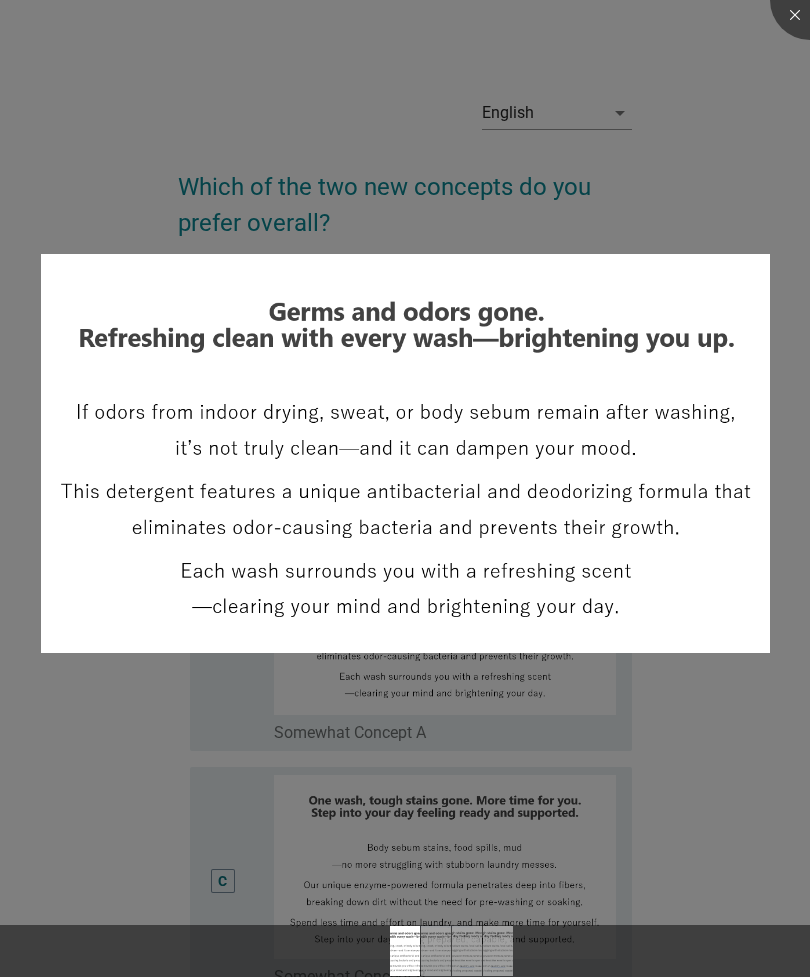 click at bounding box center [405, 488] 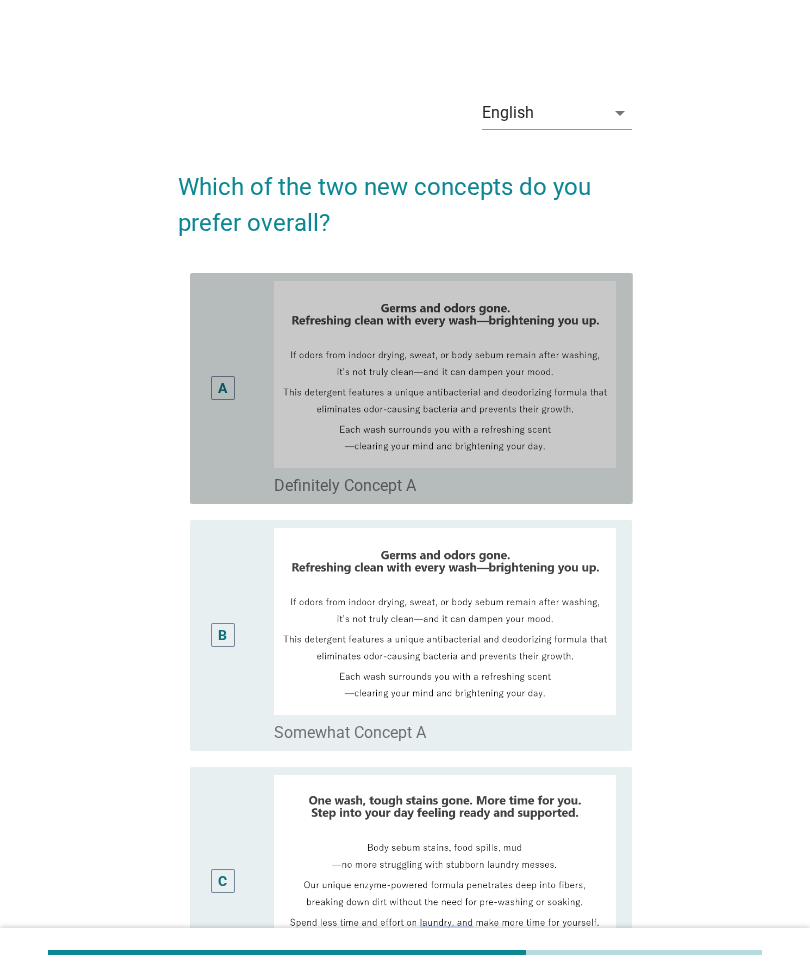 click on "A" at bounding box center (223, 388) 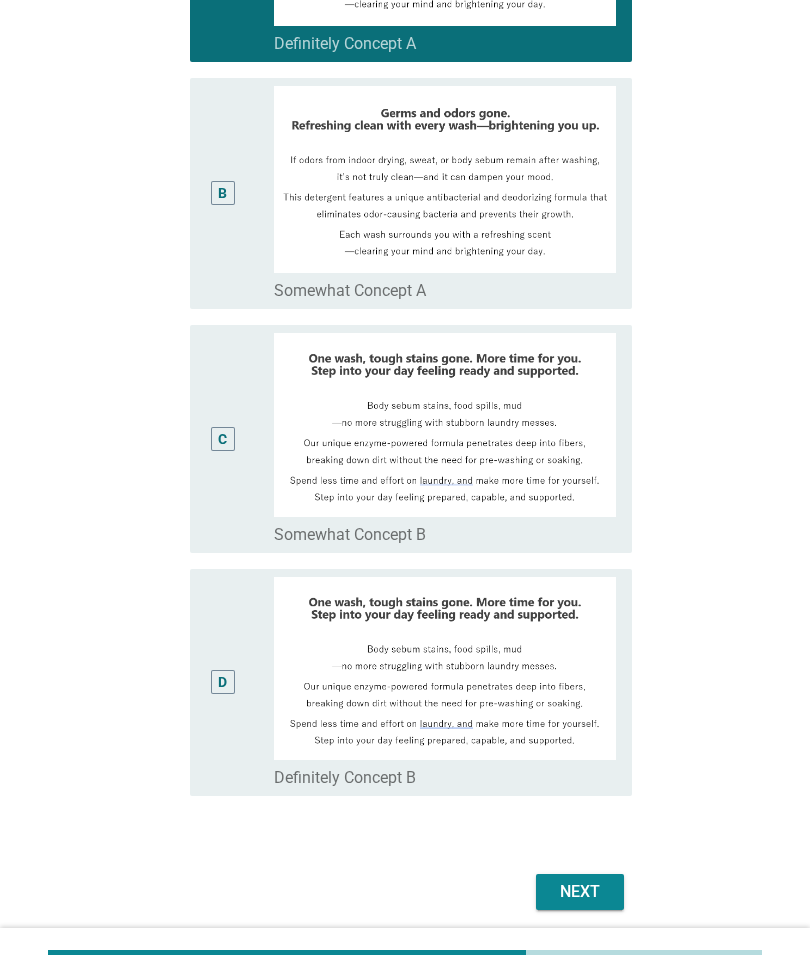 scroll, scrollTop: 447, scrollLeft: 0, axis: vertical 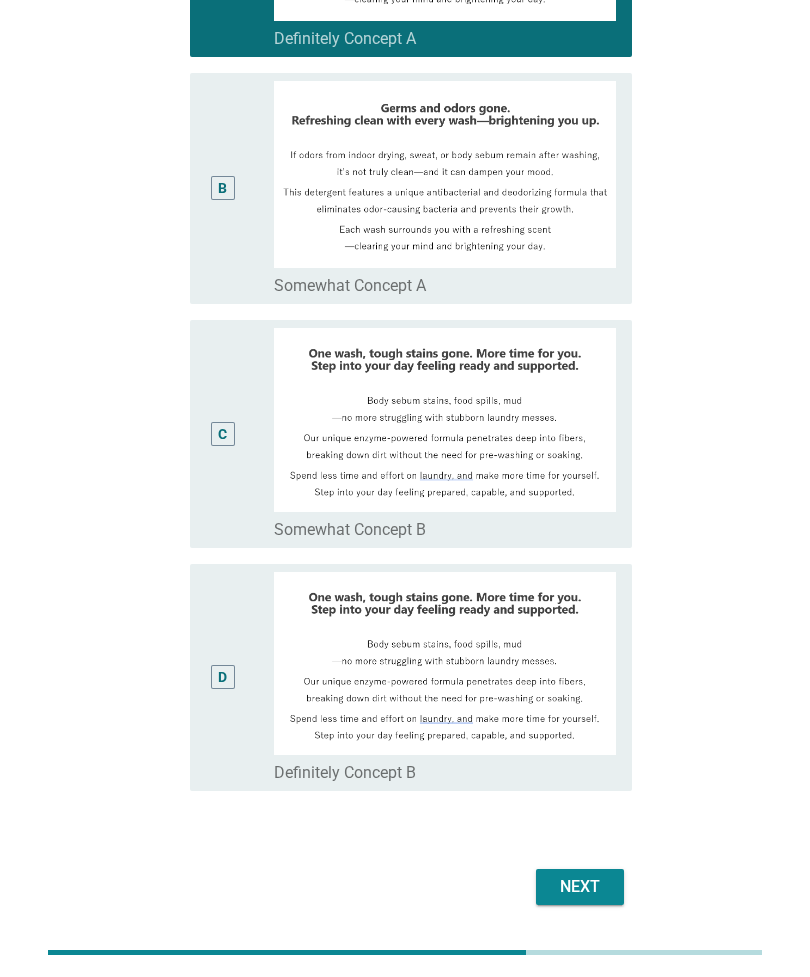 click on "Next" at bounding box center [580, 887] 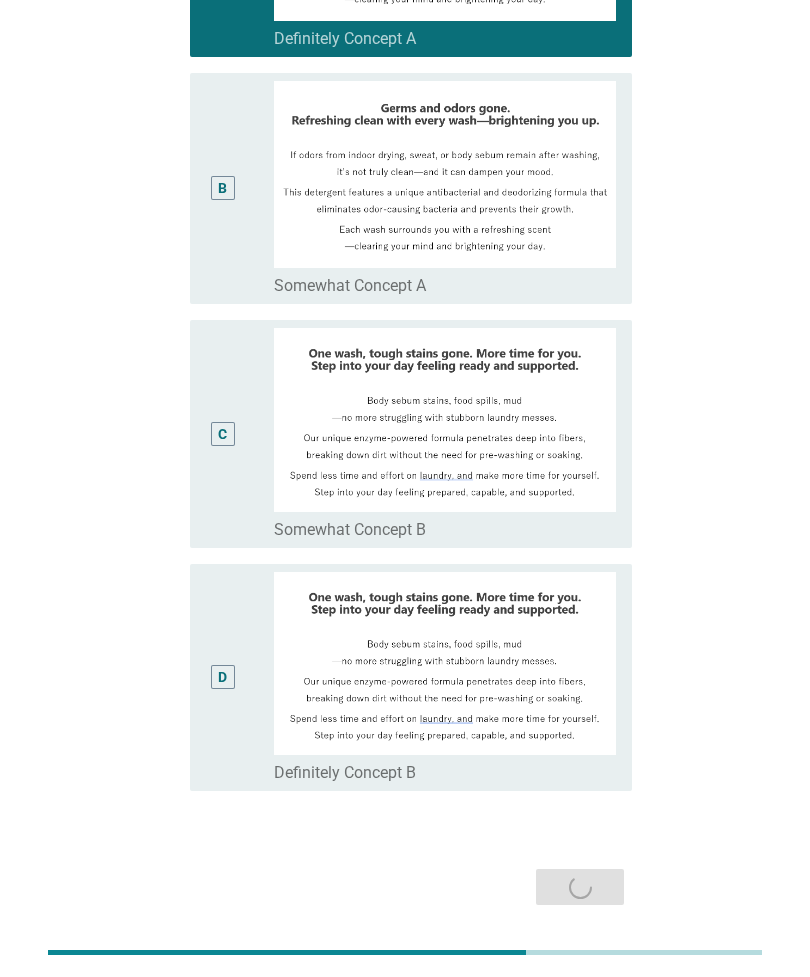 scroll, scrollTop: 0, scrollLeft: 0, axis: both 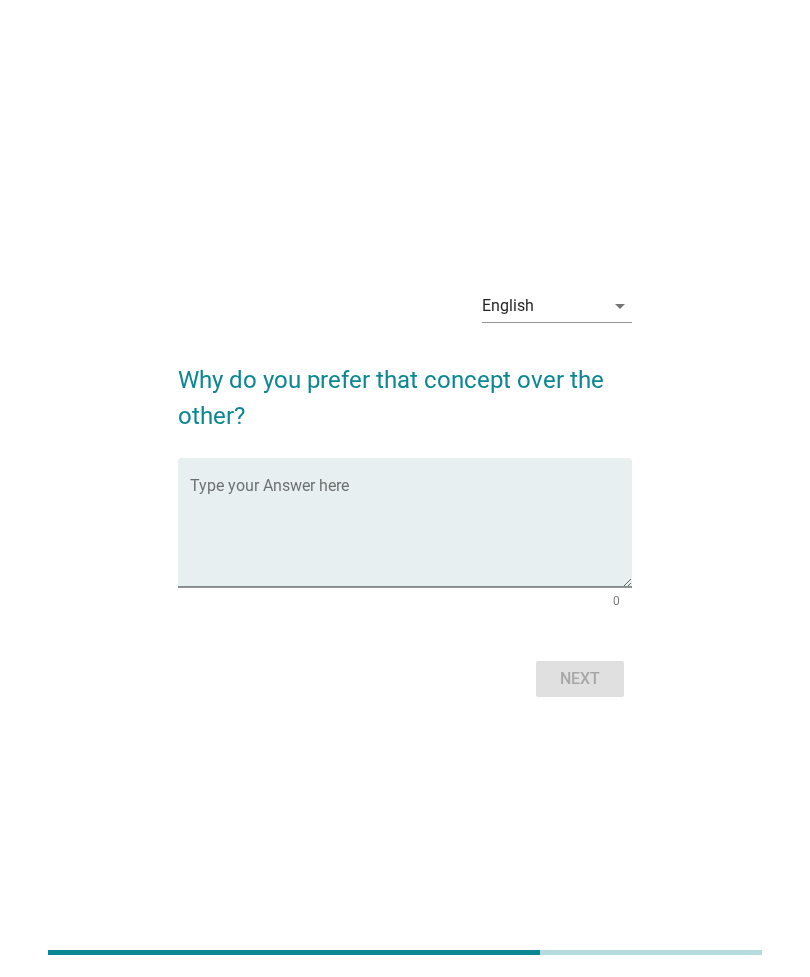 click on "0" at bounding box center [405, 601] 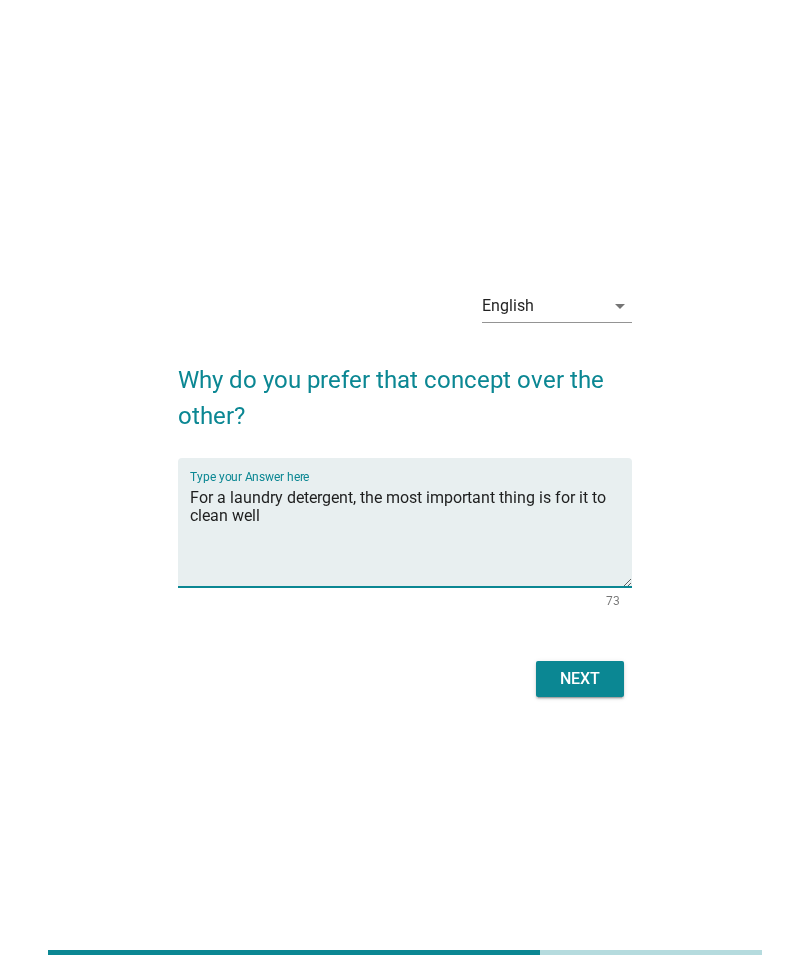 type on "For a laundry detergent, the most important thing is for it to clean well" 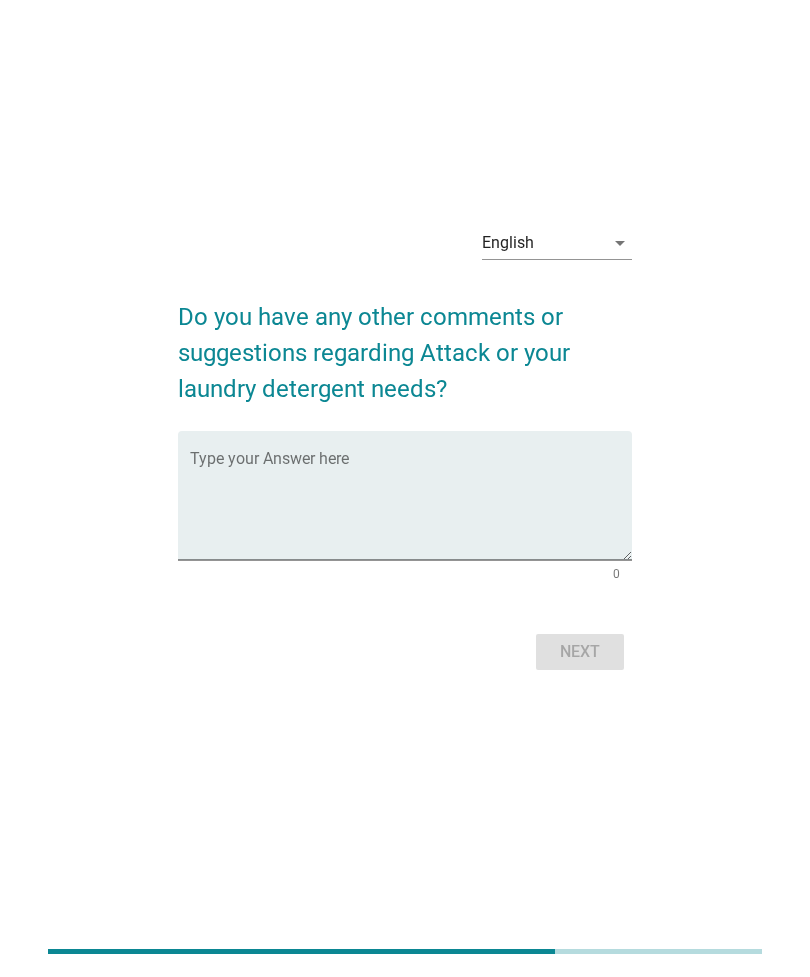 scroll, scrollTop: 49, scrollLeft: 0, axis: vertical 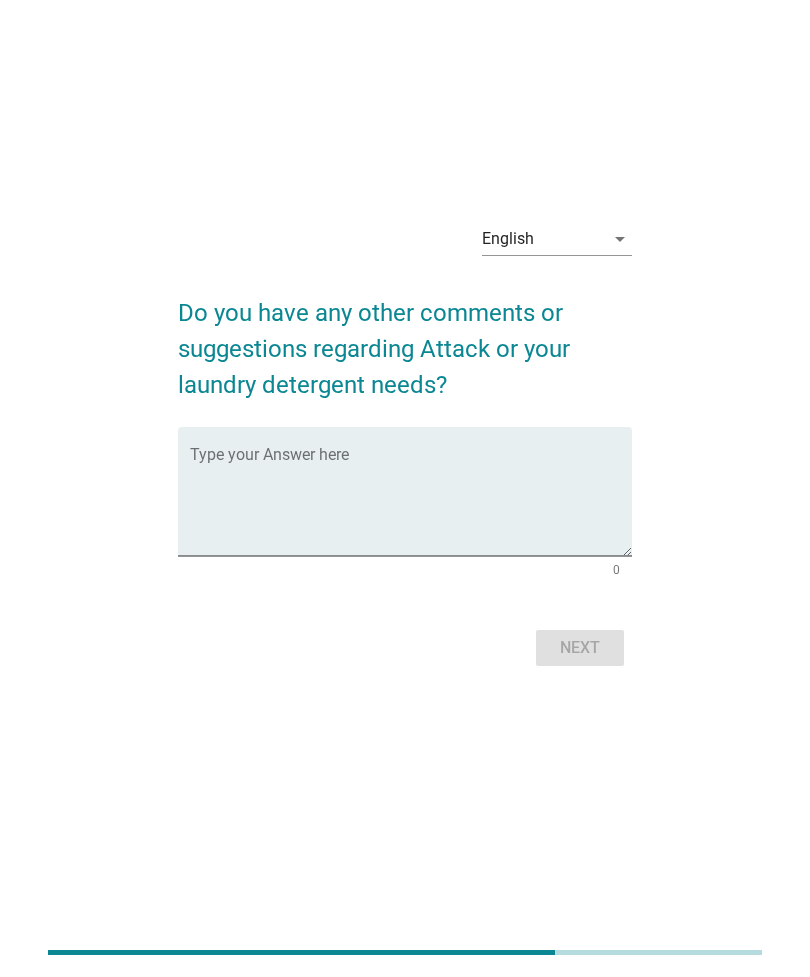 click at bounding box center [411, 503] 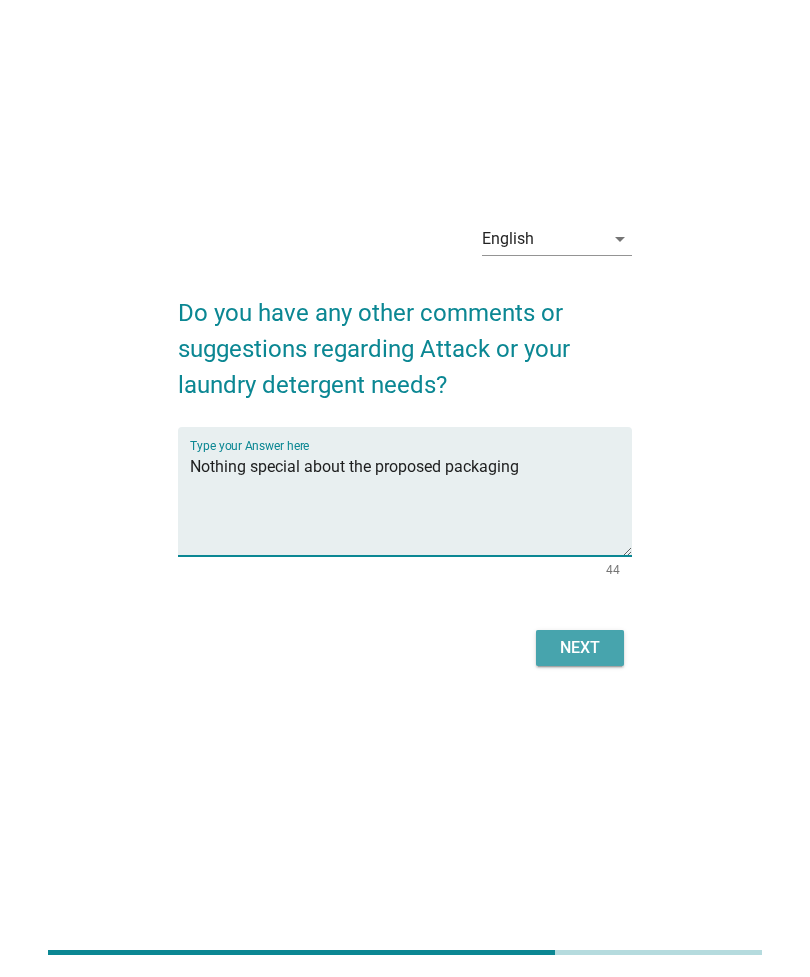 type on "Nothing special about the proposed packaging" 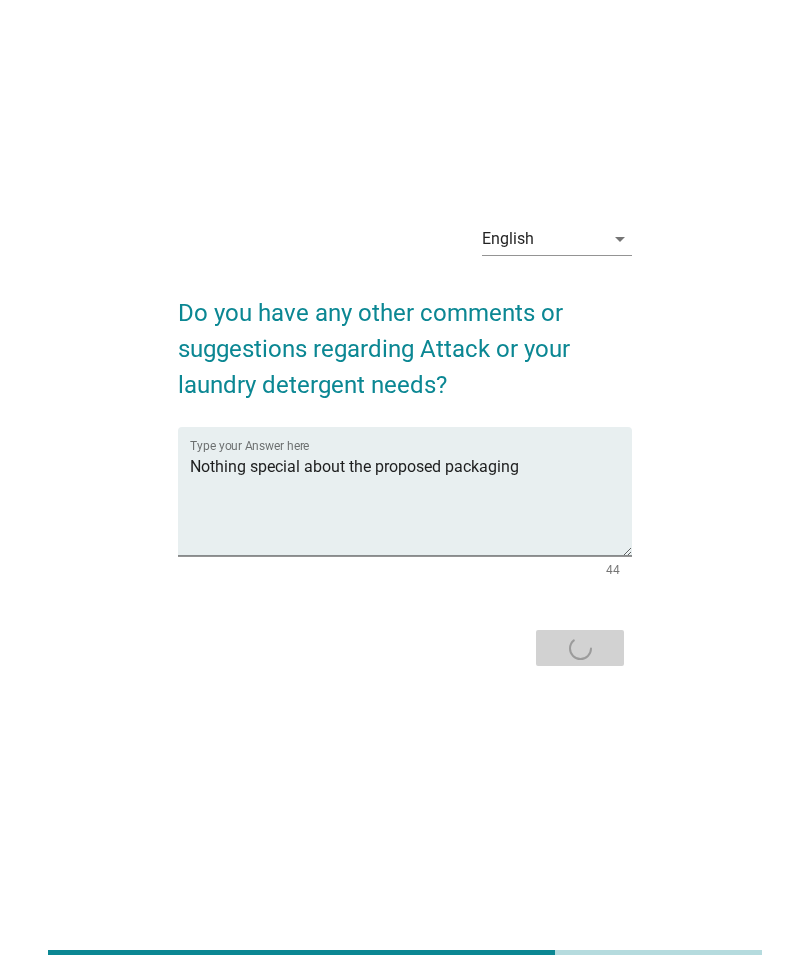 scroll, scrollTop: 0, scrollLeft: 0, axis: both 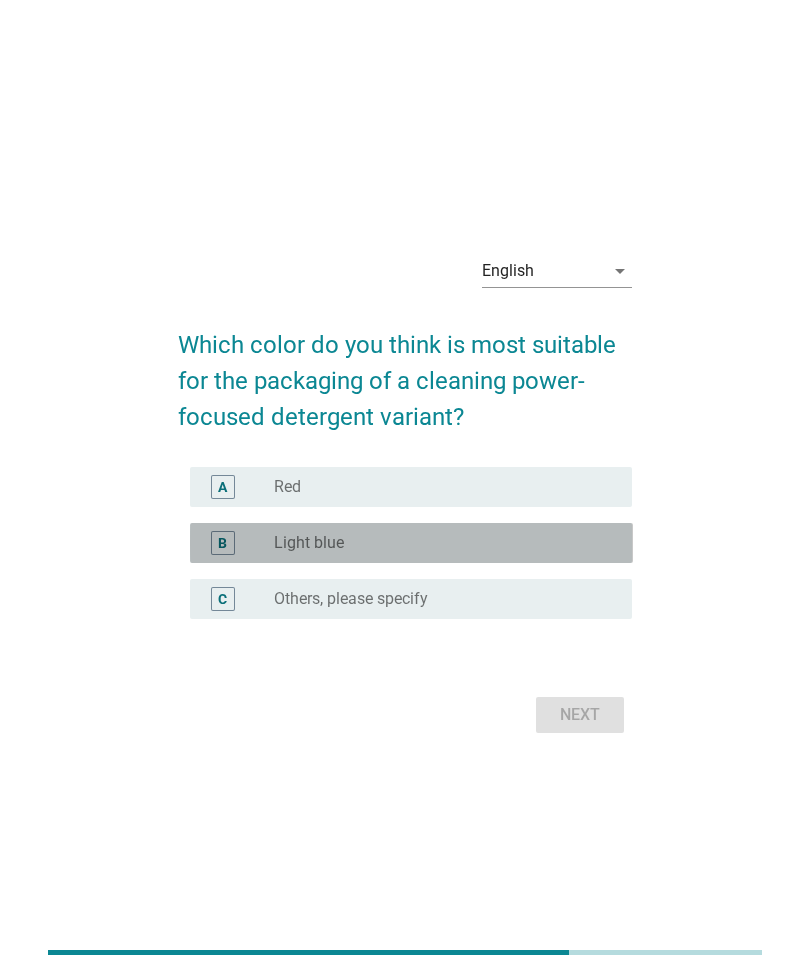 click on "radio_button_unchecked Light blue" at bounding box center (445, 543) 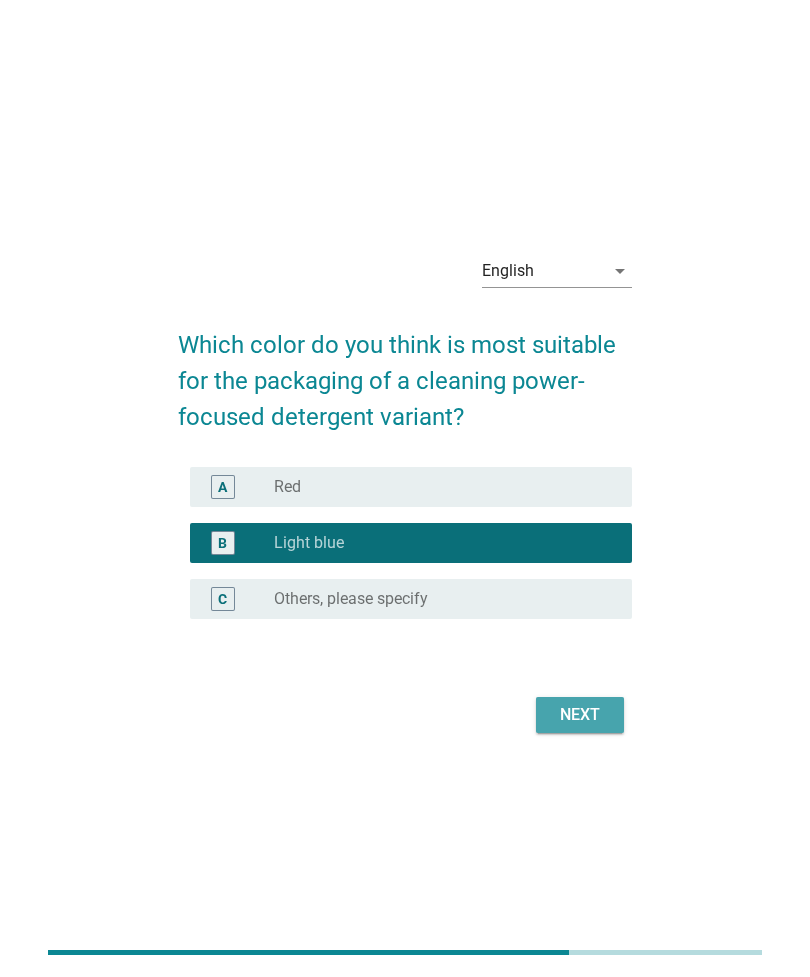 click on "Next" at bounding box center [580, 715] 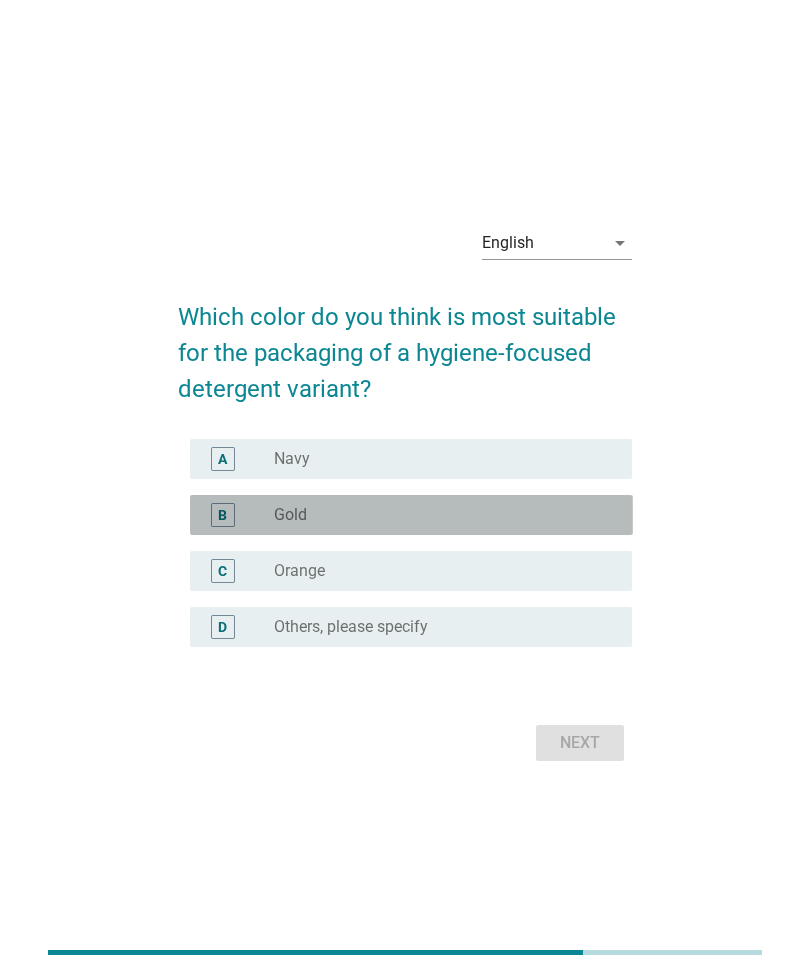 click on "radio_button_unchecked Gold" at bounding box center (437, 515) 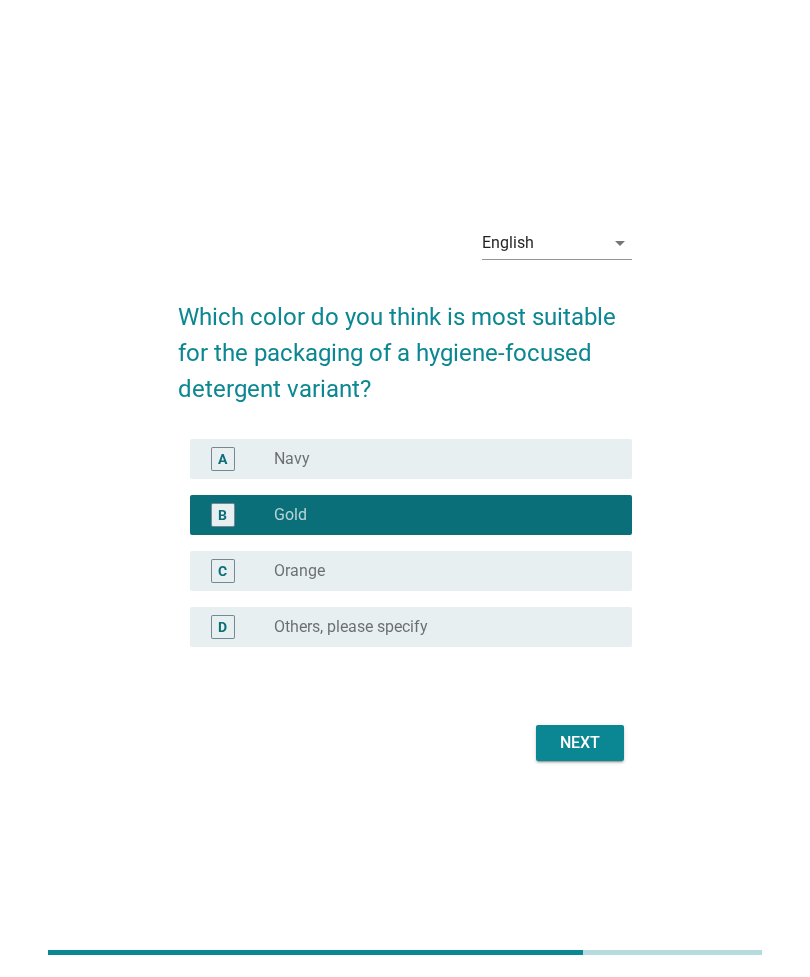 click on "Next" at bounding box center (580, 743) 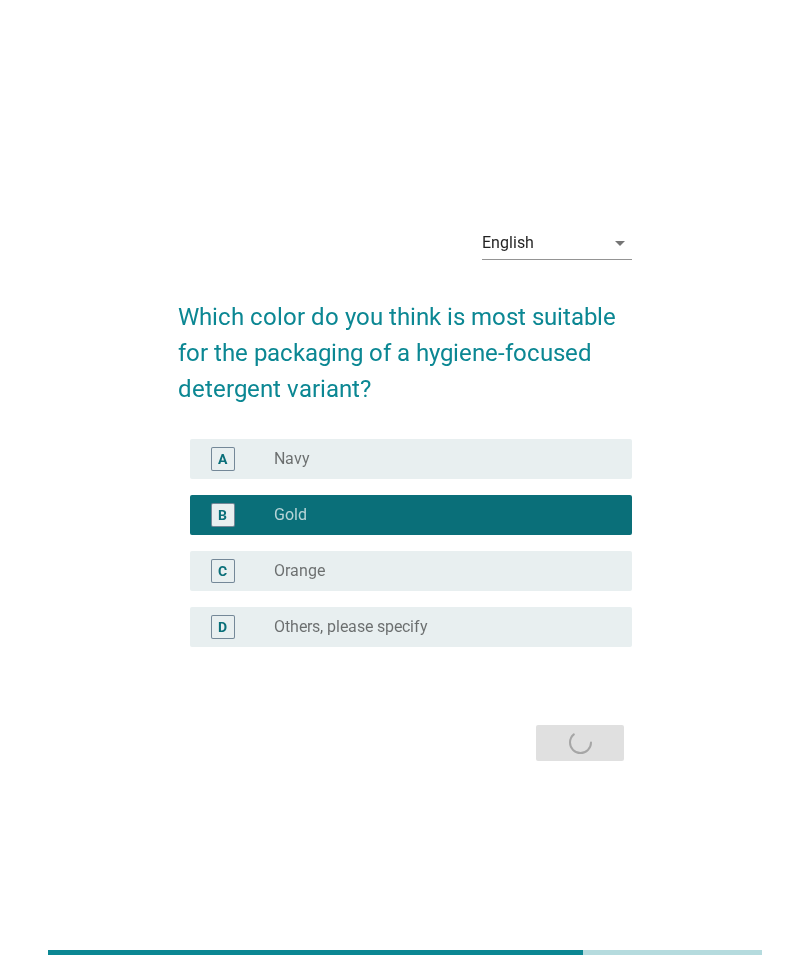 scroll, scrollTop: 64, scrollLeft: 0, axis: vertical 